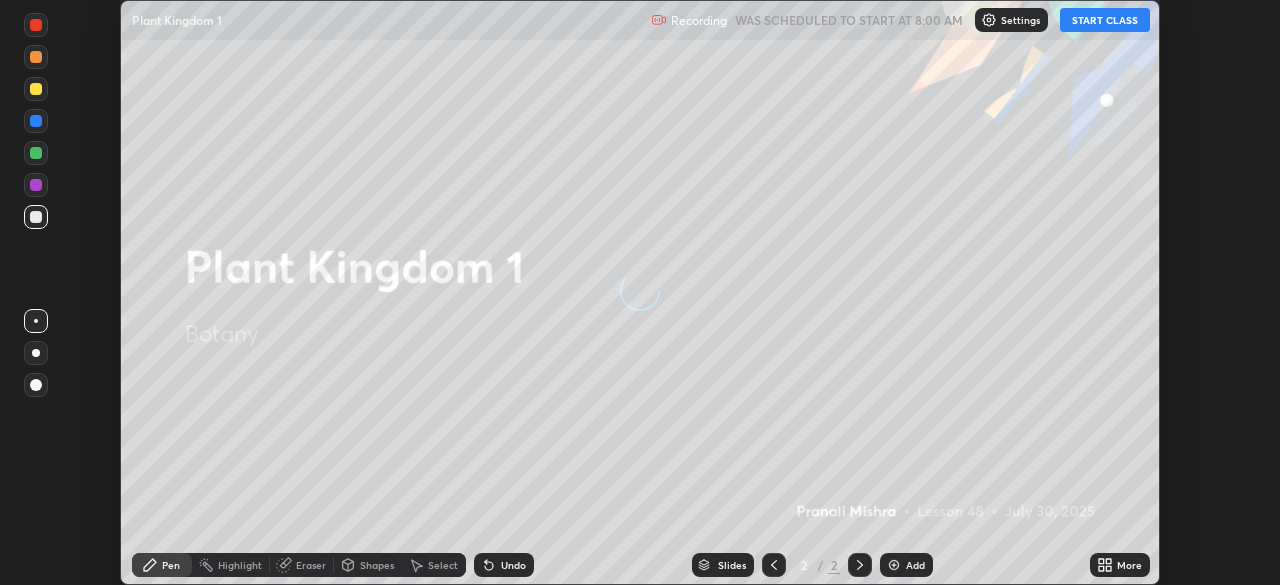 scroll, scrollTop: 0, scrollLeft: 0, axis: both 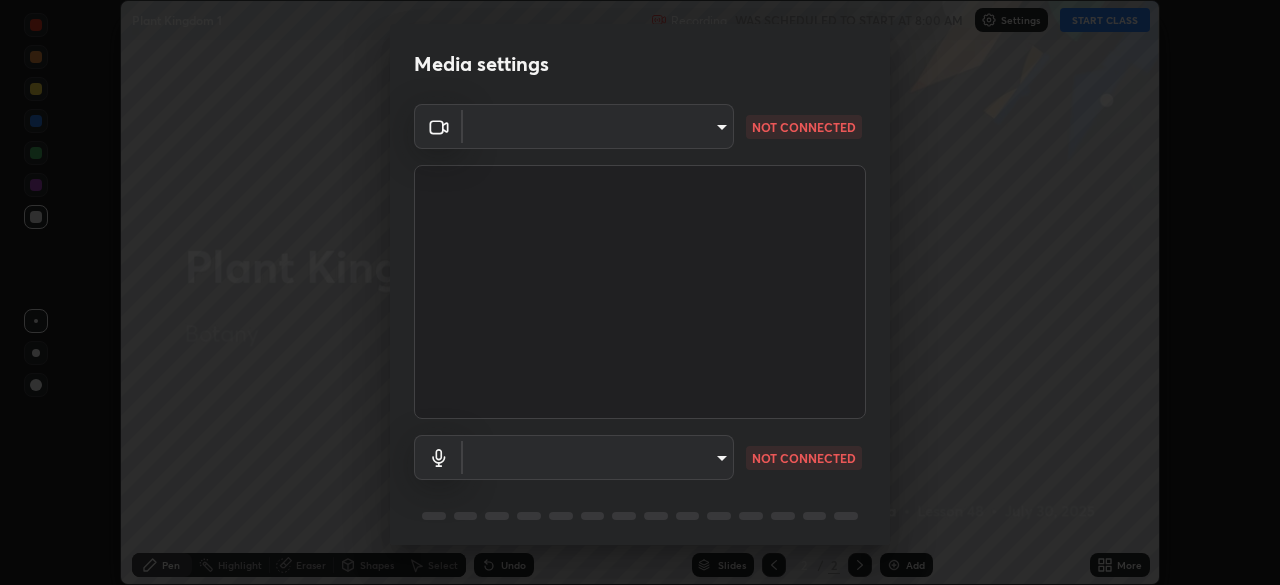 type on "495e9aafafa99ab02b2630cd73316b4ffac4e6b0a44c495734db4bb24564e739" 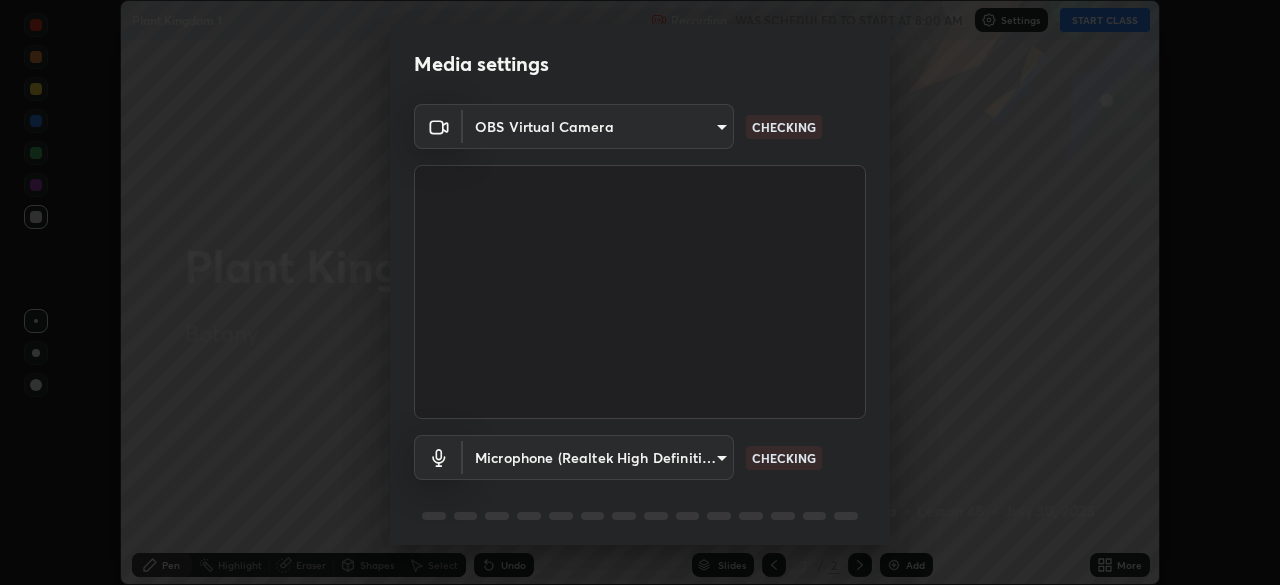 click on "Erase all Plant Kingdom 1 Recording WAS SCHEDULED TO START AT  8:00 AM Settings START CLASS Setting up your live class [GEOGRAPHIC_DATA] 1 • L48 of Botany [PERSON_NAME] Pen Highlight Eraser Shapes Select Undo Slides 2 / 2 Add More No doubts shared Encourage your learners to ask a doubt for better clarity Report an issue Reason for reporting Buffering Chat not working Audio - Video sync issue Educator video quality low ​ Attach an image Report Media settings OBS Virtual Camera 495e9aafafa99ab02b2630cd73316b4ffac4e6b0a44c495734db4bb24564e739 CHECKING Microphone (Realtek High Definition Audio) 596642b751d8d0027b016c771bf2e341865489ee3c6395a207e1f5bbaf1c2065 CHECKING 1 / 5 Next" at bounding box center (640, 292) 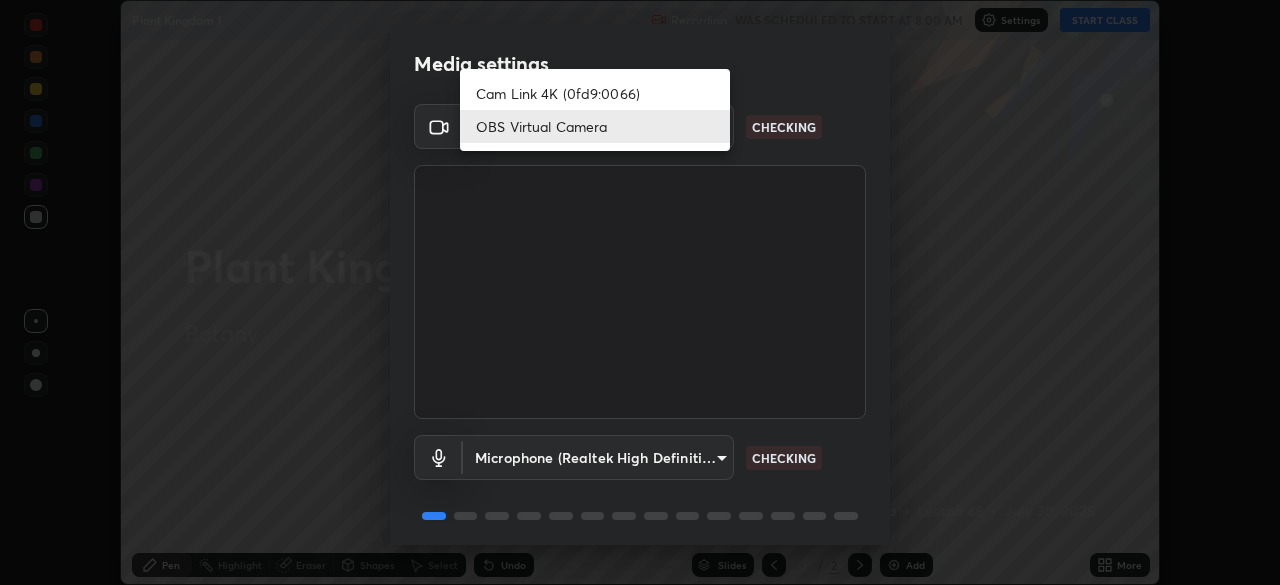 click on "OBS Virtual Camera" at bounding box center [595, 126] 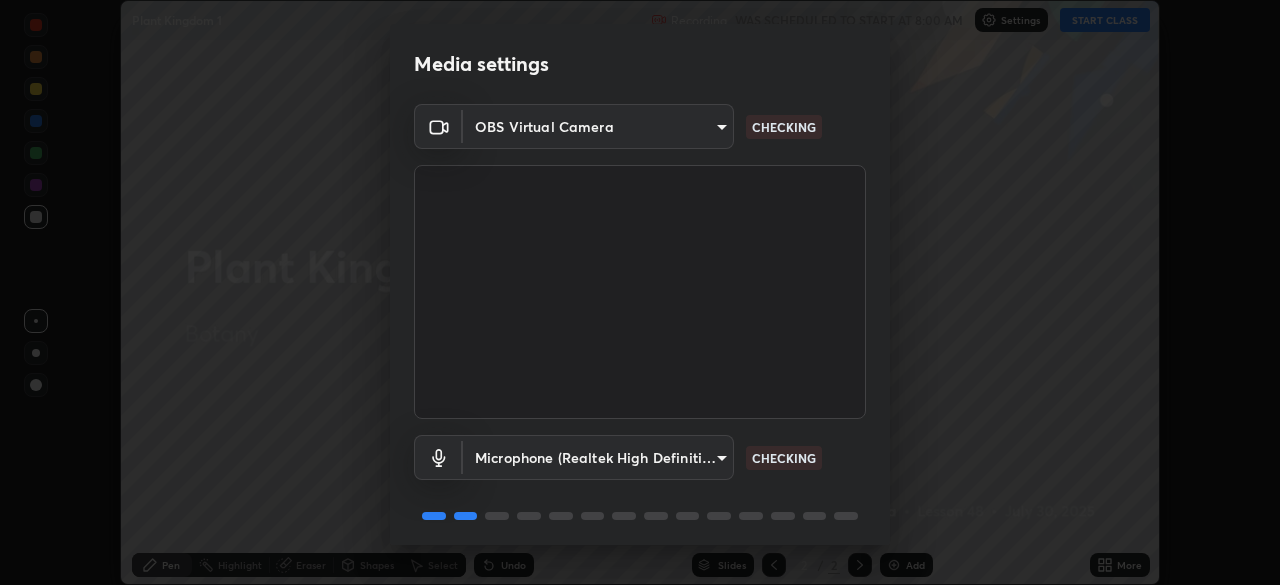 scroll, scrollTop: 71, scrollLeft: 0, axis: vertical 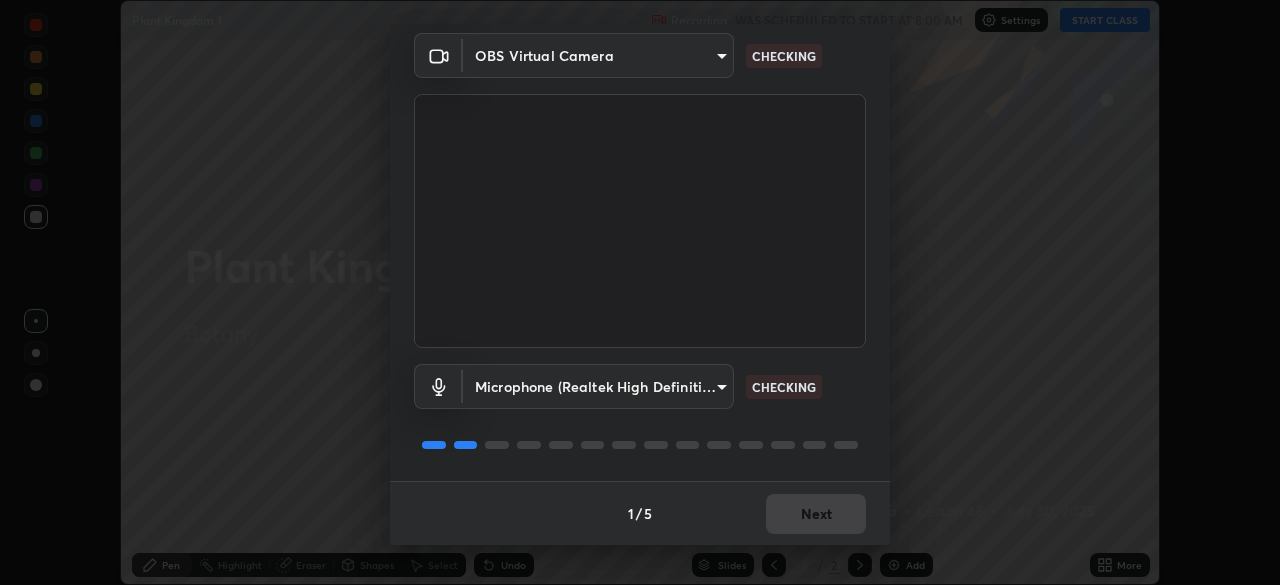 click on "Erase all Plant Kingdom 1 Recording WAS SCHEDULED TO START AT  8:00 AM Settings START CLASS Setting up your live class [GEOGRAPHIC_DATA] 1 • L48 of Botany [PERSON_NAME] Pen Highlight Eraser Shapes Select Undo Slides 2 / 2 Add More No doubts shared Encourage your learners to ask a doubt for better clarity Report an issue Reason for reporting Buffering Chat not working Audio - Video sync issue Educator video quality low ​ Attach an image Report Media settings OBS Virtual Camera 495e9aafafa99ab02b2630cd73316b4ffac4e6b0a44c495734db4bb24564e739 CHECKING Microphone (Realtek High Definition Audio) 596642b751d8d0027b016c771bf2e341865489ee3c6395a207e1f5bbaf1c2065 CHECKING 1 / 5 Next" at bounding box center (640, 292) 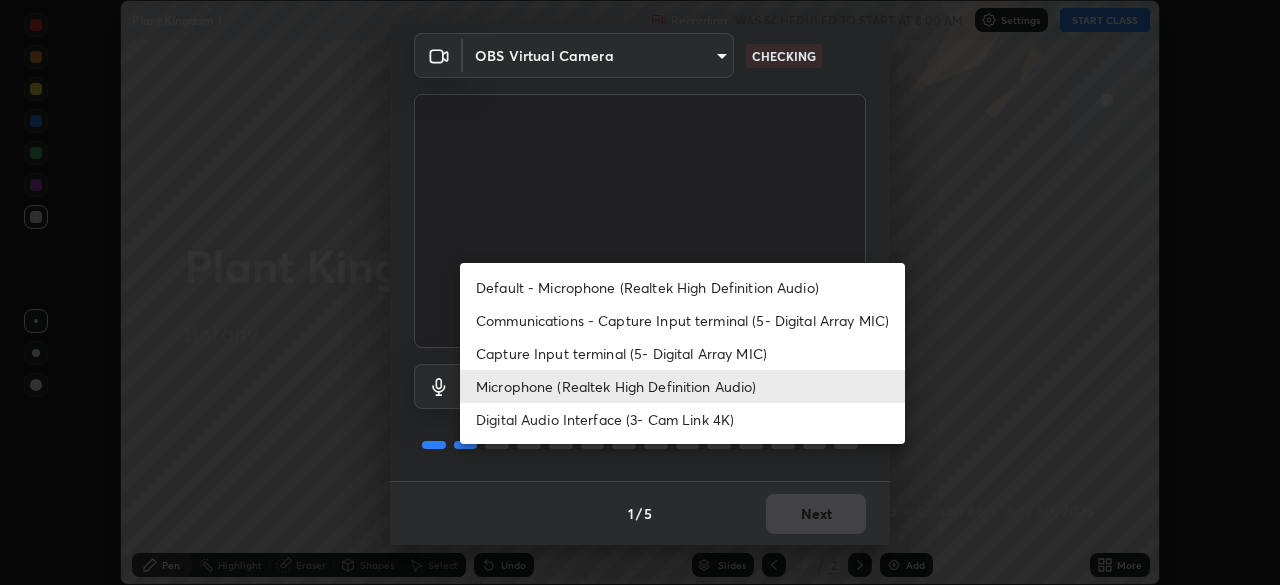 click on "Microphone (Realtek High Definition Audio)" at bounding box center (682, 386) 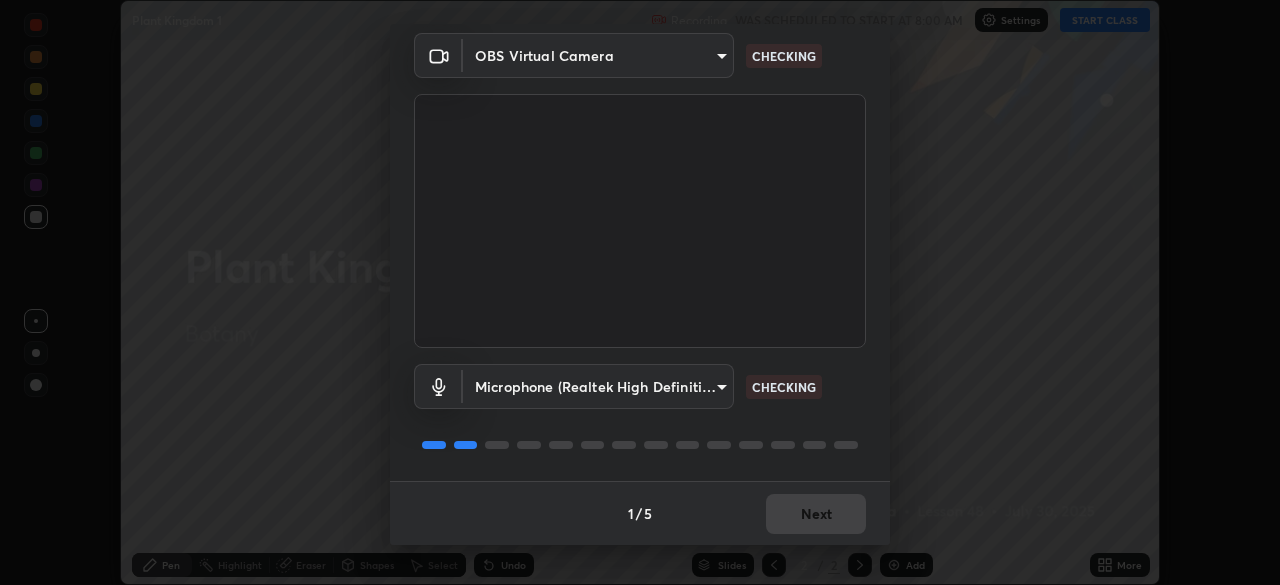 click on "1 / 5 Next" at bounding box center [640, 513] 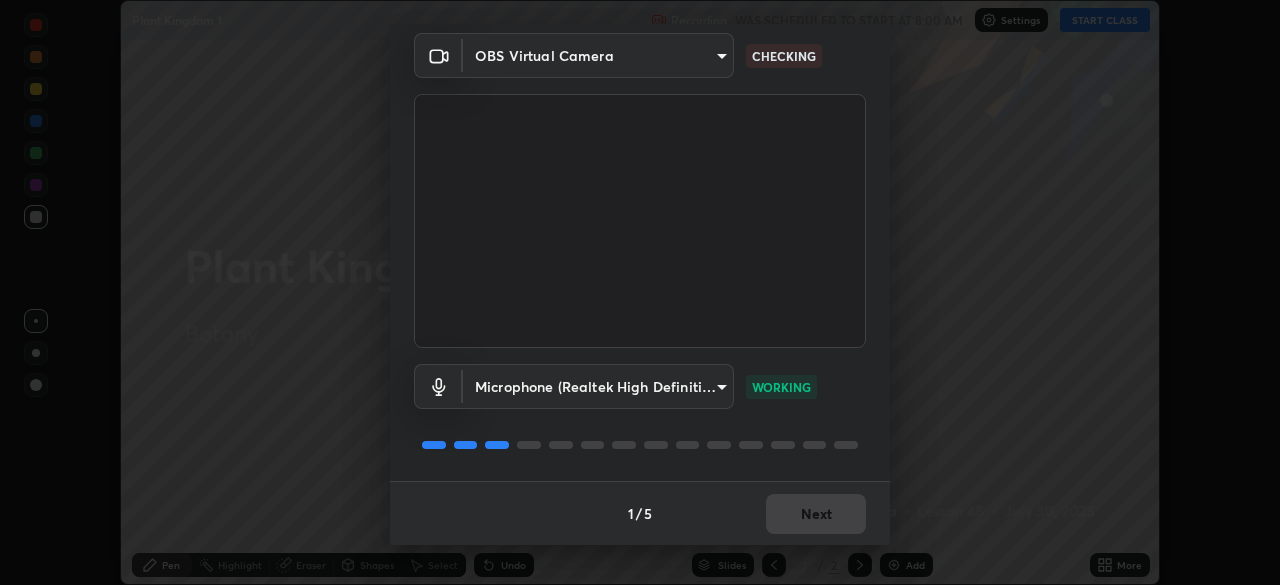 click on "1 / 5 Next" at bounding box center [640, 513] 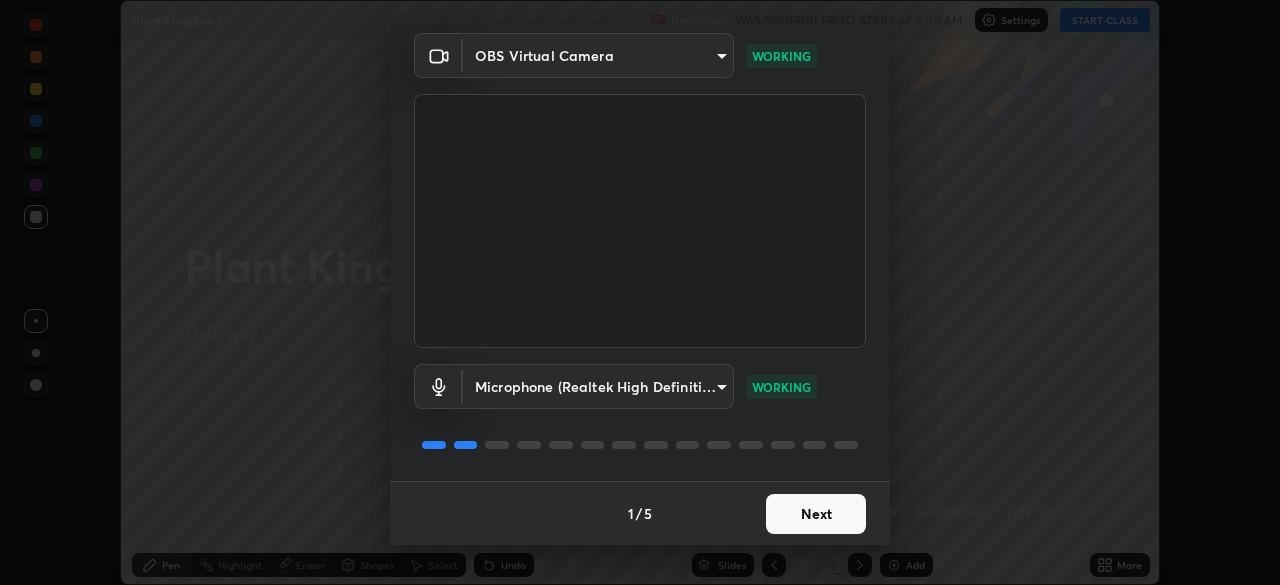 click on "Next" at bounding box center [816, 514] 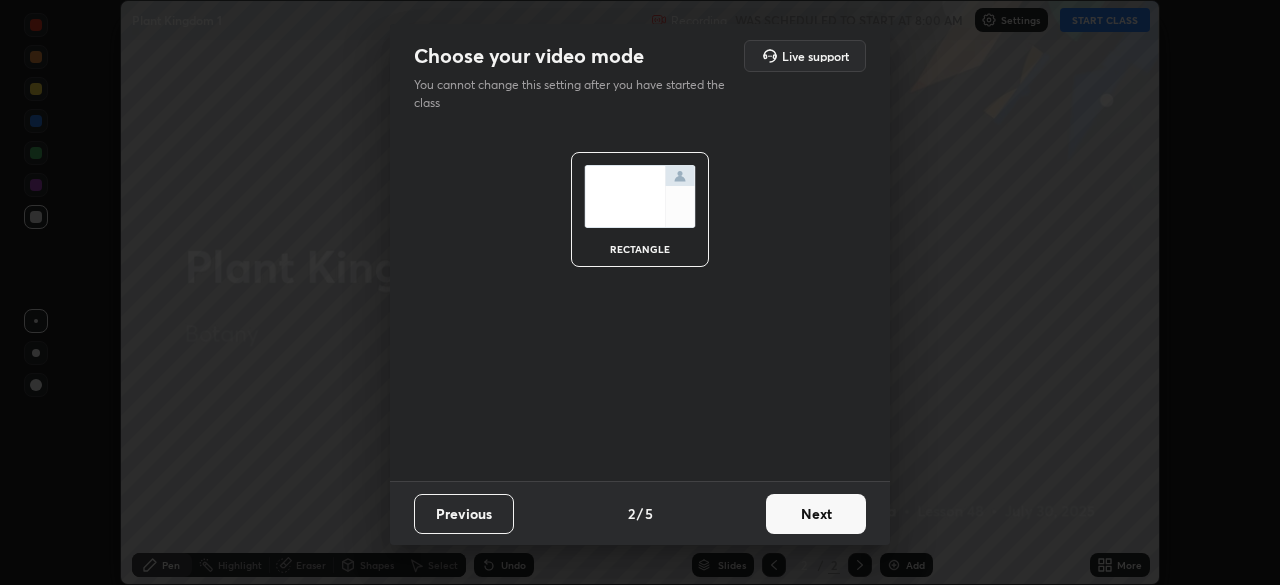 scroll, scrollTop: 0, scrollLeft: 0, axis: both 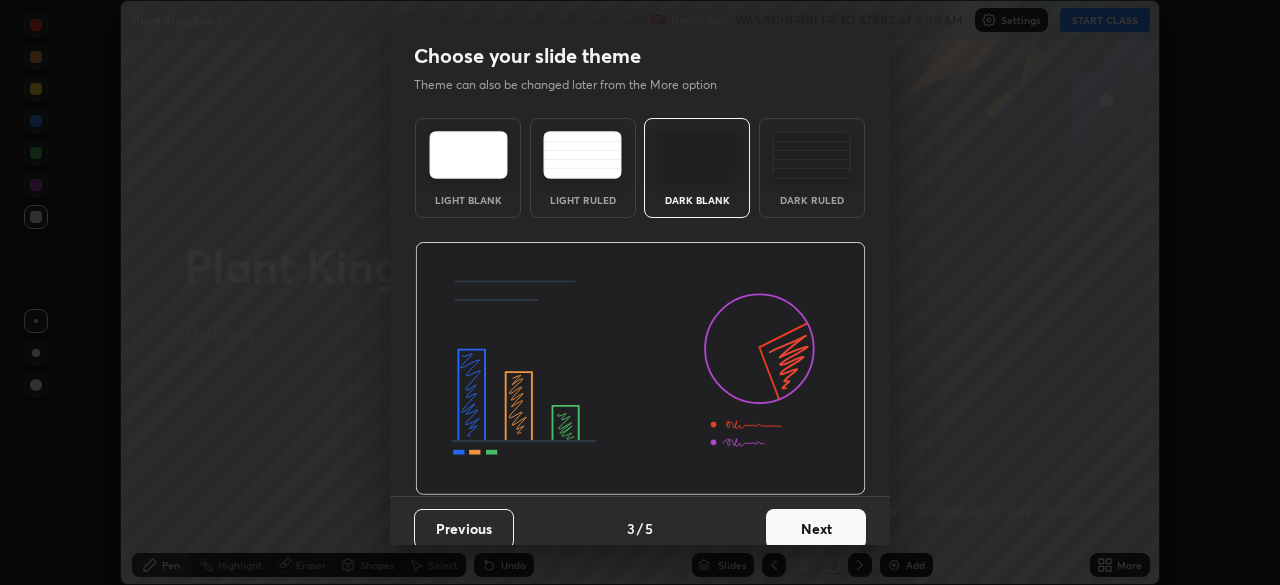 click on "Next" at bounding box center (816, 529) 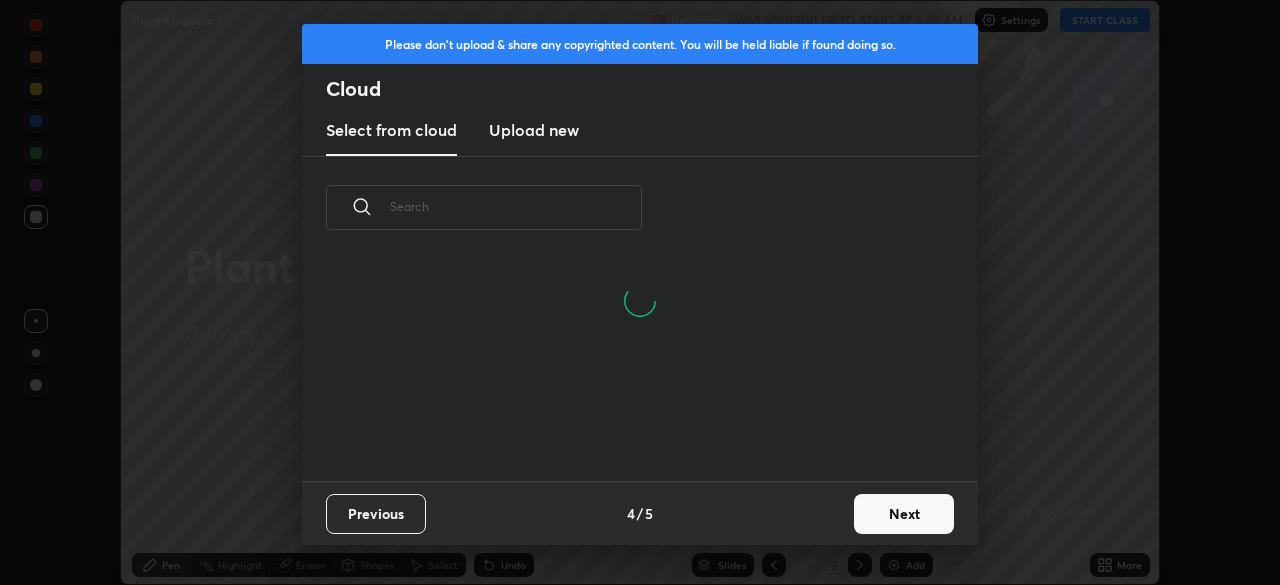click at bounding box center [516, 206] 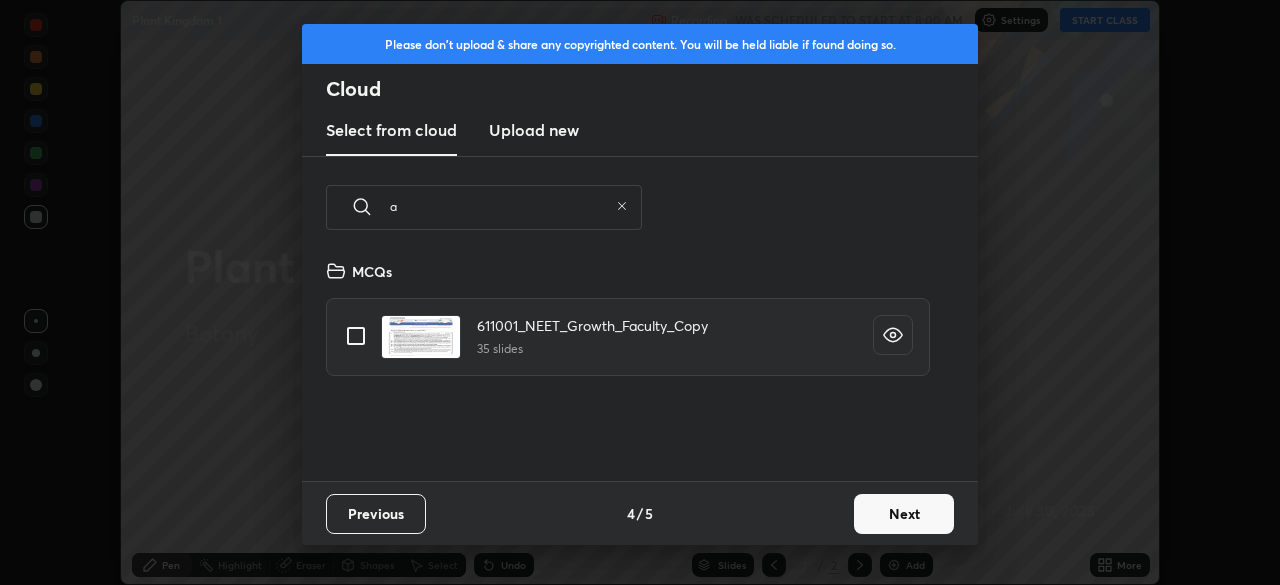 scroll, scrollTop: 7, scrollLeft: 11, axis: both 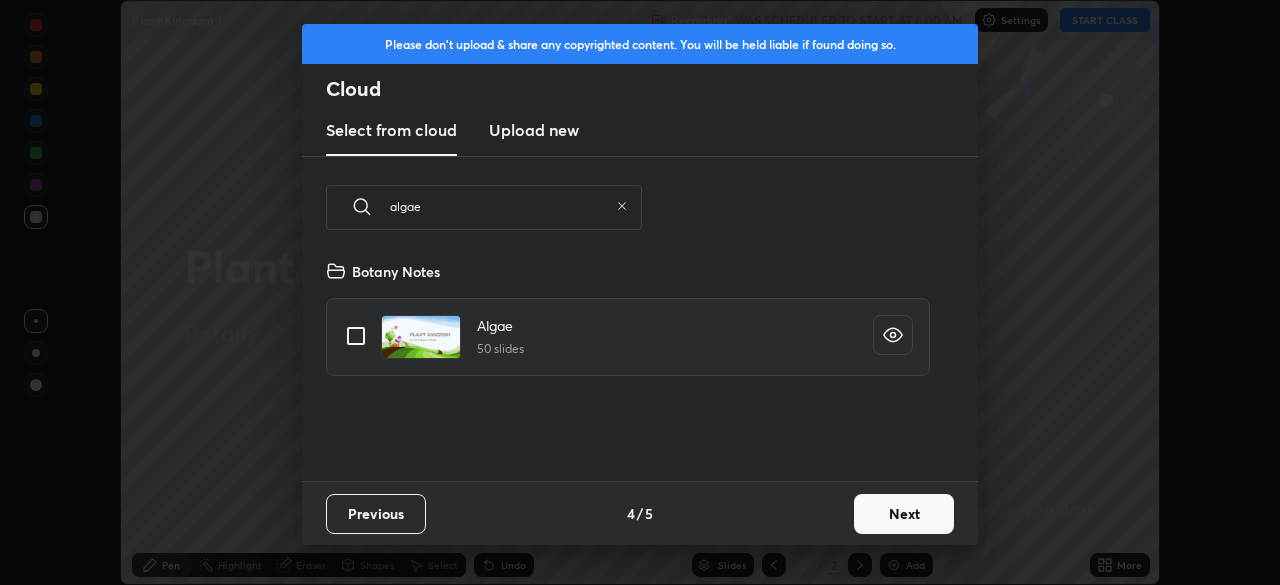 type on "algae" 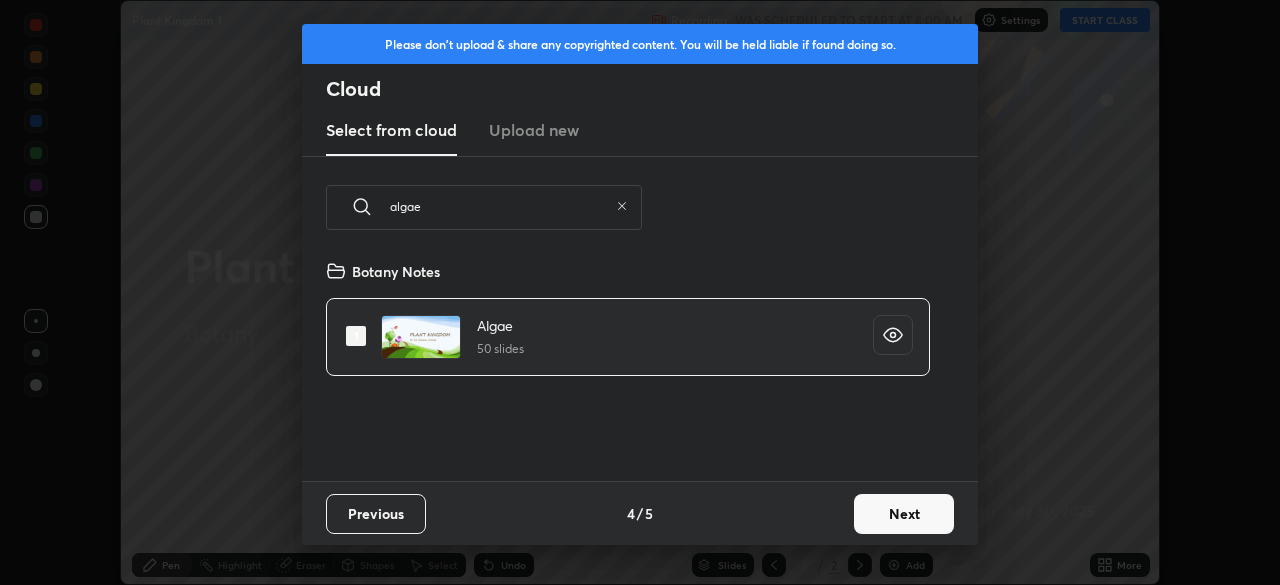 click on "Next" at bounding box center [904, 514] 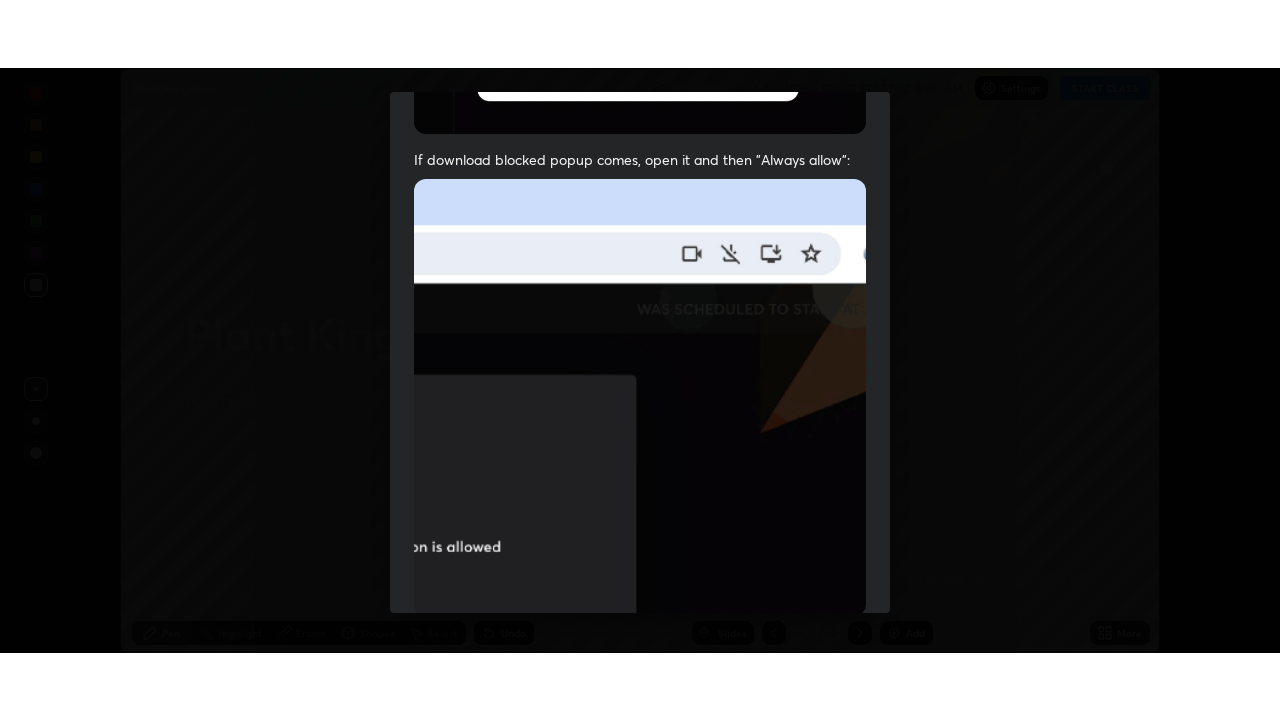 scroll, scrollTop: 479, scrollLeft: 0, axis: vertical 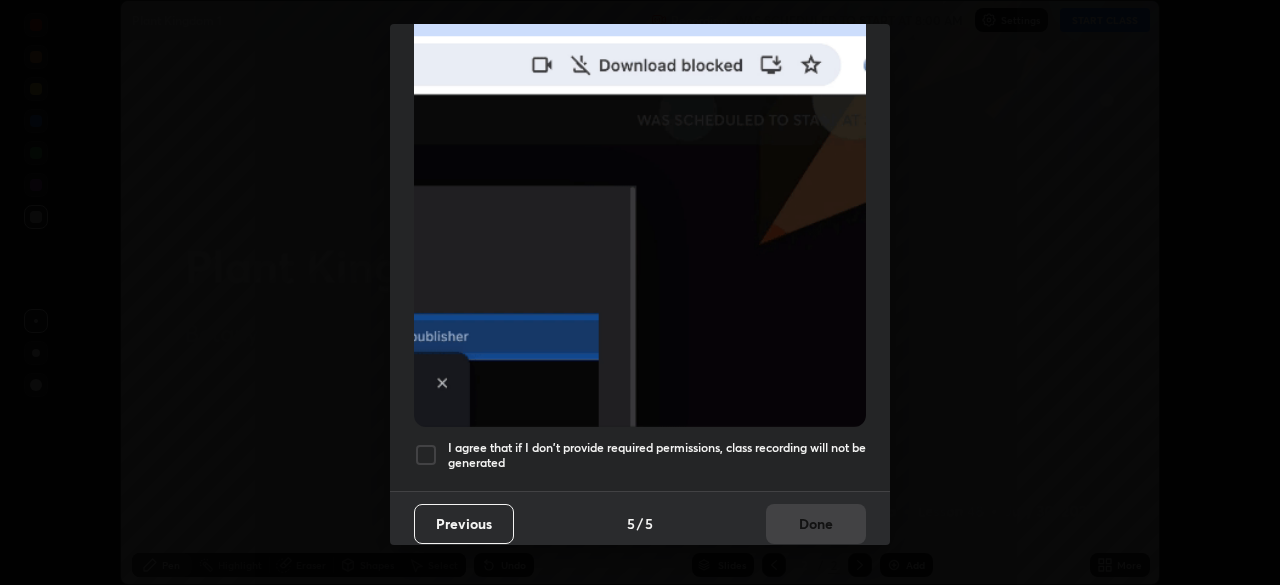 click at bounding box center [426, 455] 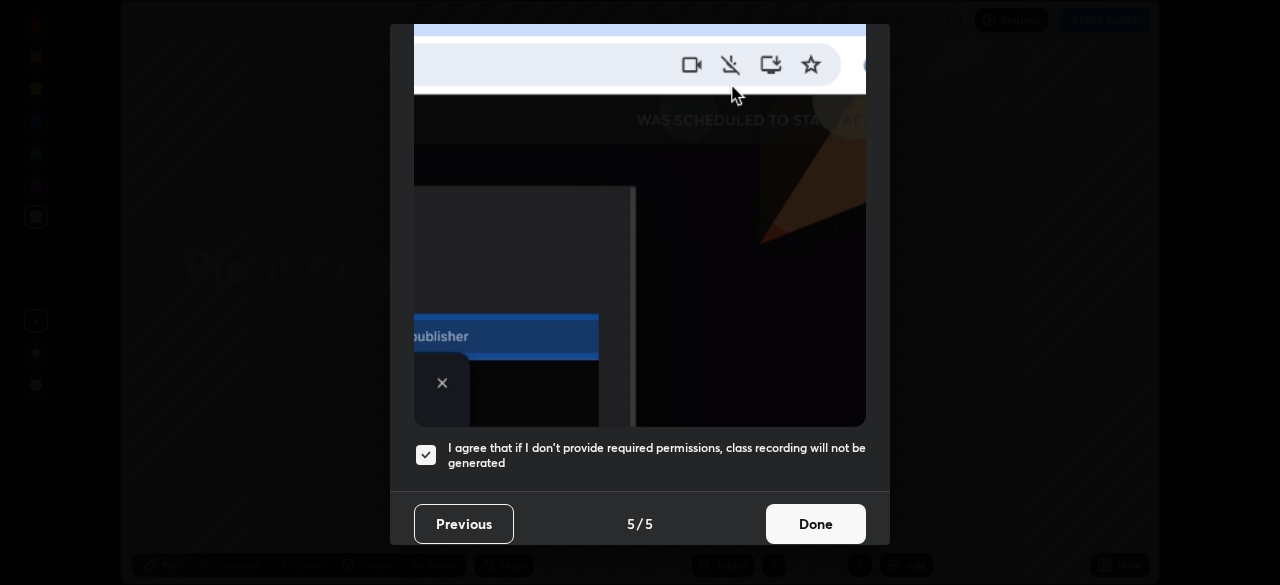 click on "Done" at bounding box center [816, 524] 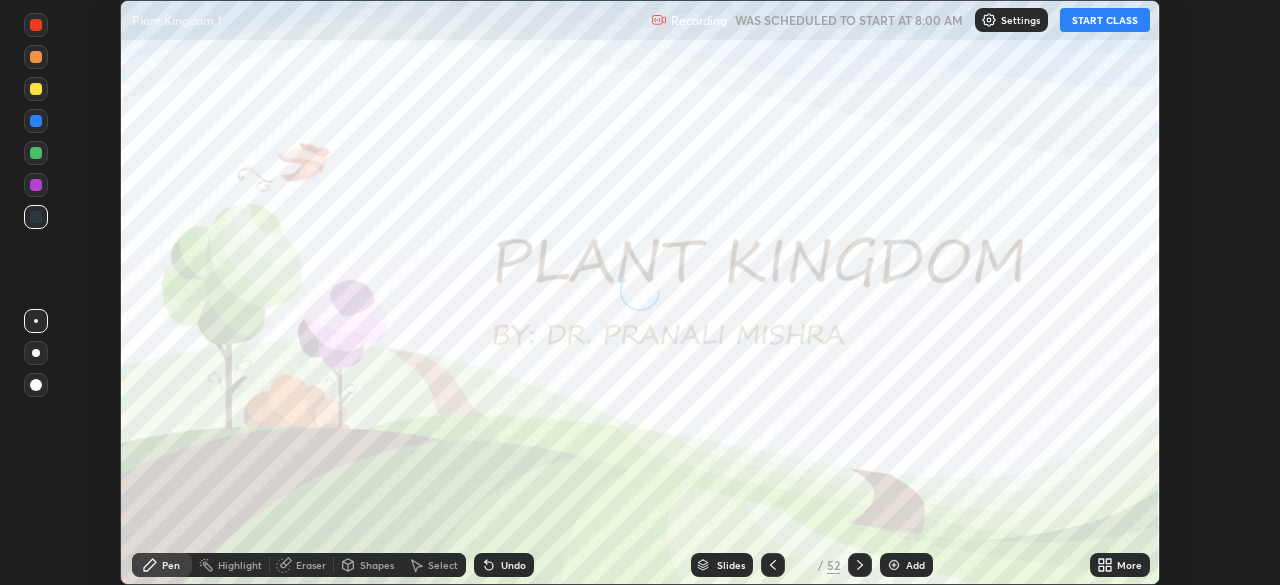 click on "More" at bounding box center (1129, 565) 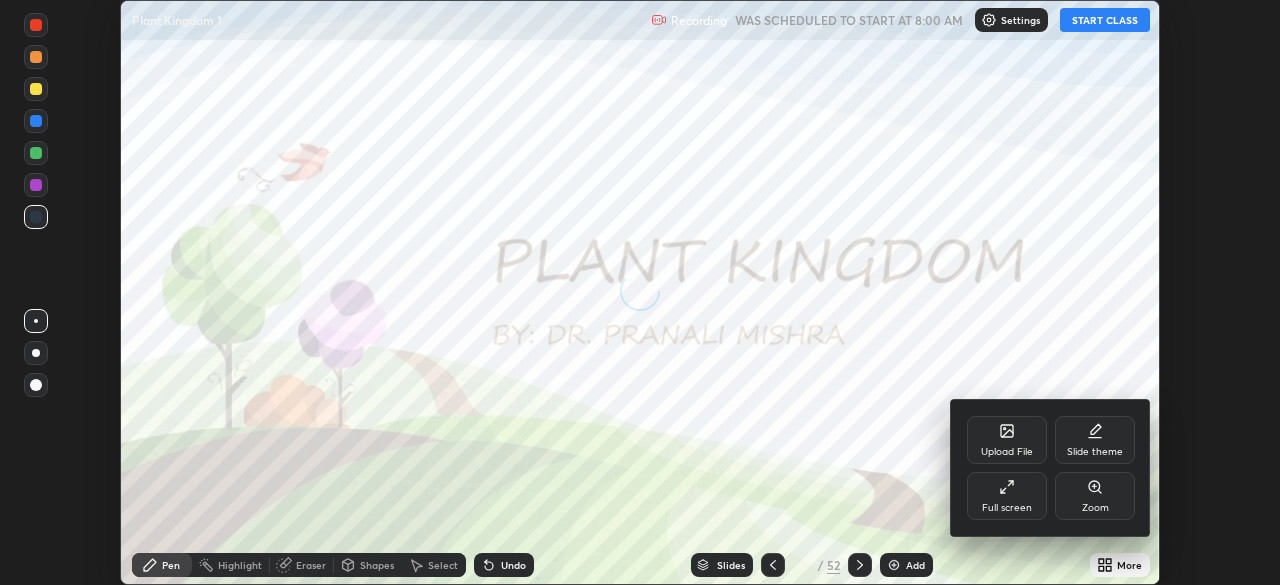 click on "Full screen" at bounding box center (1007, 508) 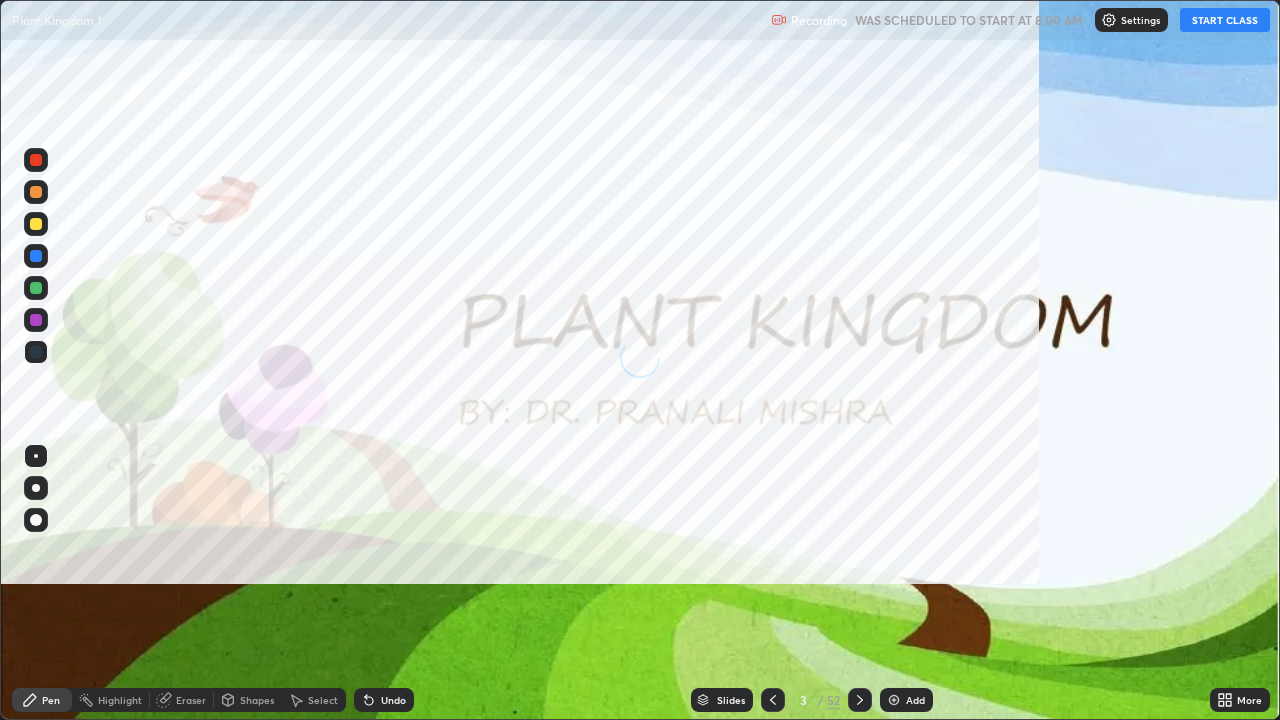 scroll, scrollTop: 99280, scrollLeft: 98720, axis: both 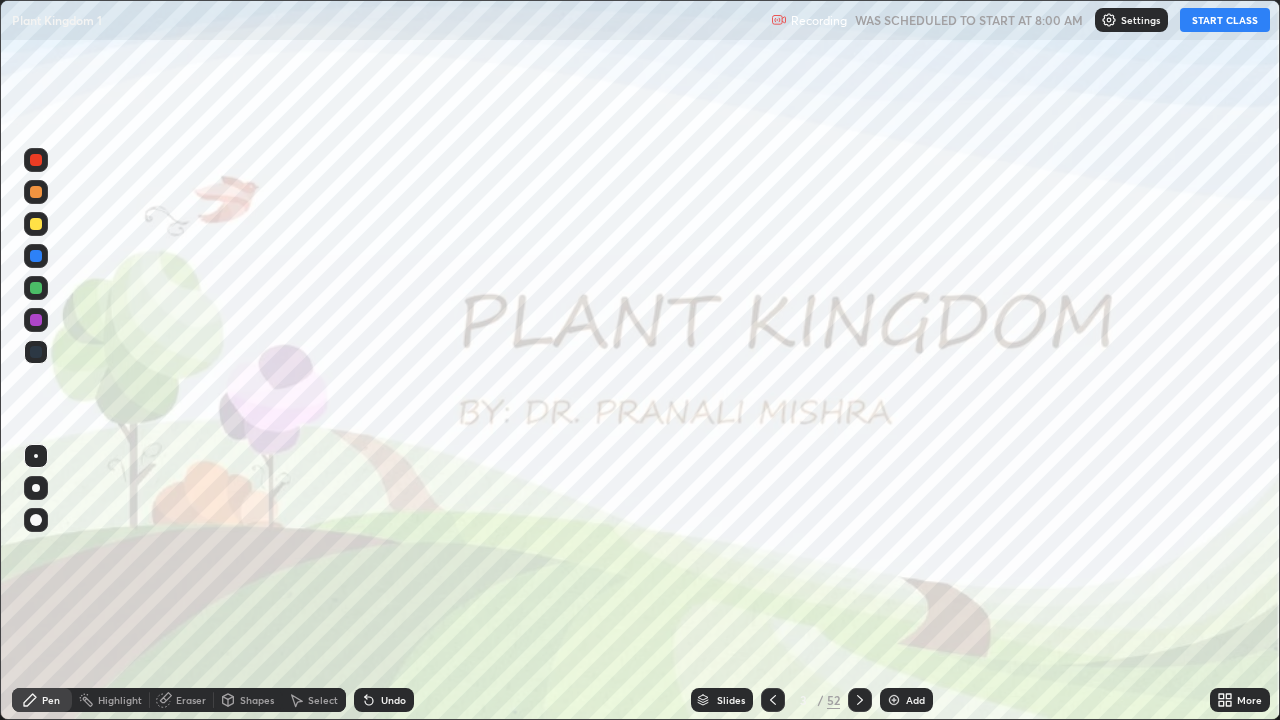 click on "START CLASS" at bounding box center (1225, 20) 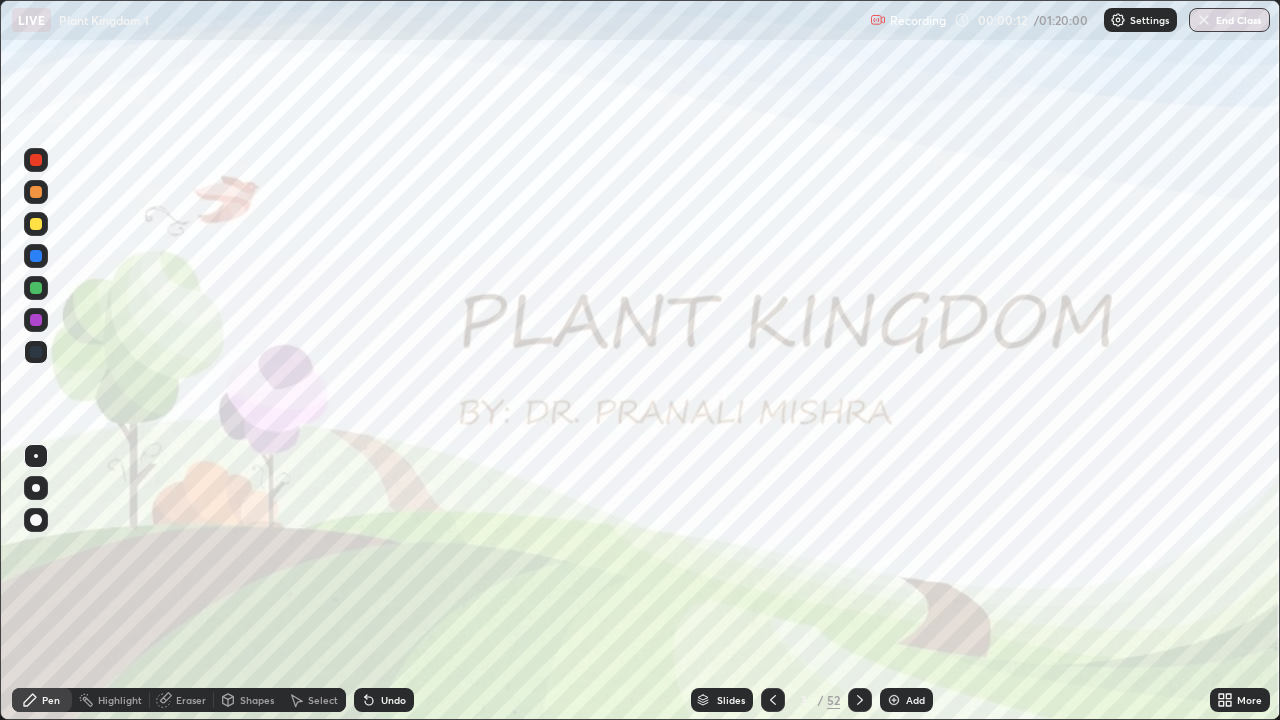 click 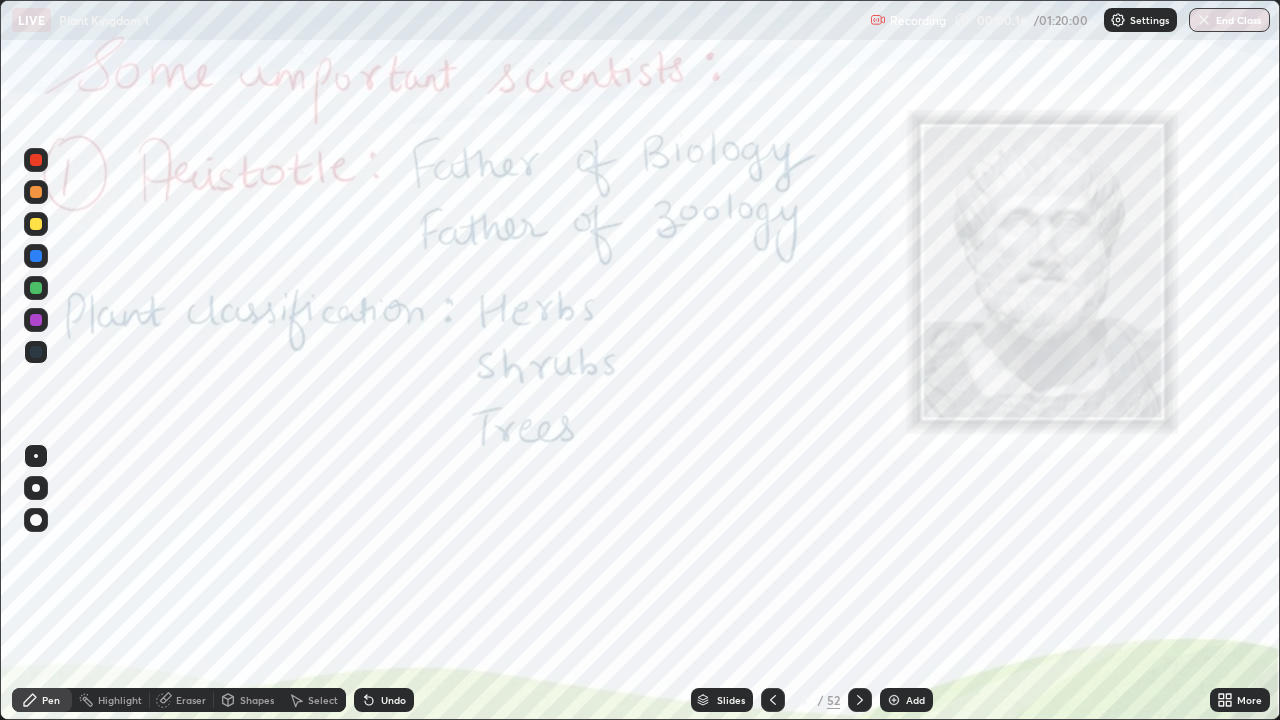 click at bounding box center [860, 700] 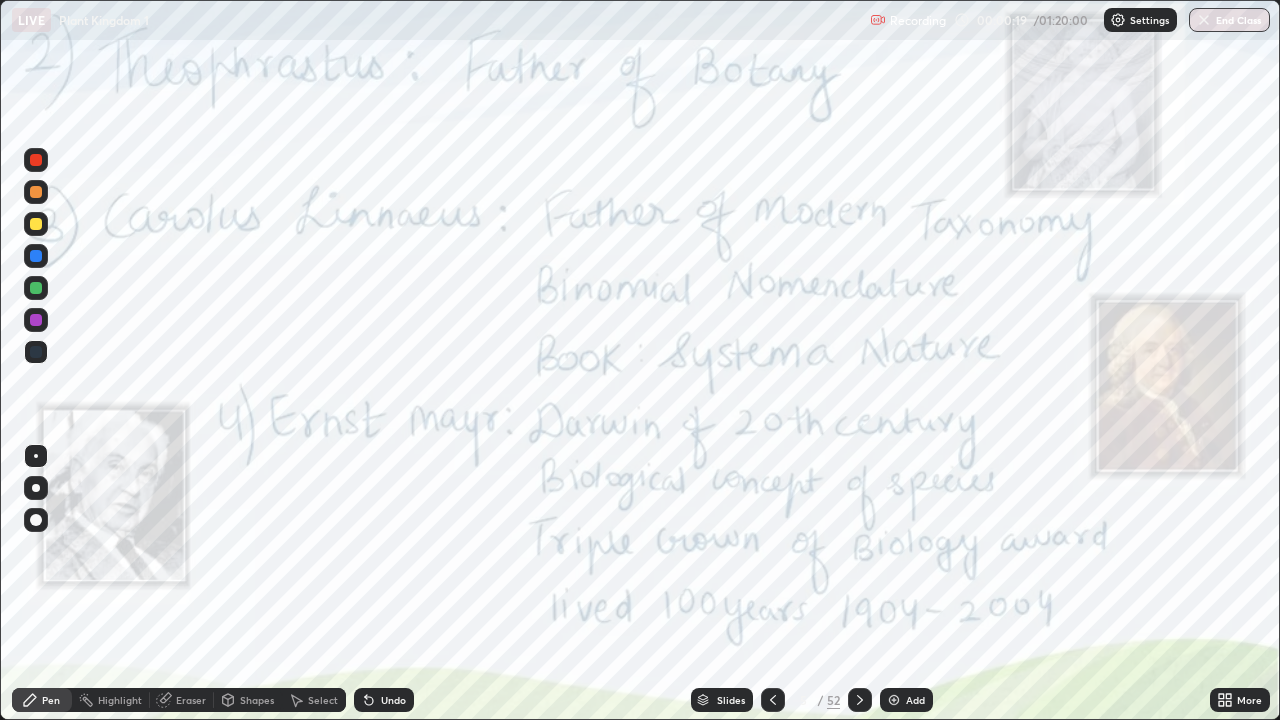 click 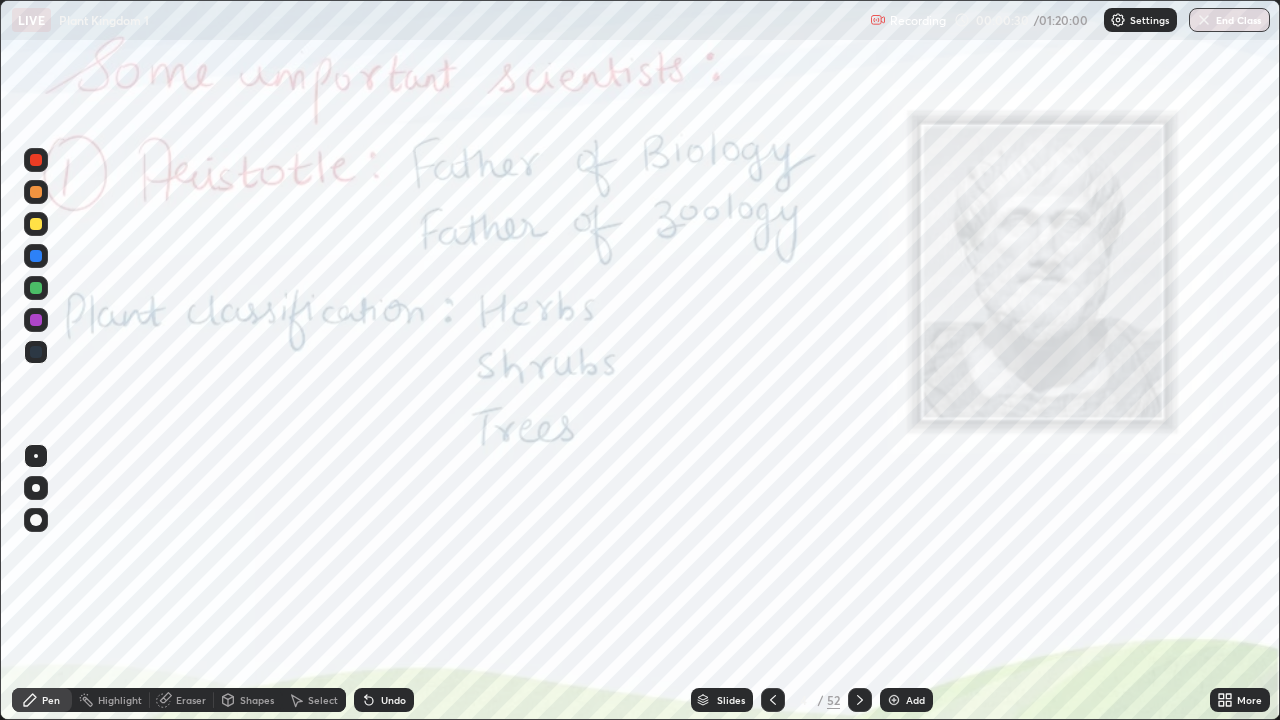 click at bounding box center [860, 700] 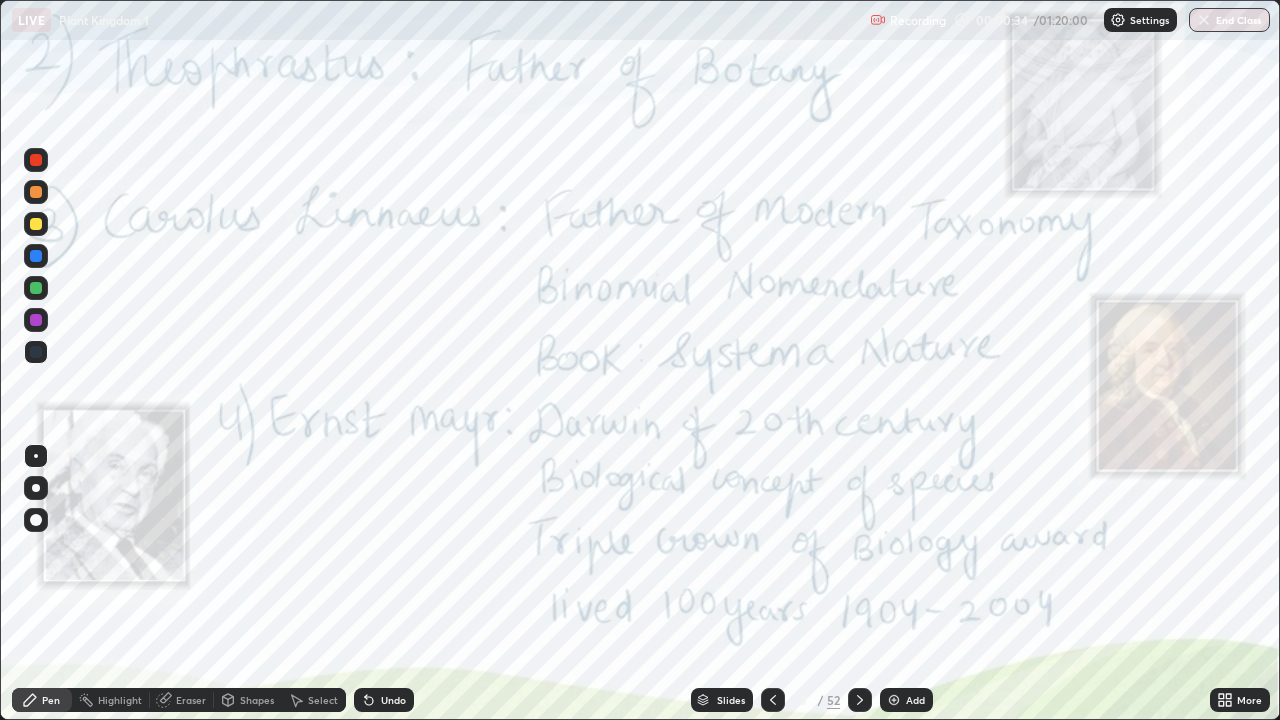 click at bounding box center (860, 700) 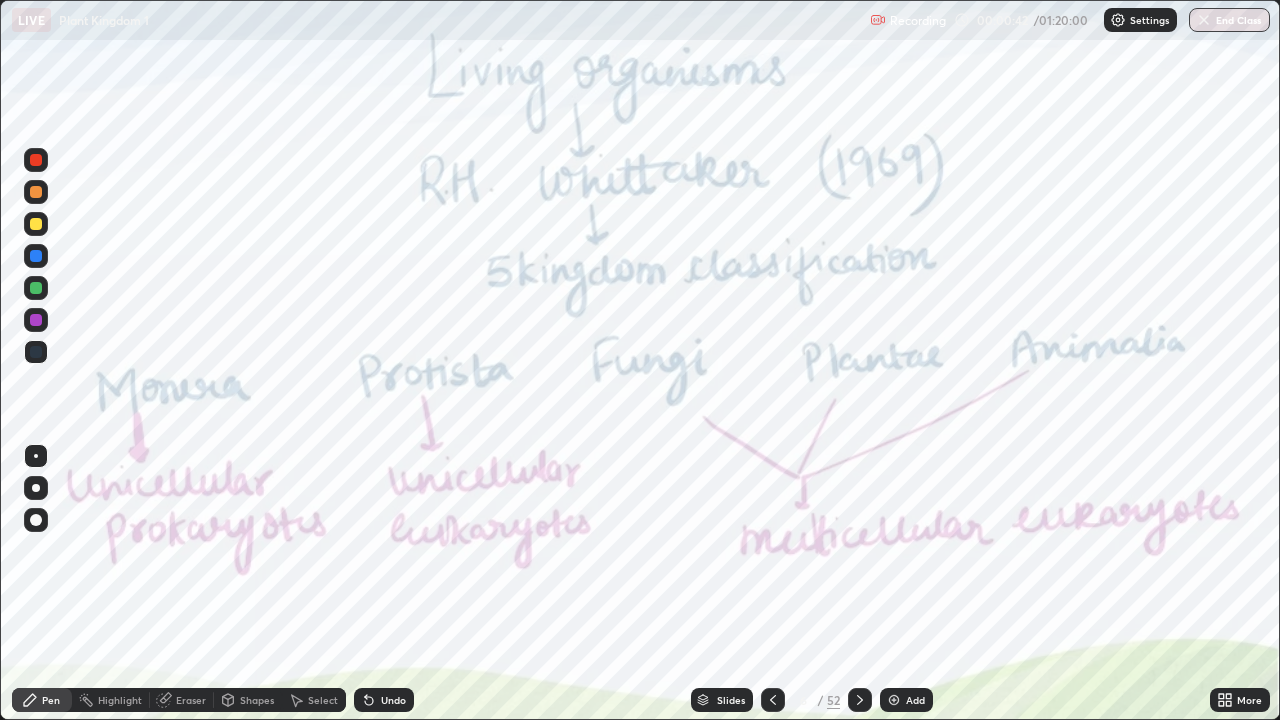 click 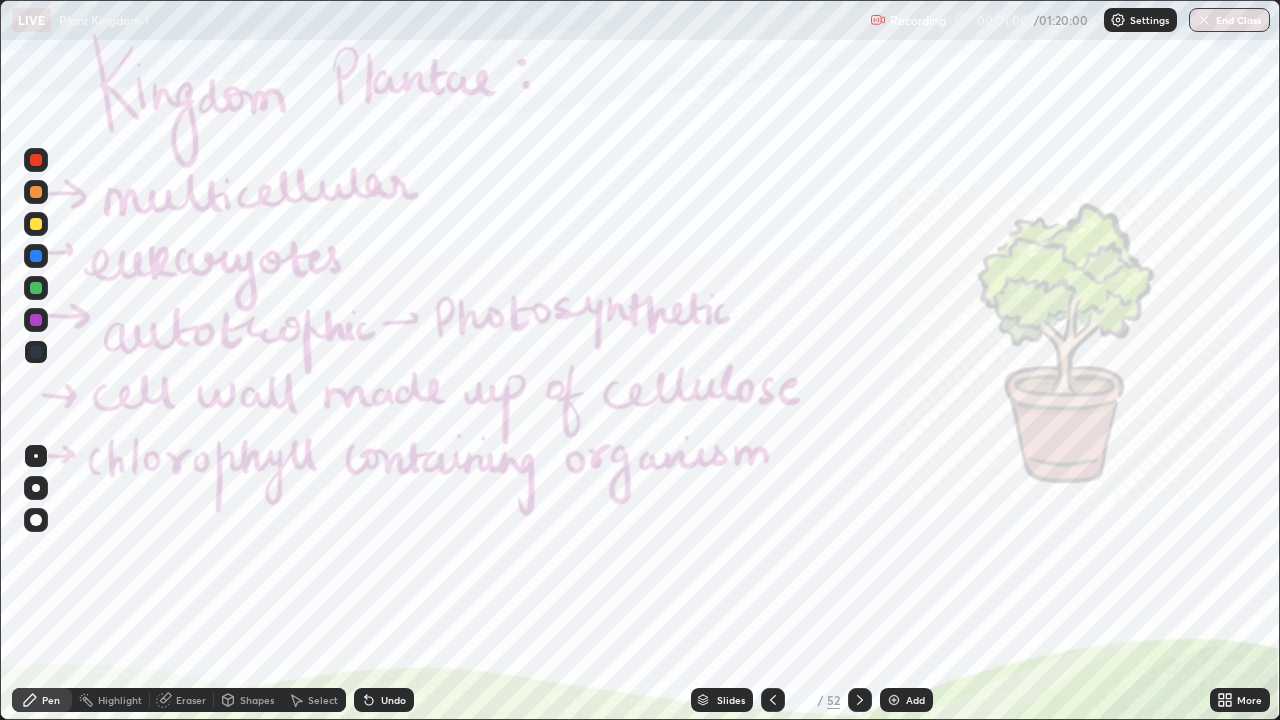 click 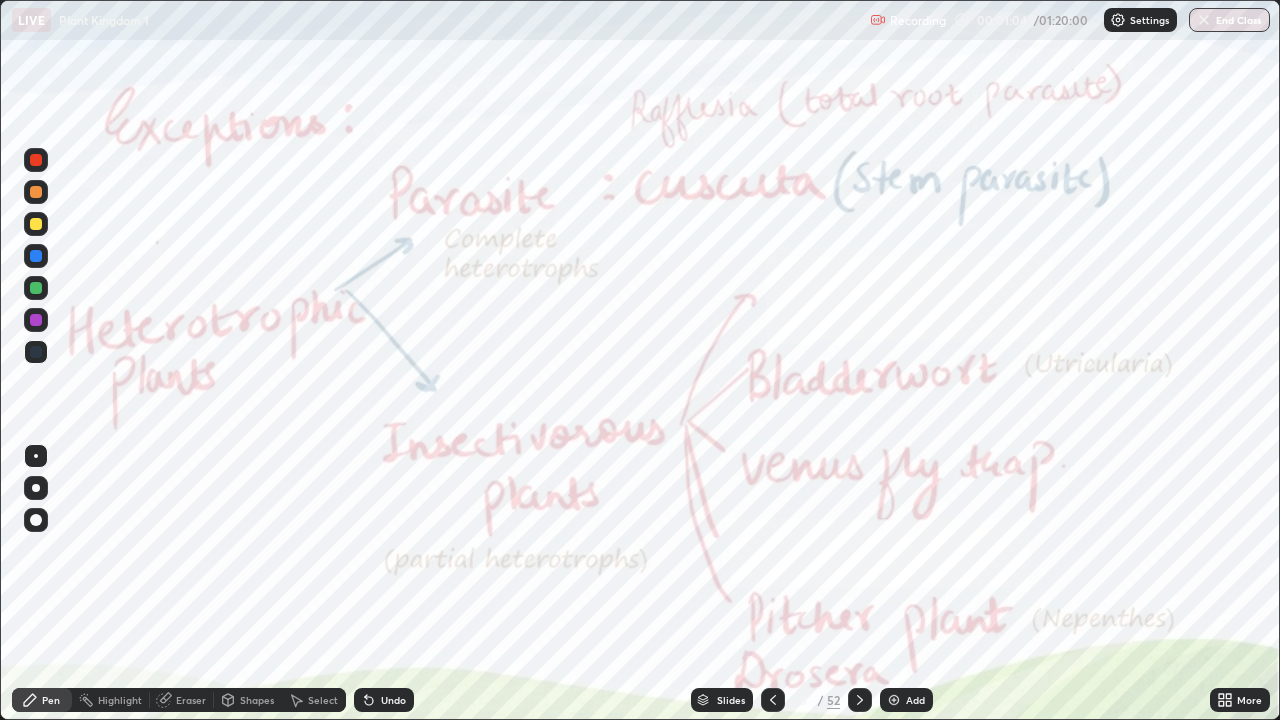 click at bounding box center (860, 700) 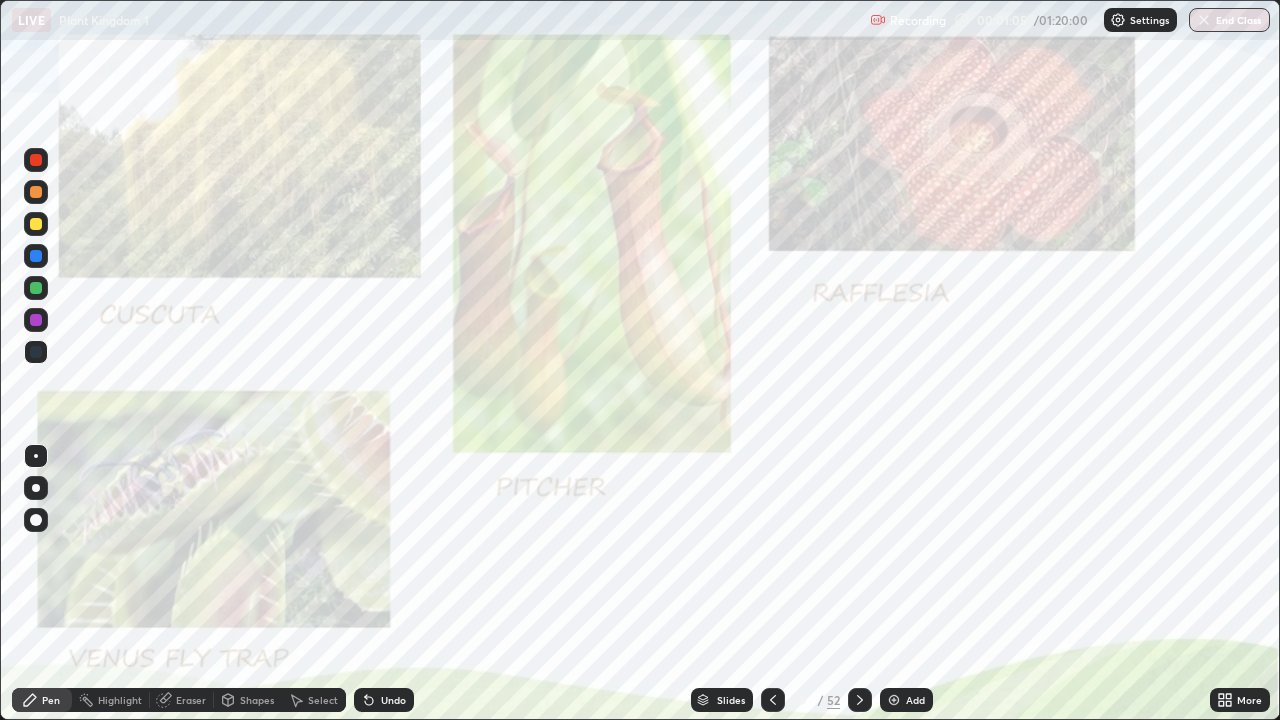 click 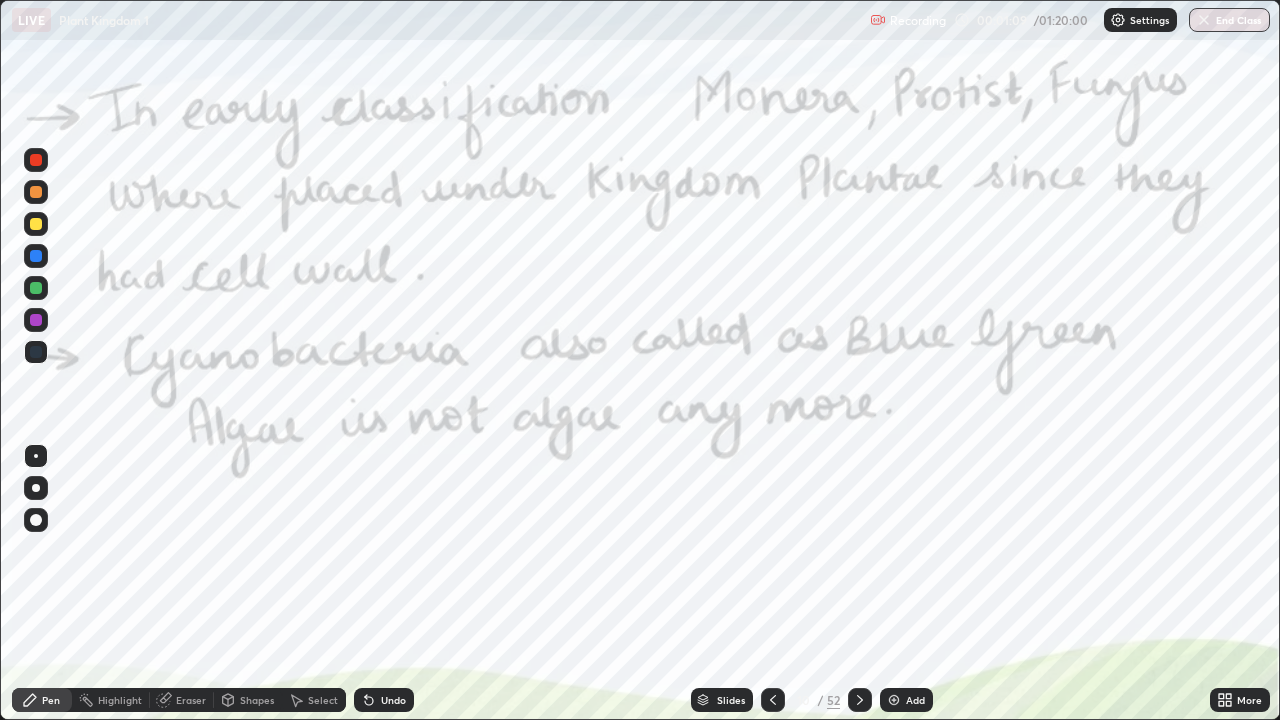 click at bounding box center [860, 700] 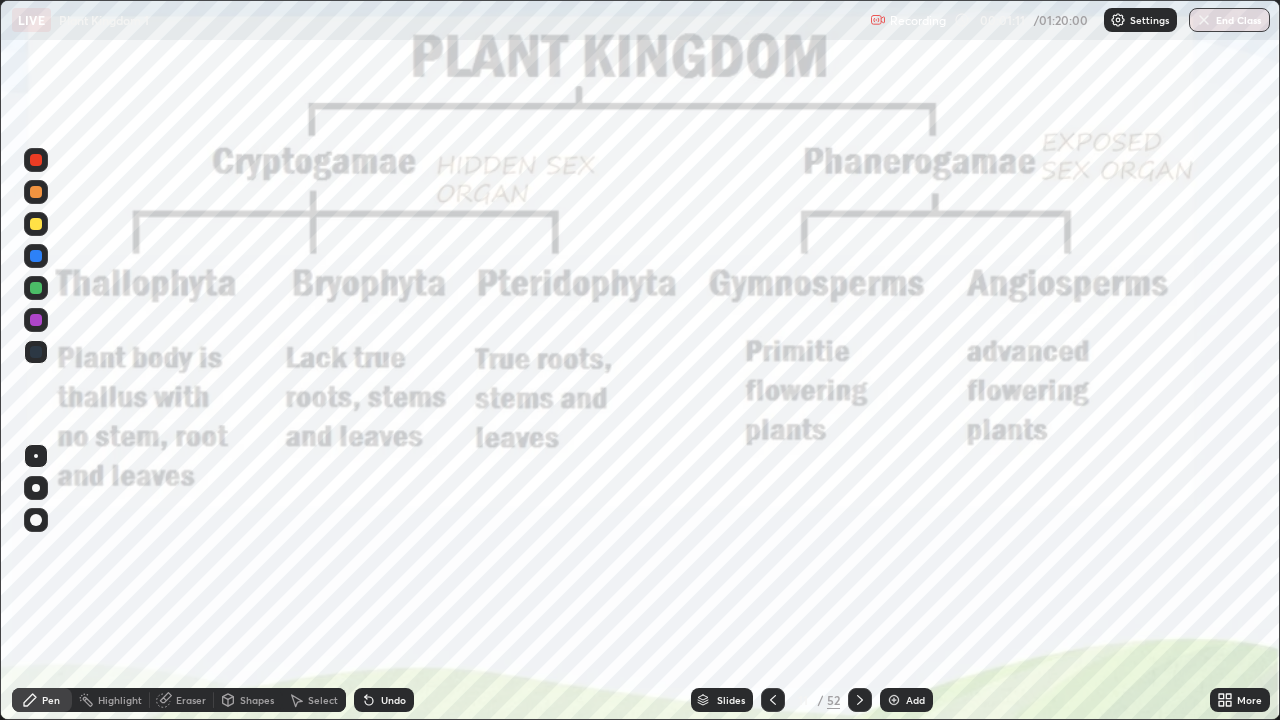 click on "52" at bounding box center [833, 700] 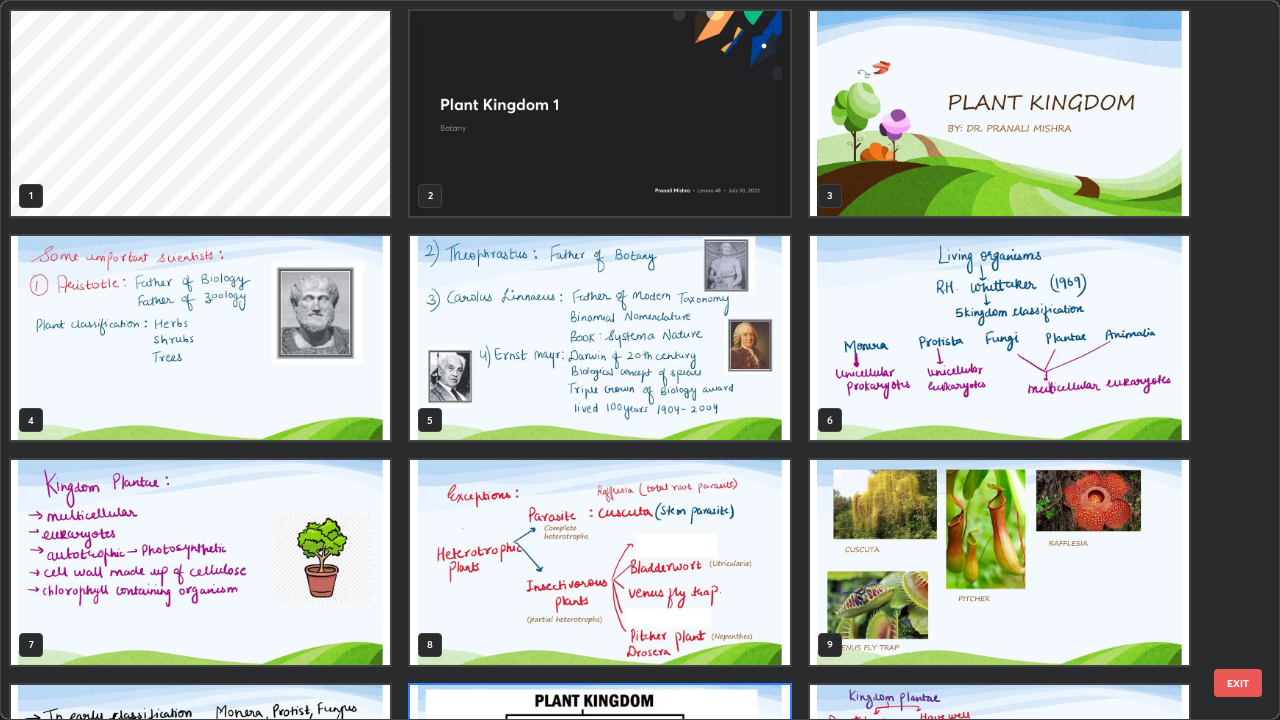 scroll, scrollTop: 180, scrollLeft: 0, axis: vertical 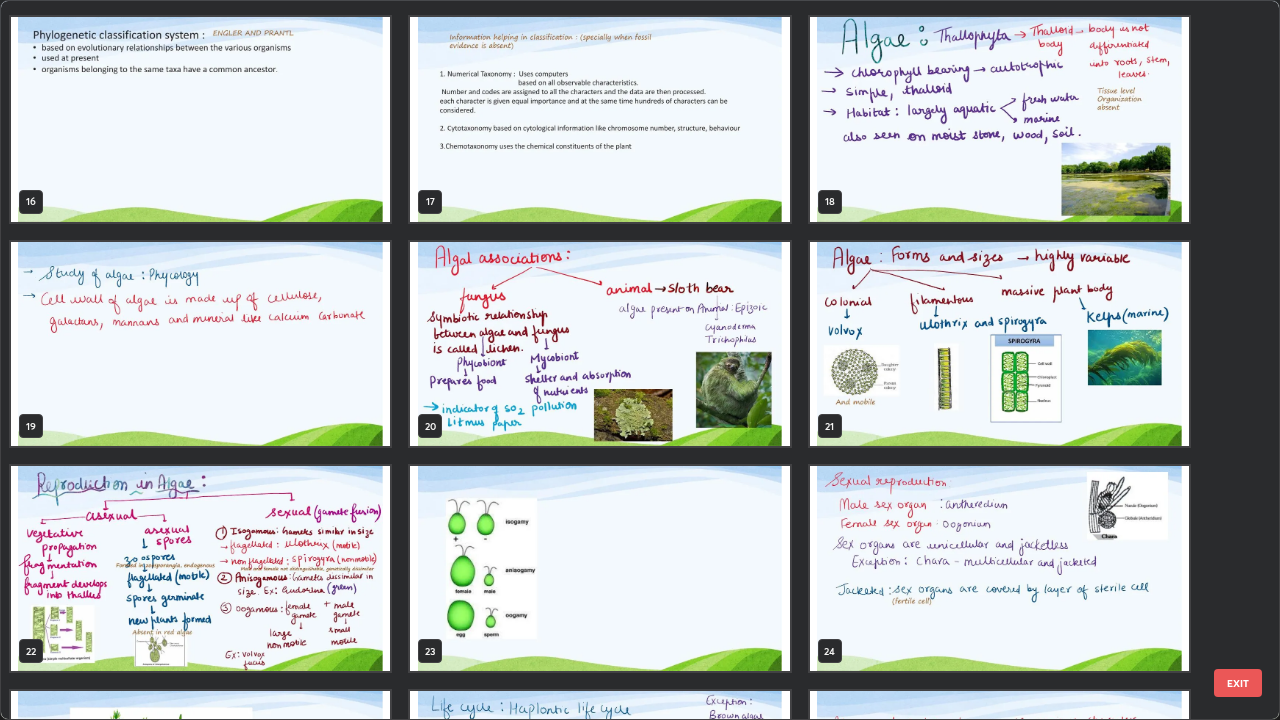 click at bounding box center [999, 344] 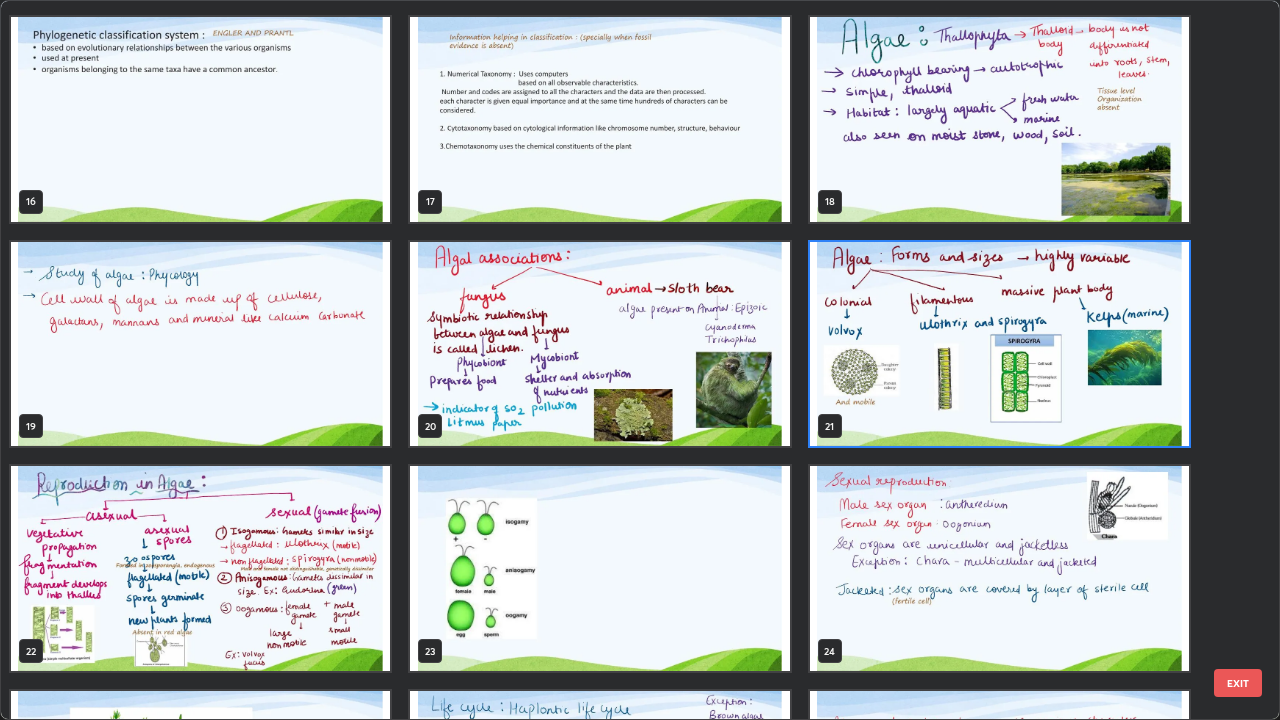 click at bounding box center (999, 344) 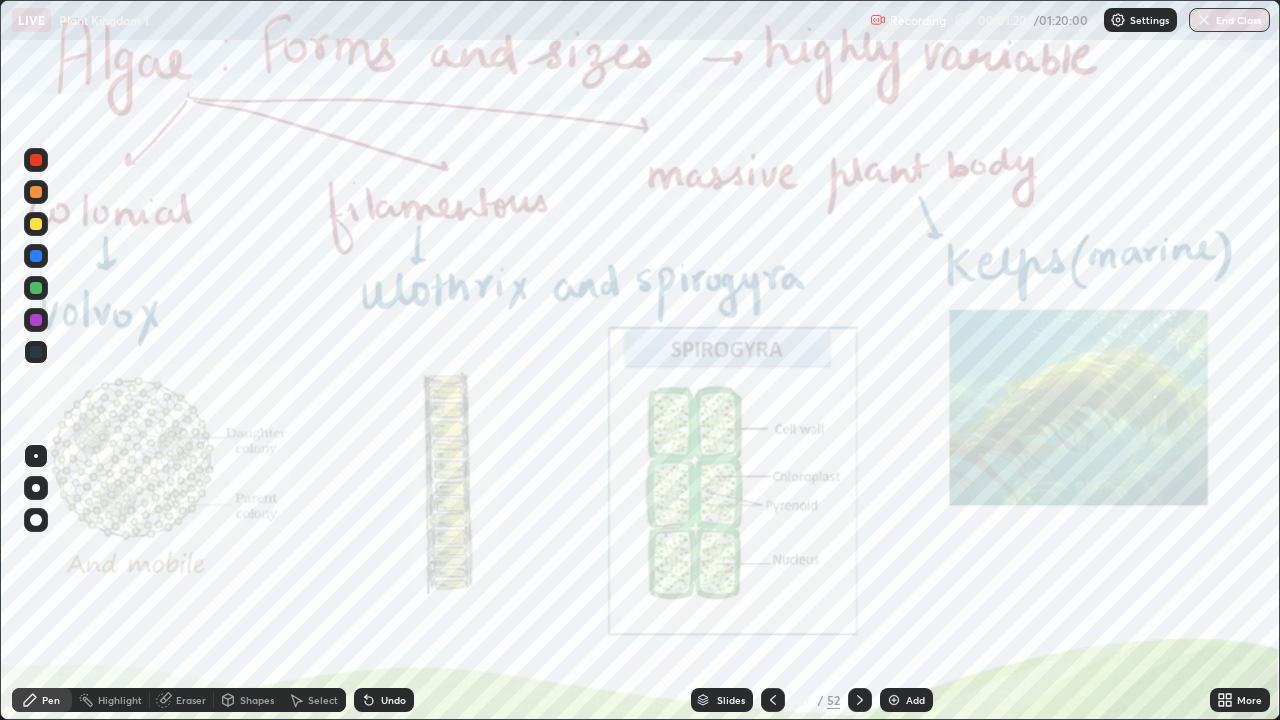 click 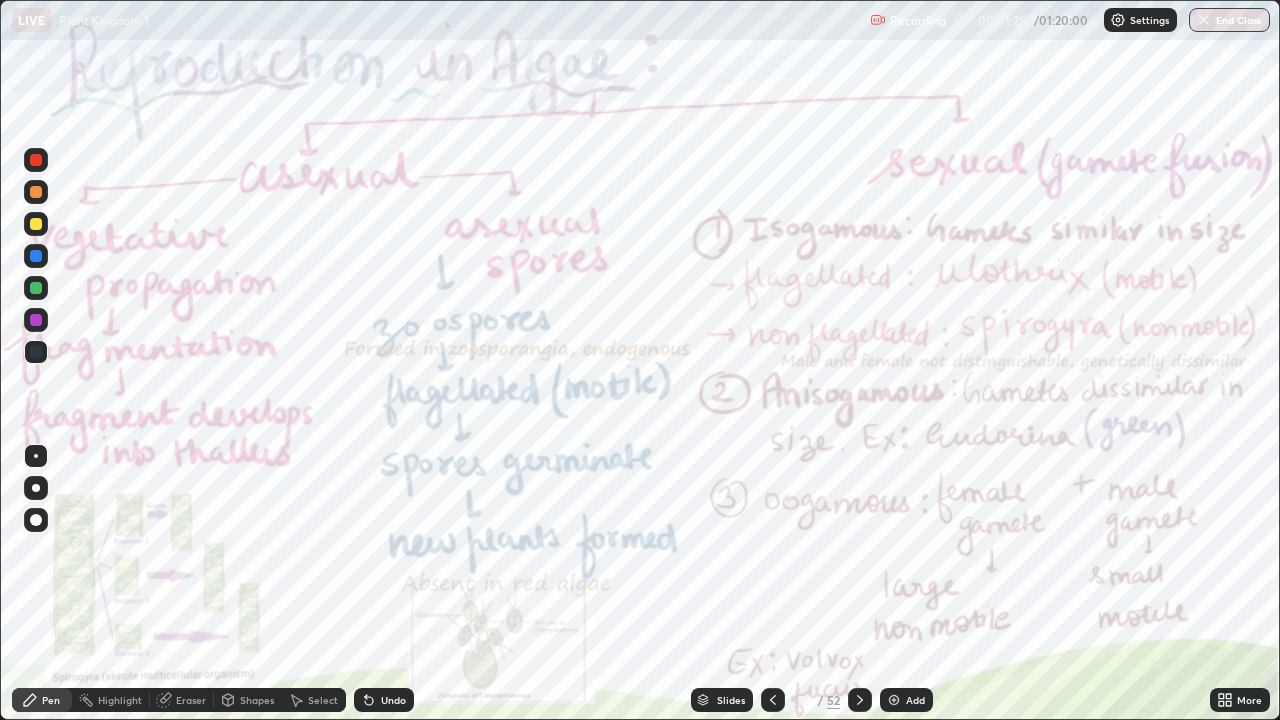 click 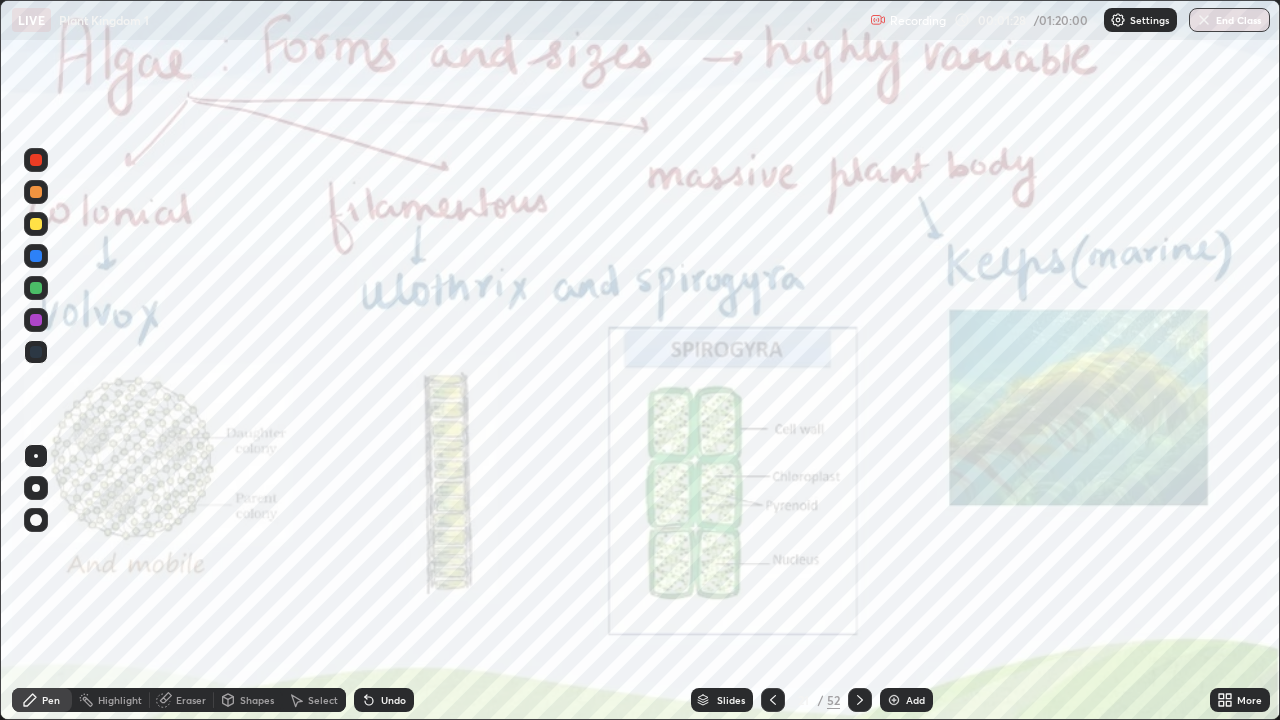 click 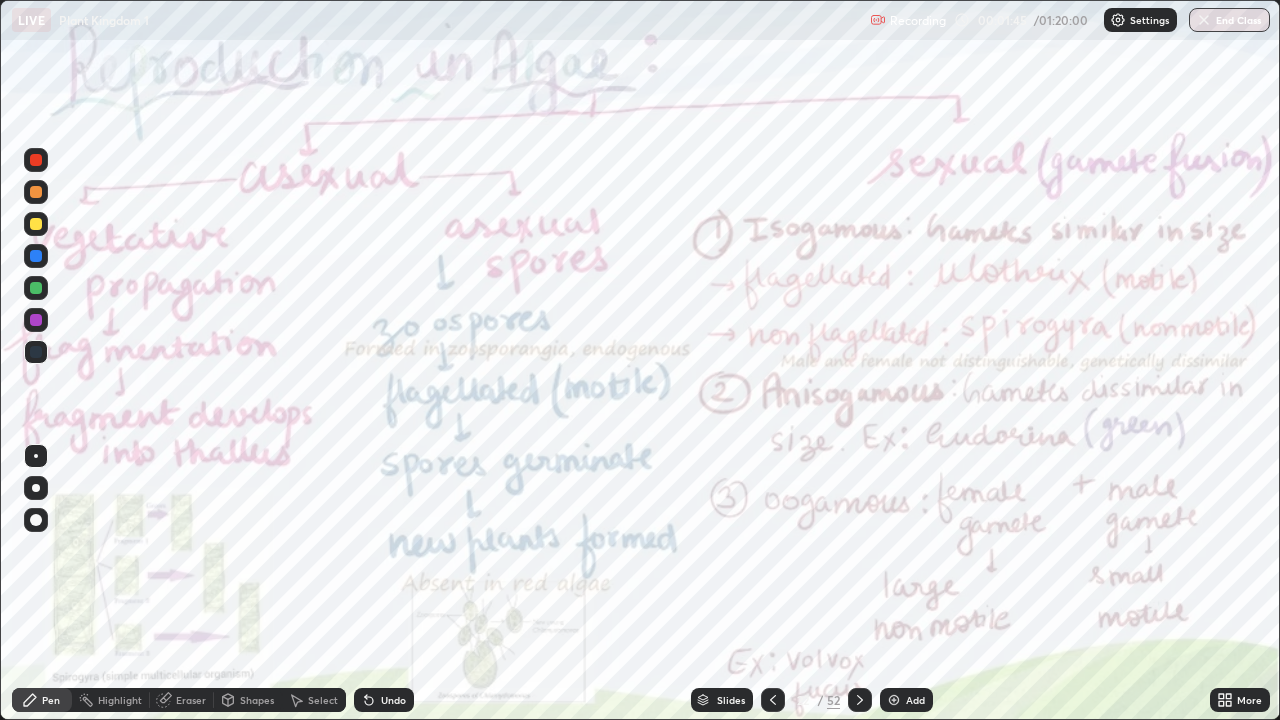 click on "Select" at bounding box center (323, 700) 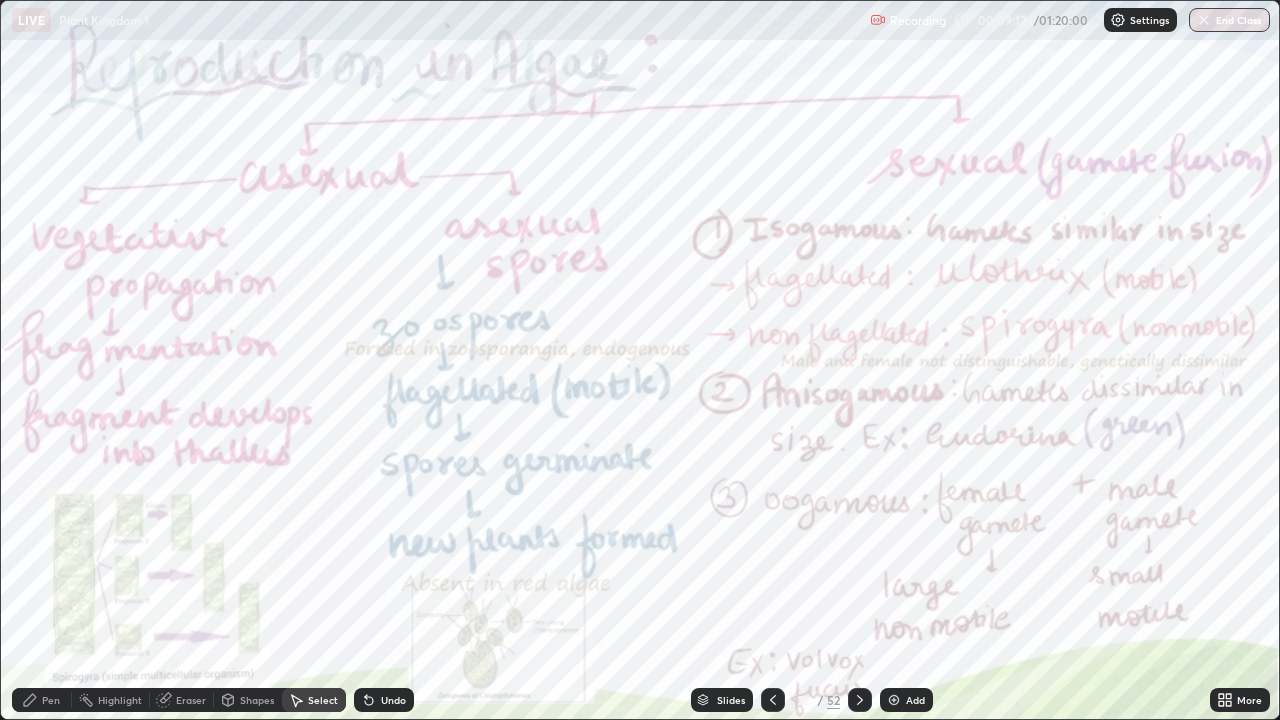 click 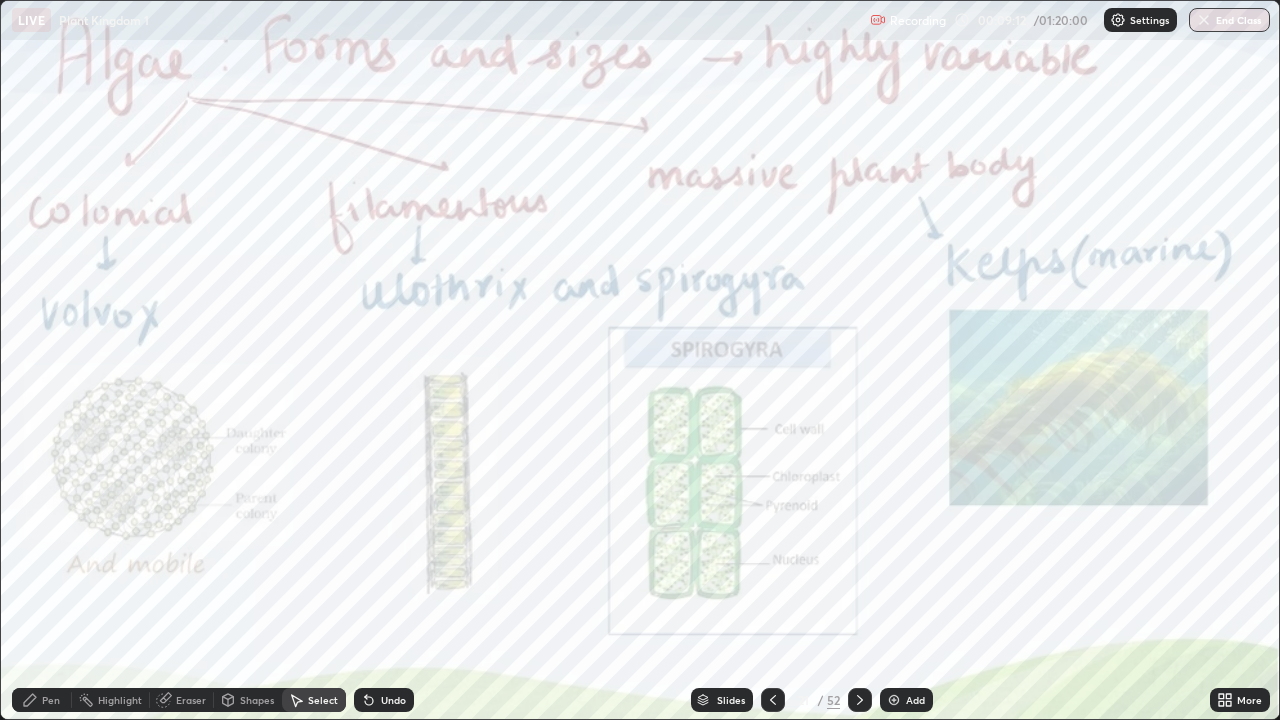 click 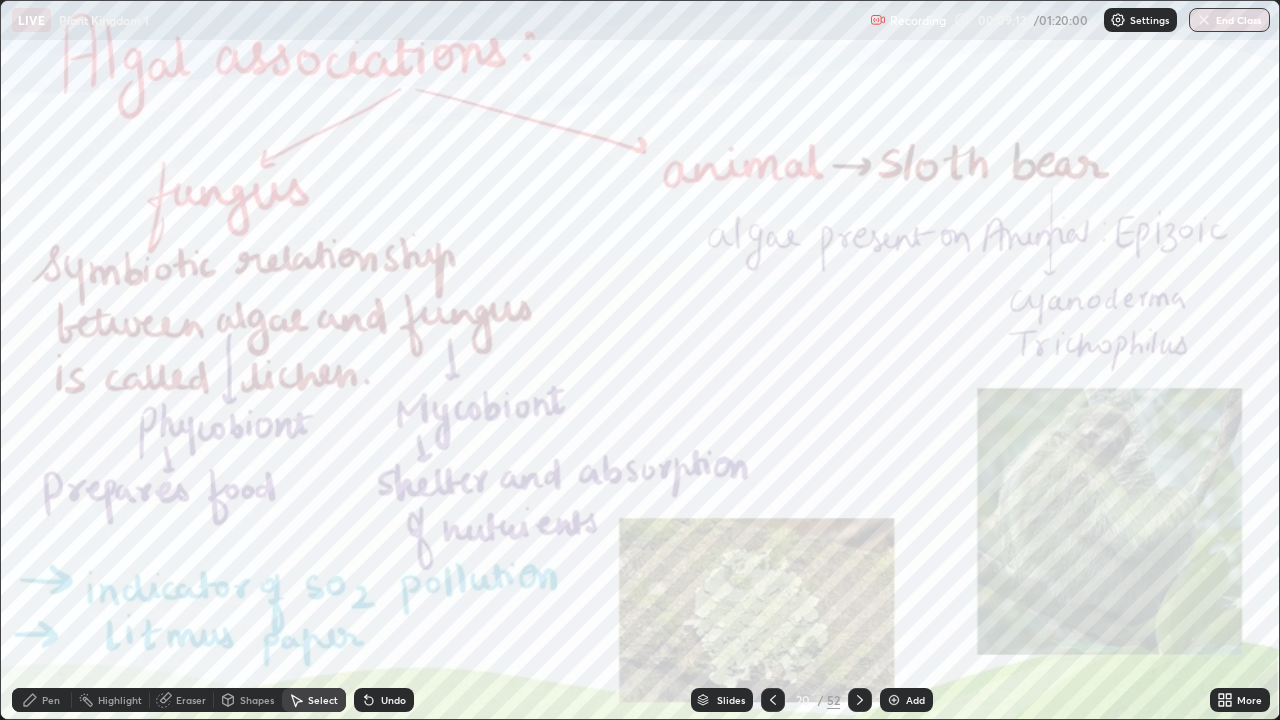 click 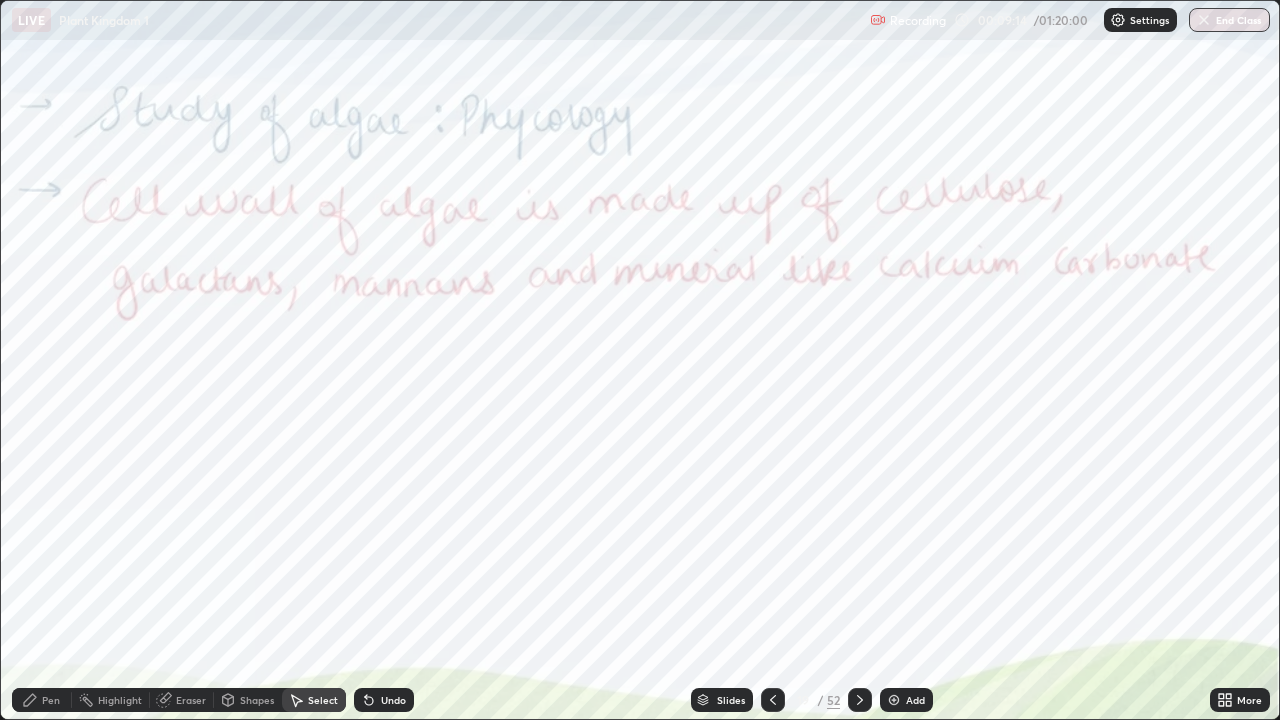 click at bounding box center [773, 700] 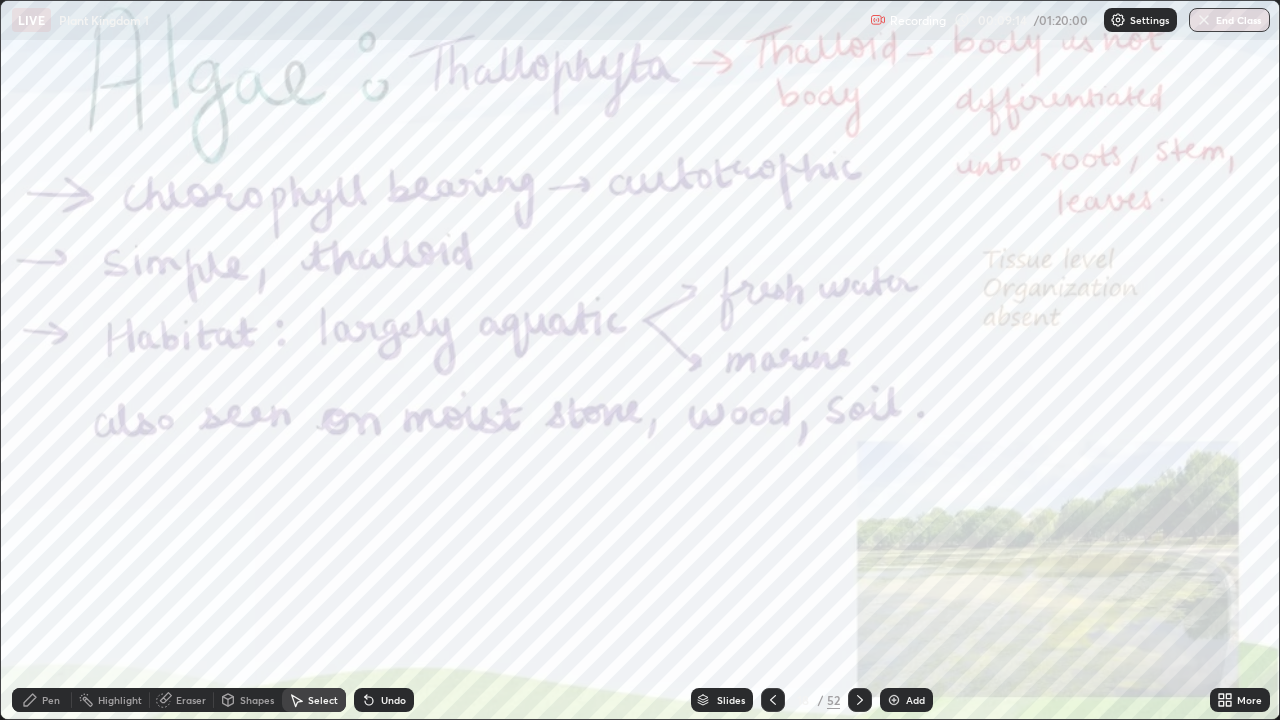 click 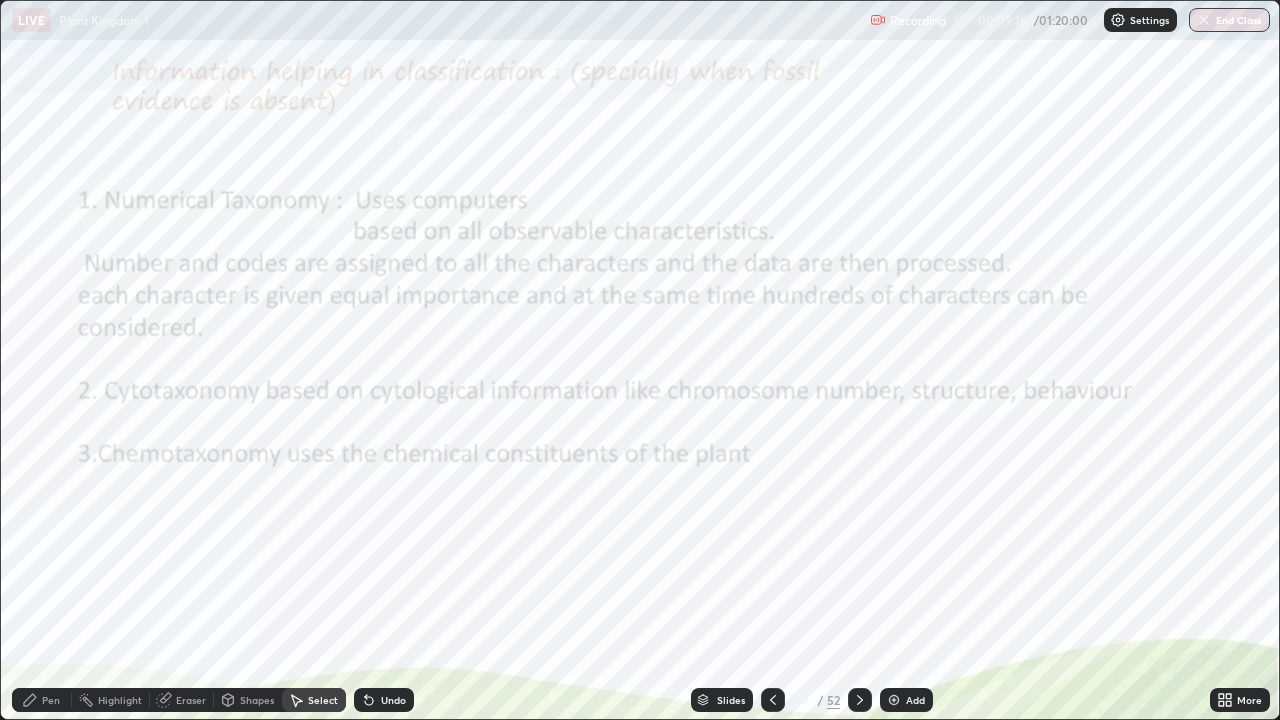 click 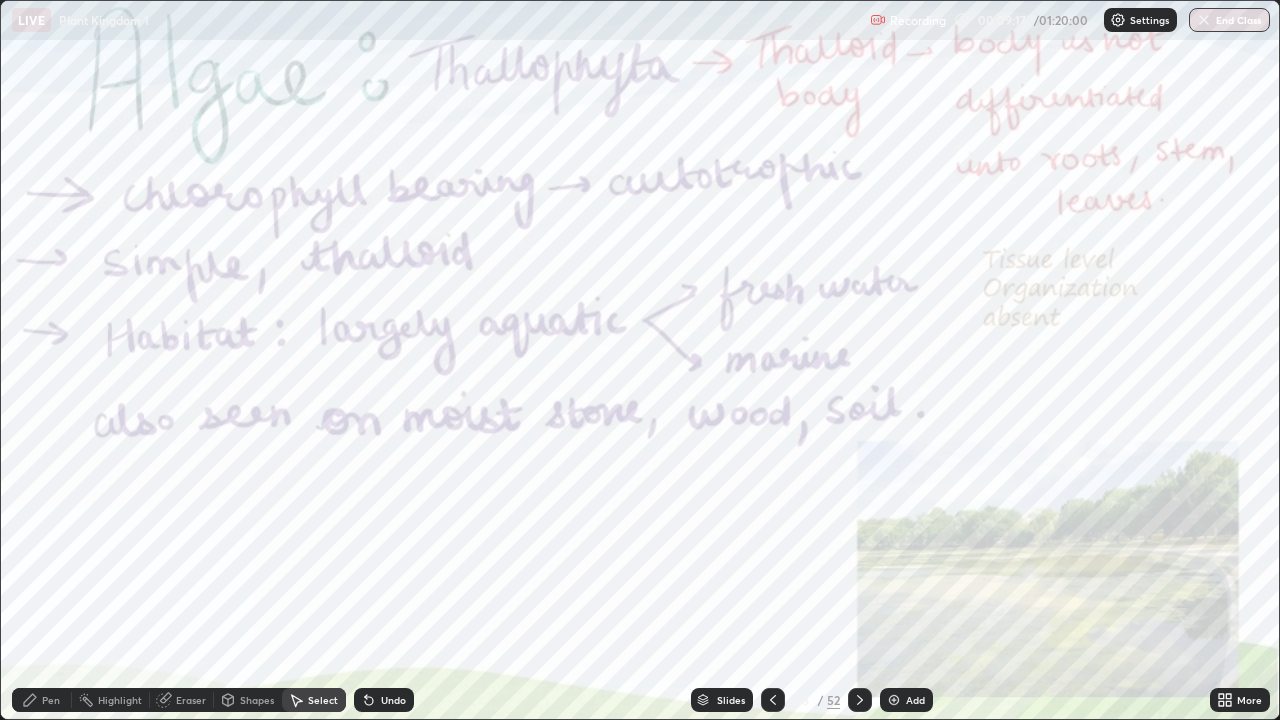 click 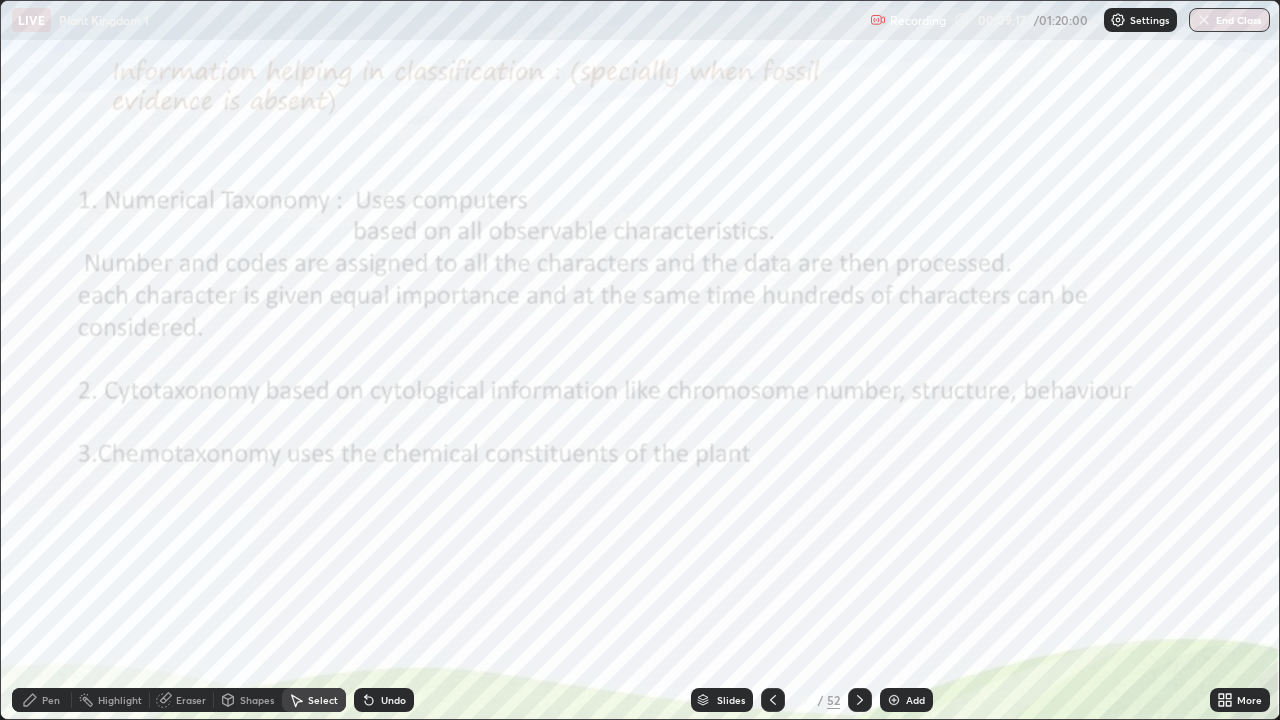 click on "Add" at bounding box center (906, 700) 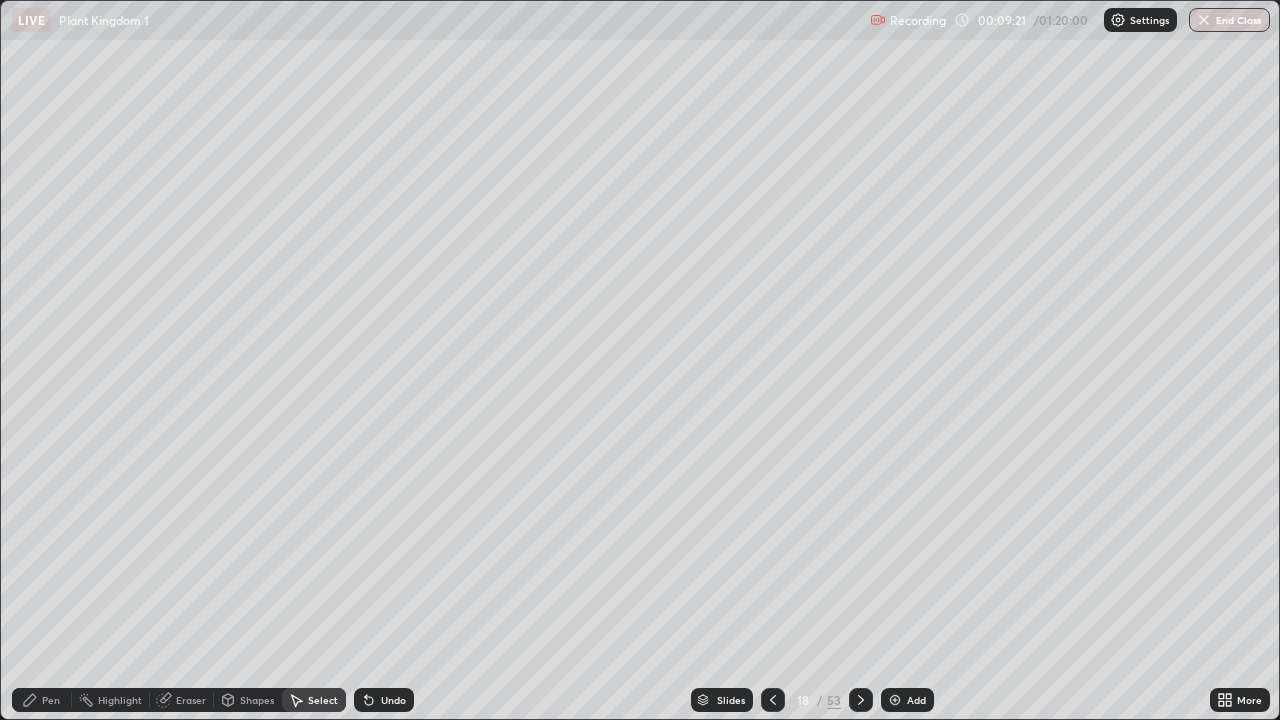 click on "Pen" at bounding box center [51, 700] 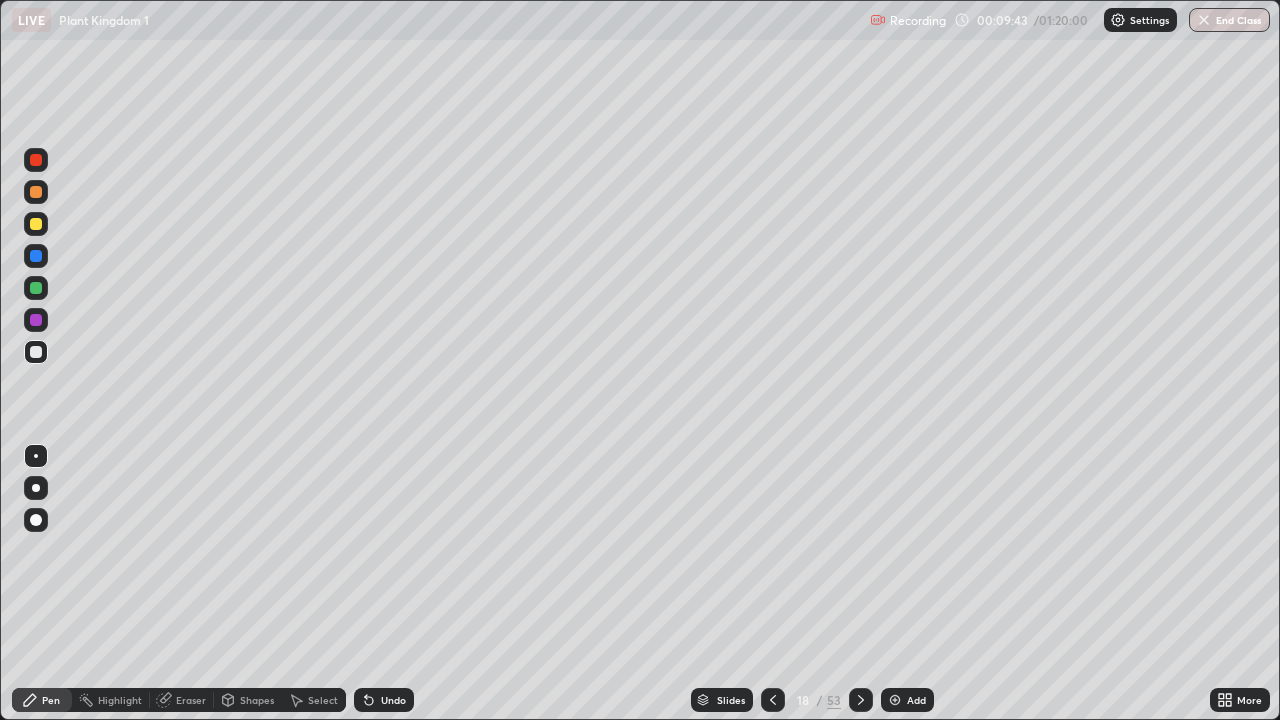 click 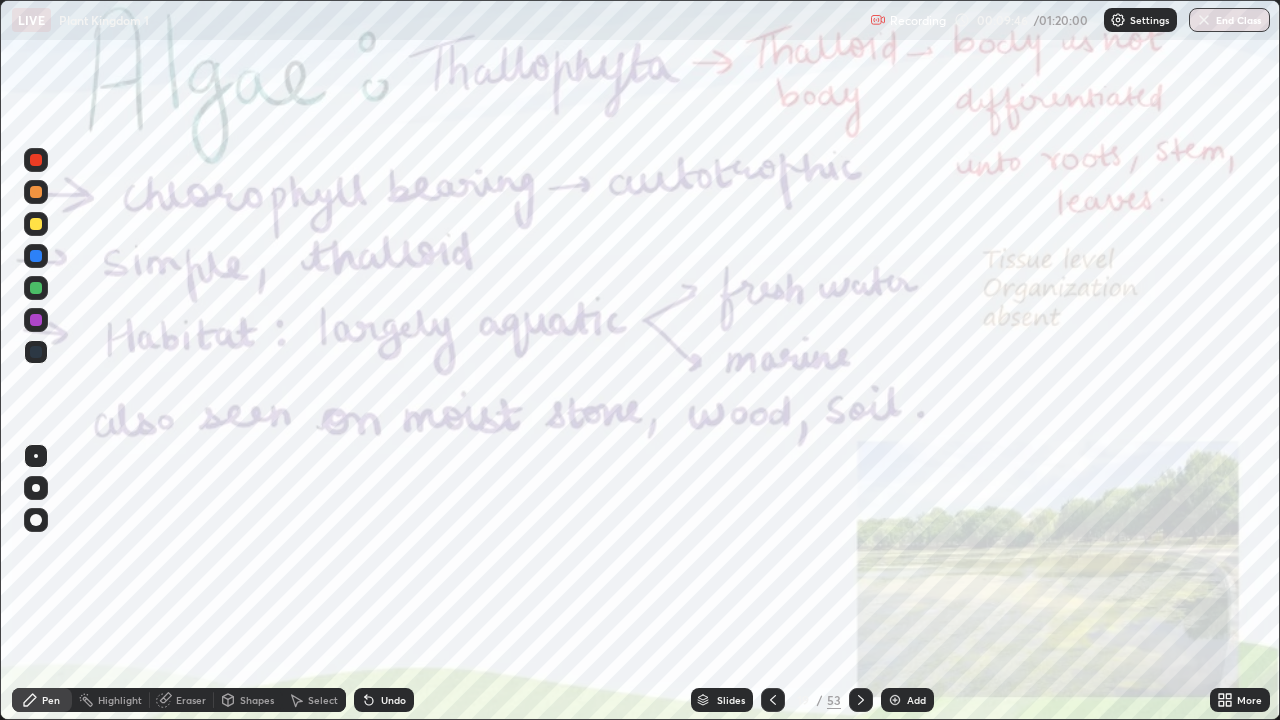 click 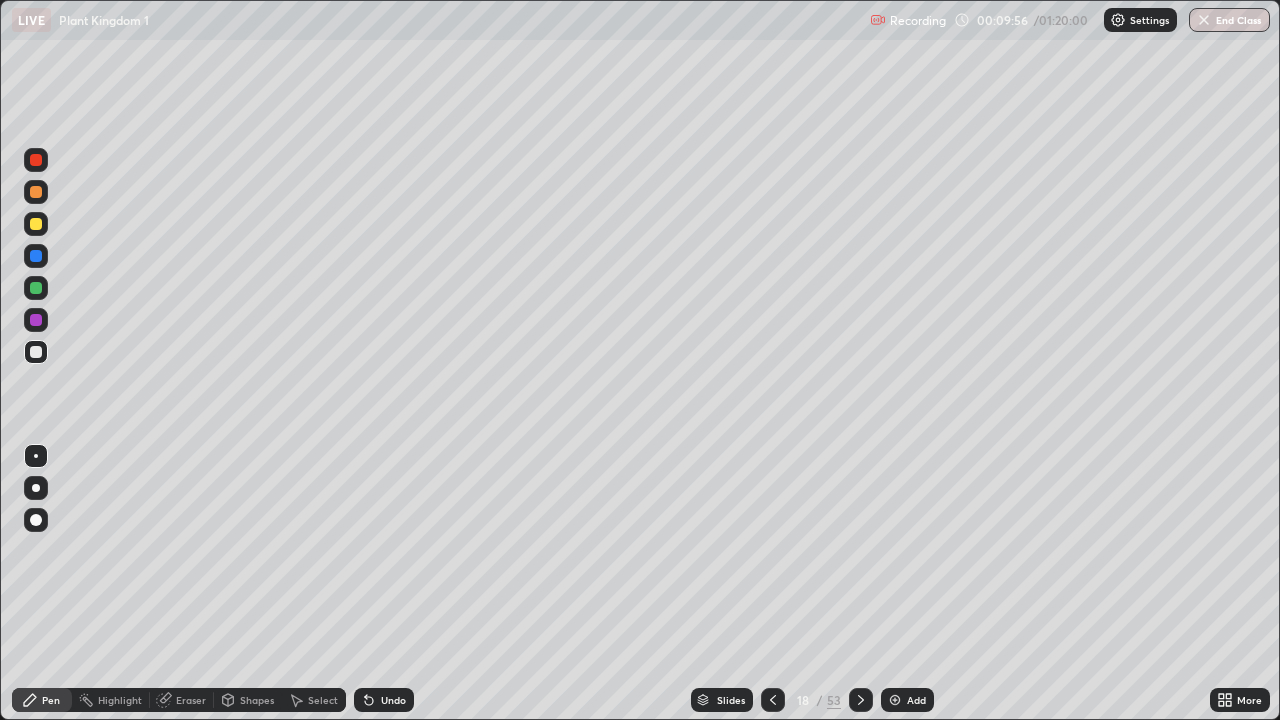 click at bounding box center [36, 224] 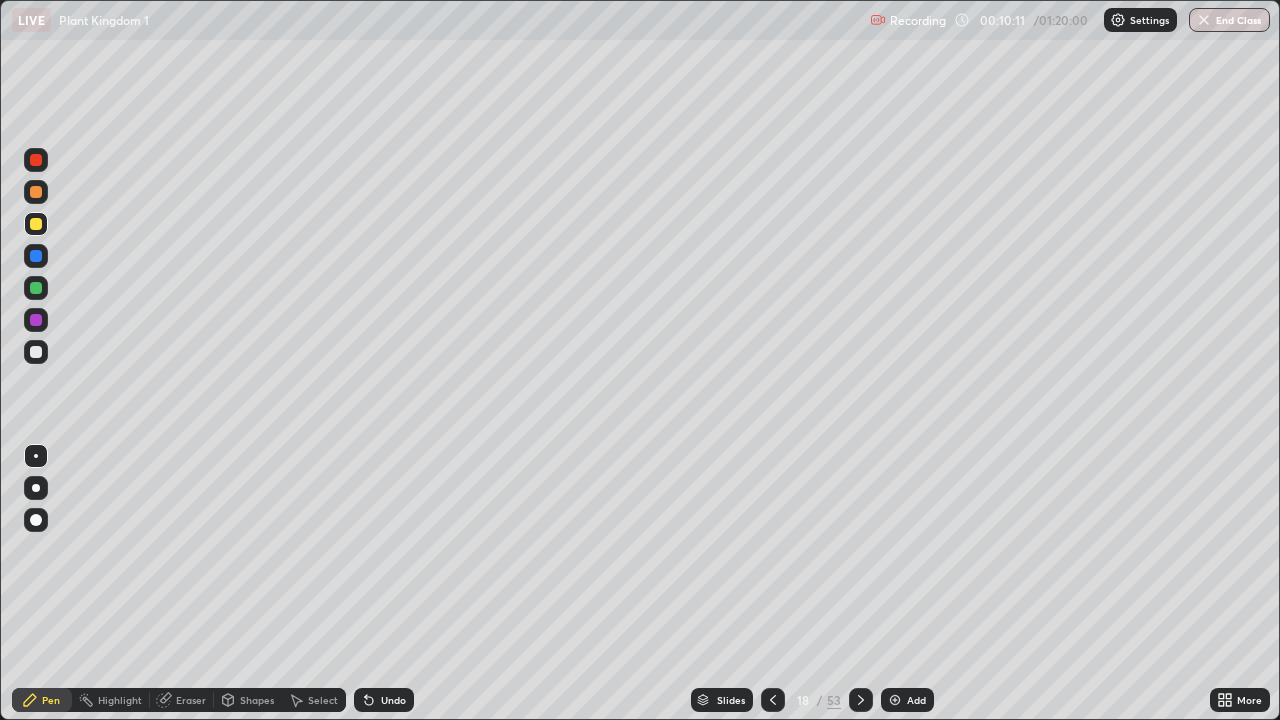 click on "Pen" at bounding box center [42, 700] 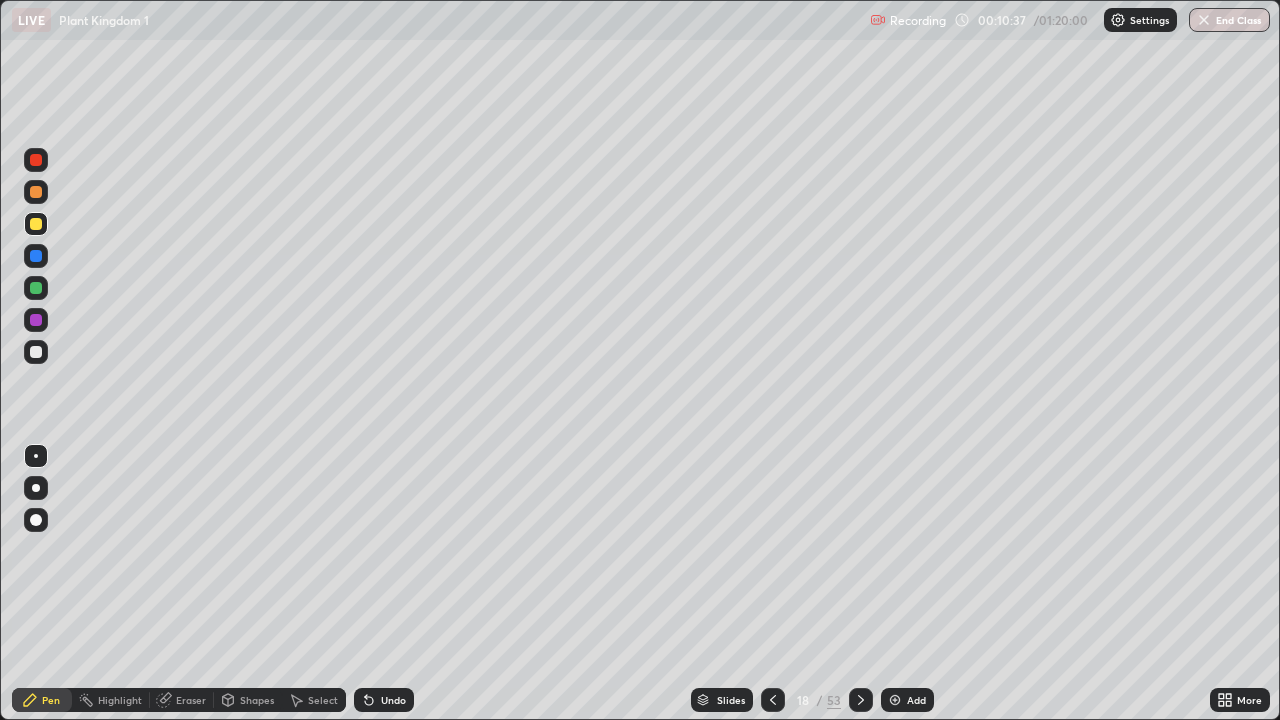 click 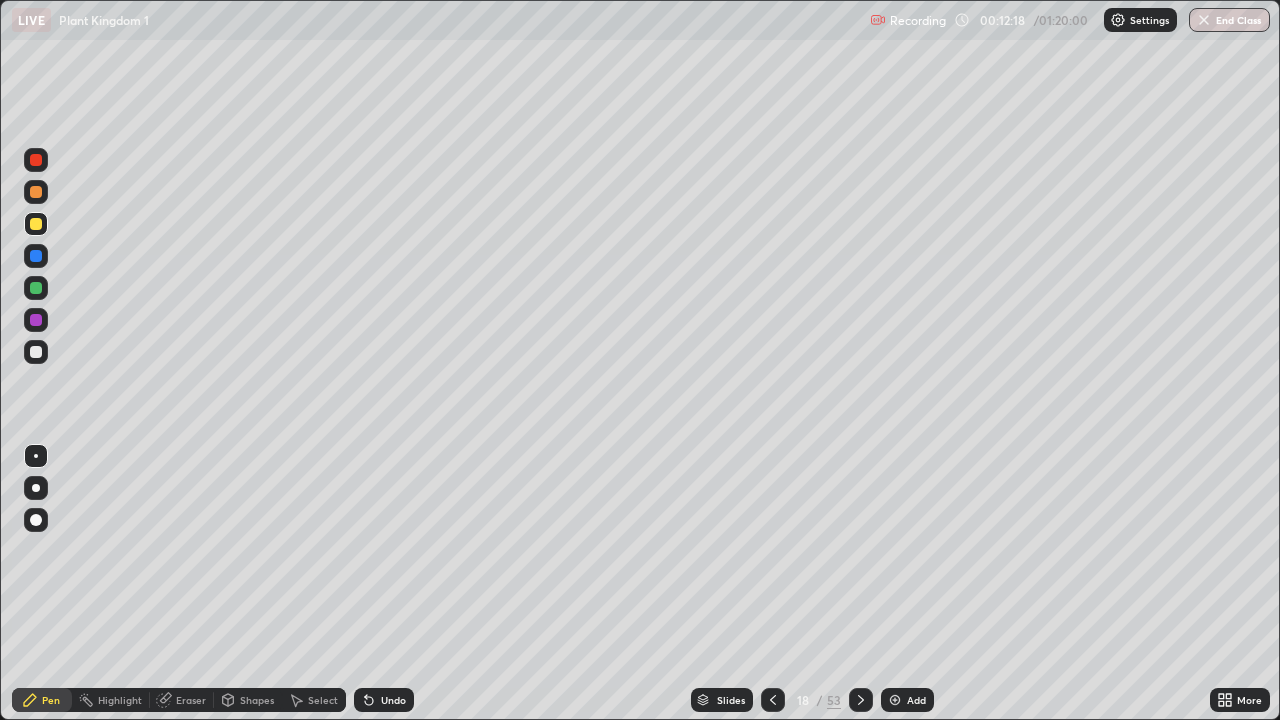 click 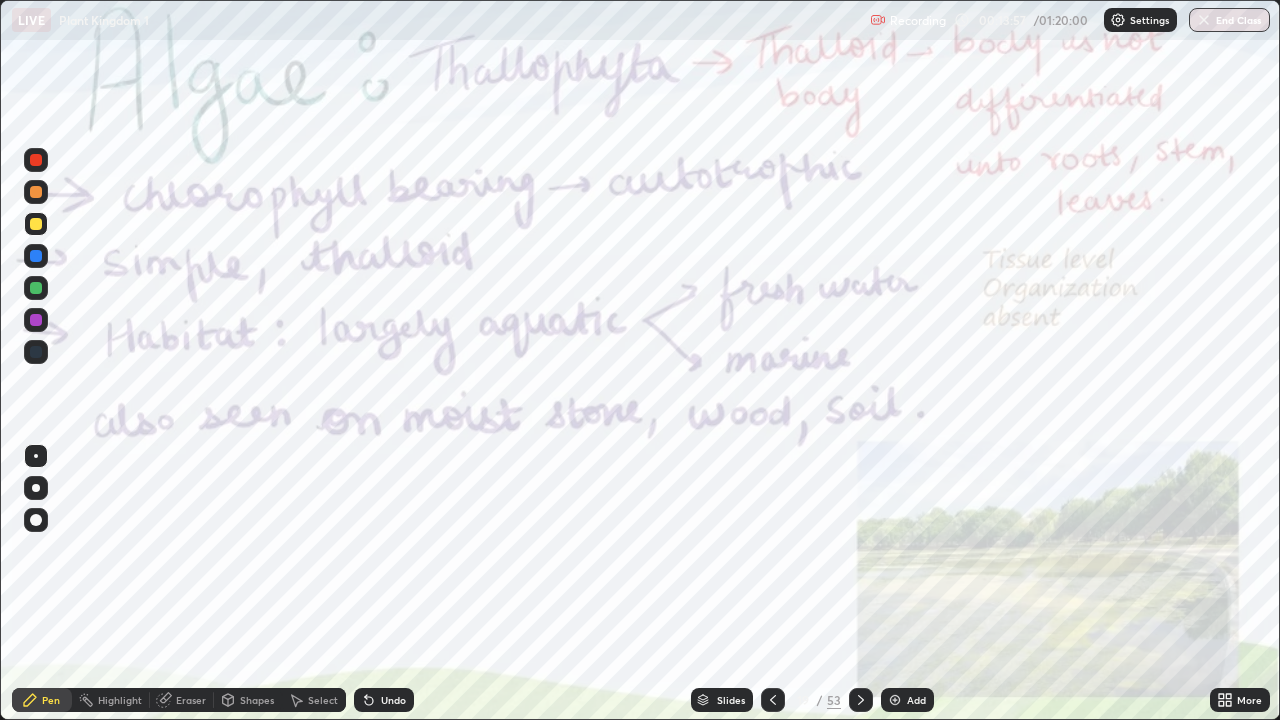 click 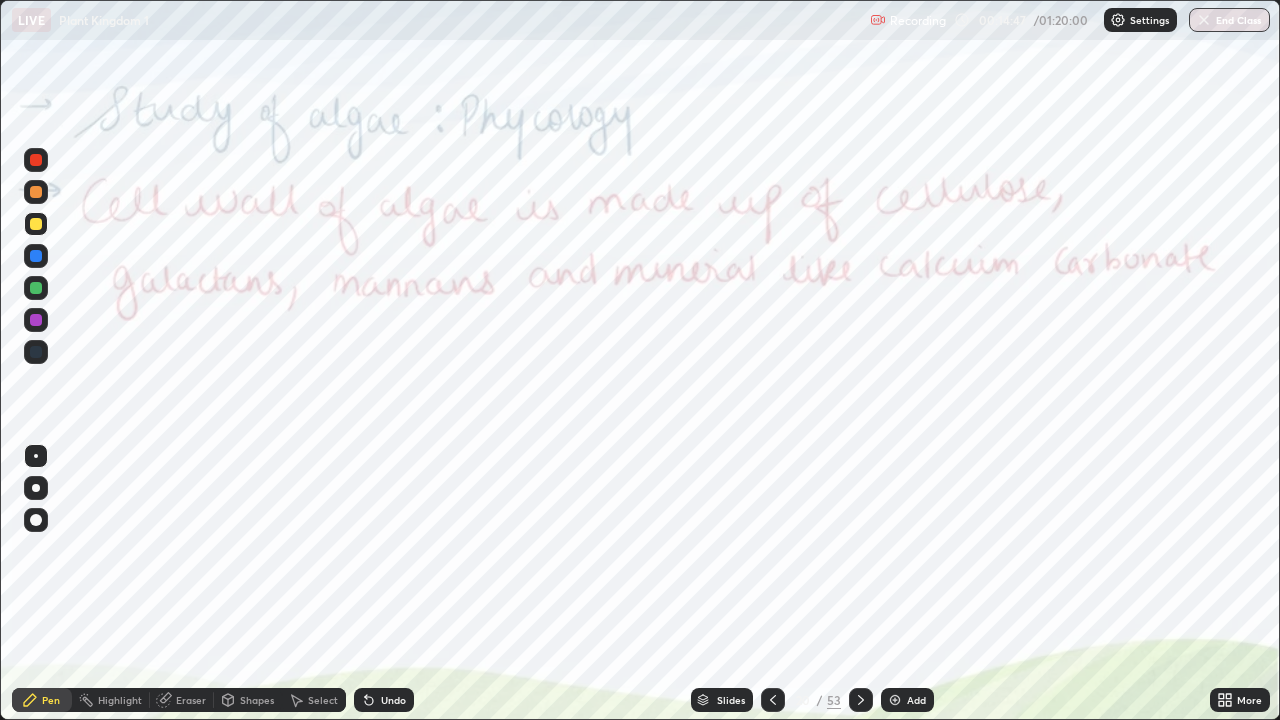 click 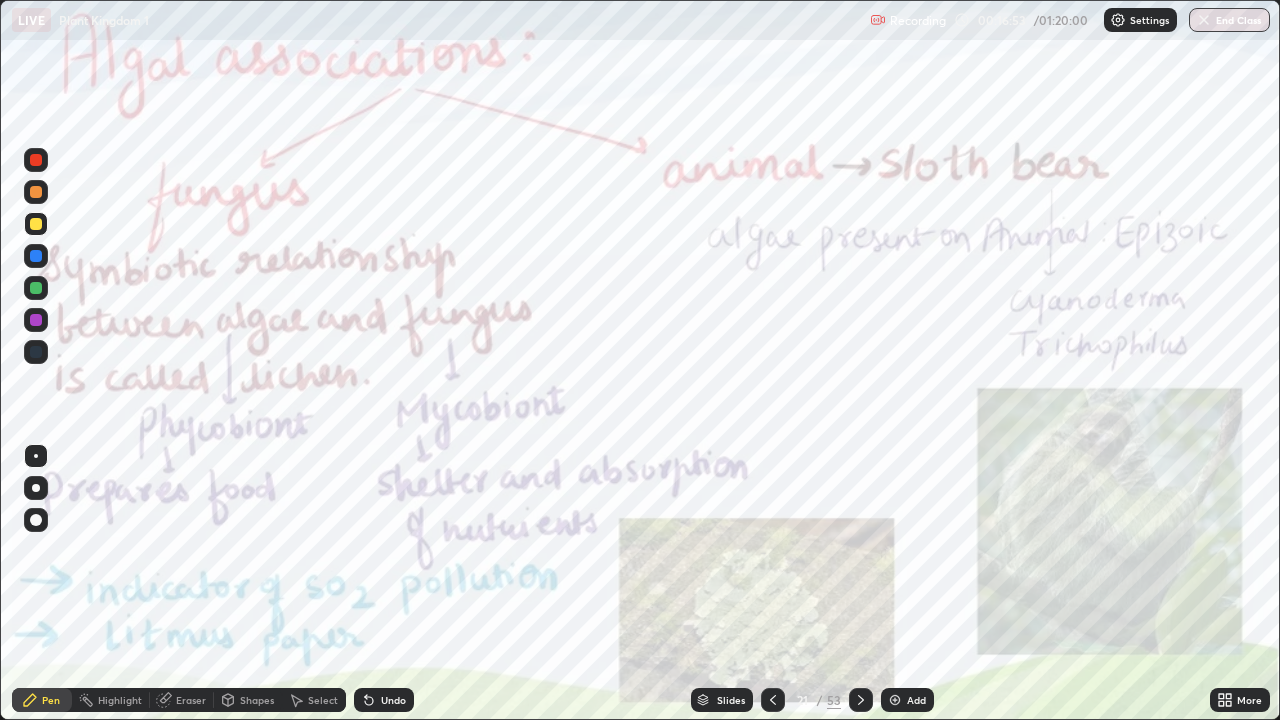 click on "Eraser" at bounding box center (182, 700) 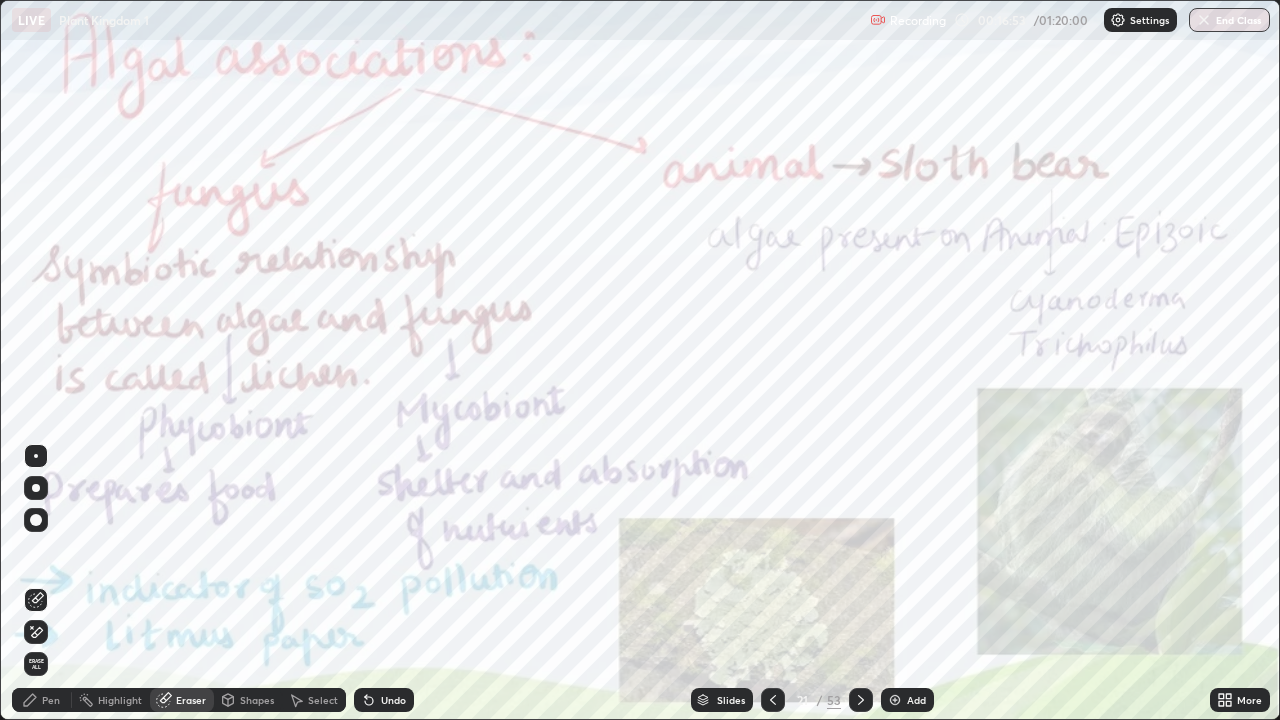 click on "Erase all" at bounding box center [36, 664] 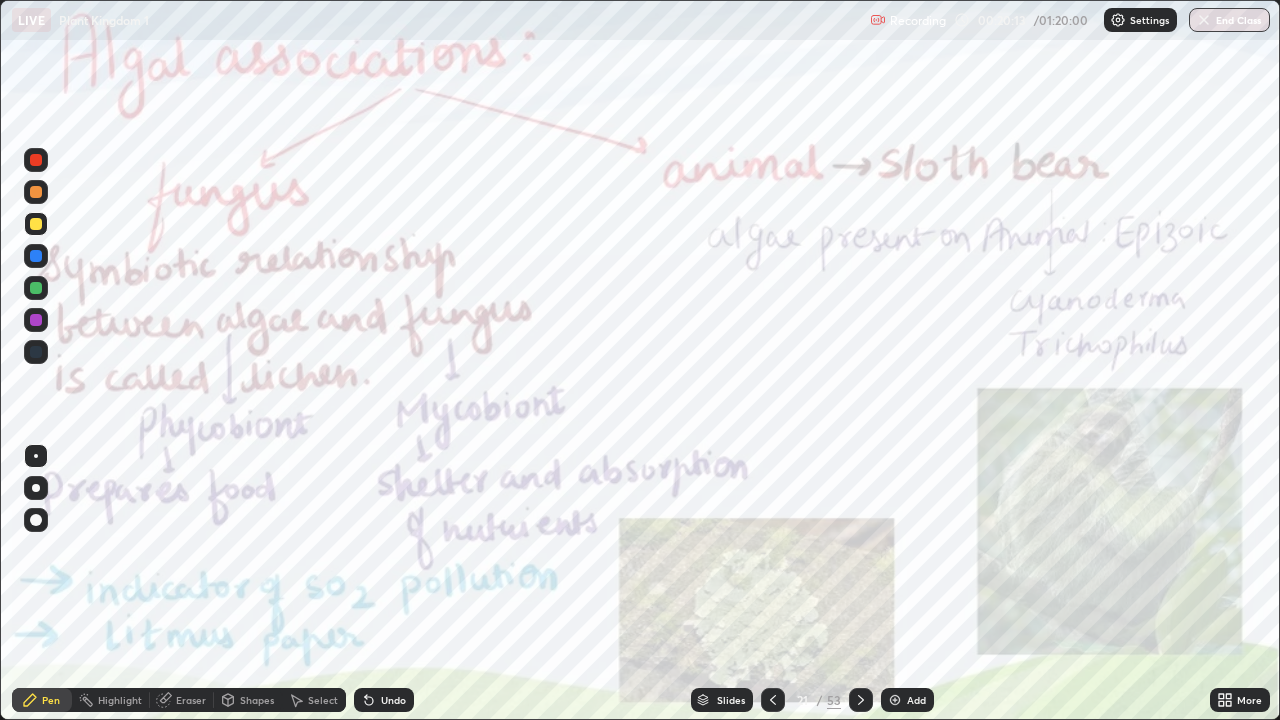 click 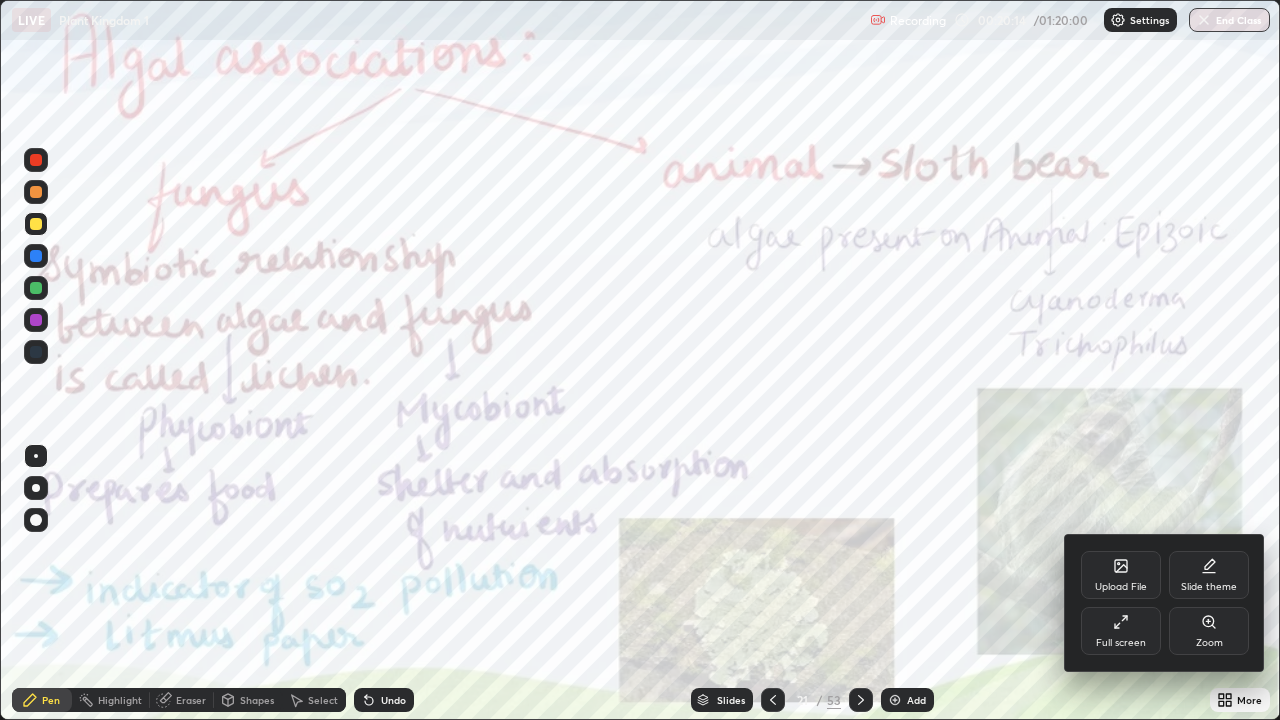 click on "Zoom" at bounding box center (1209, 631) 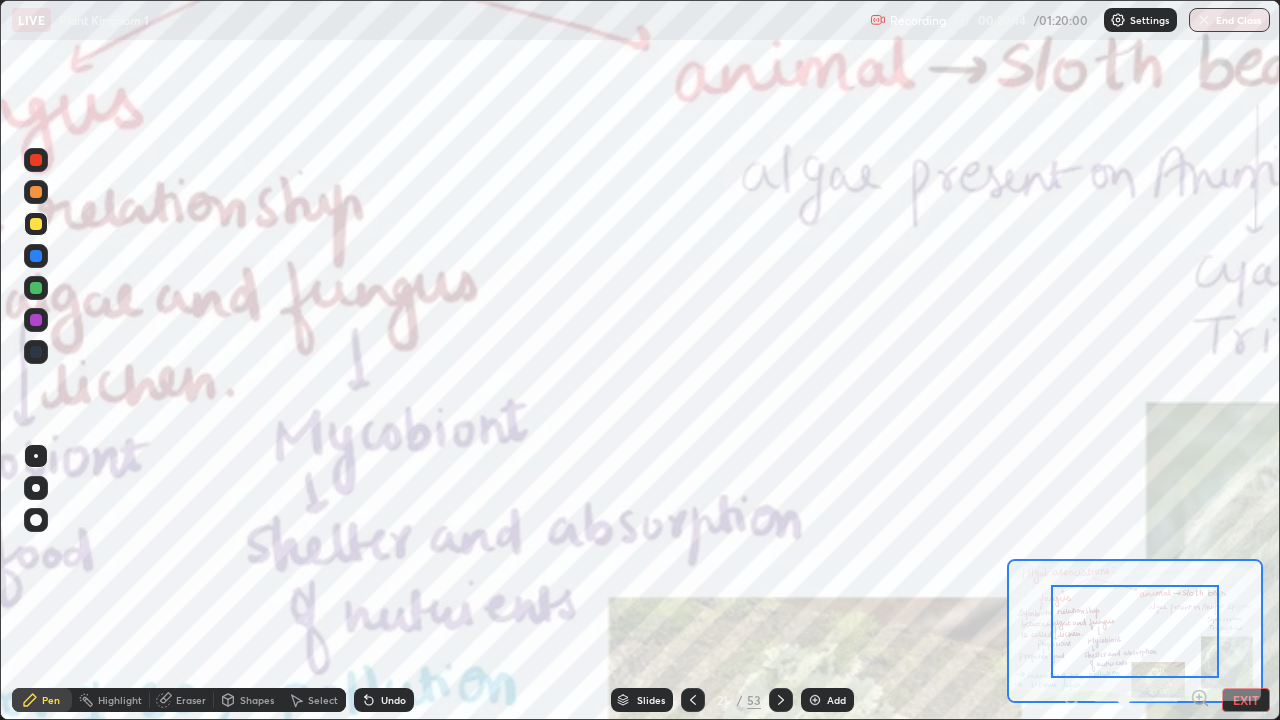 click 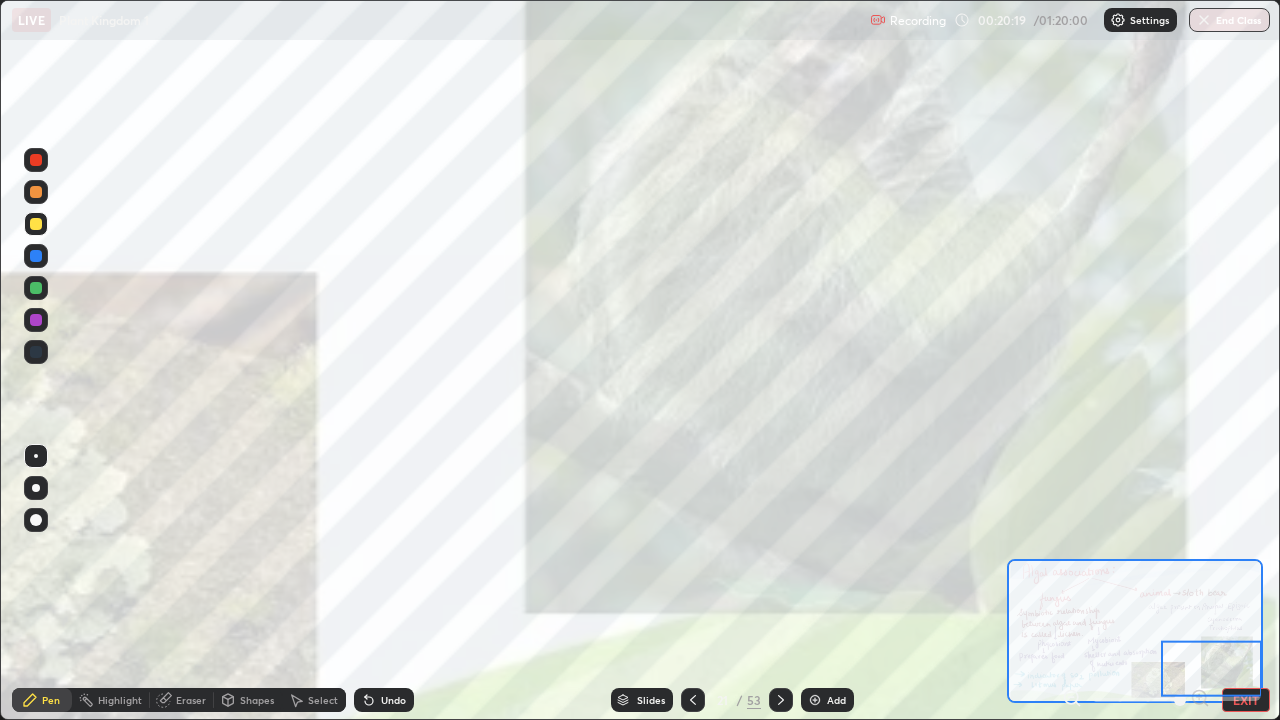 click 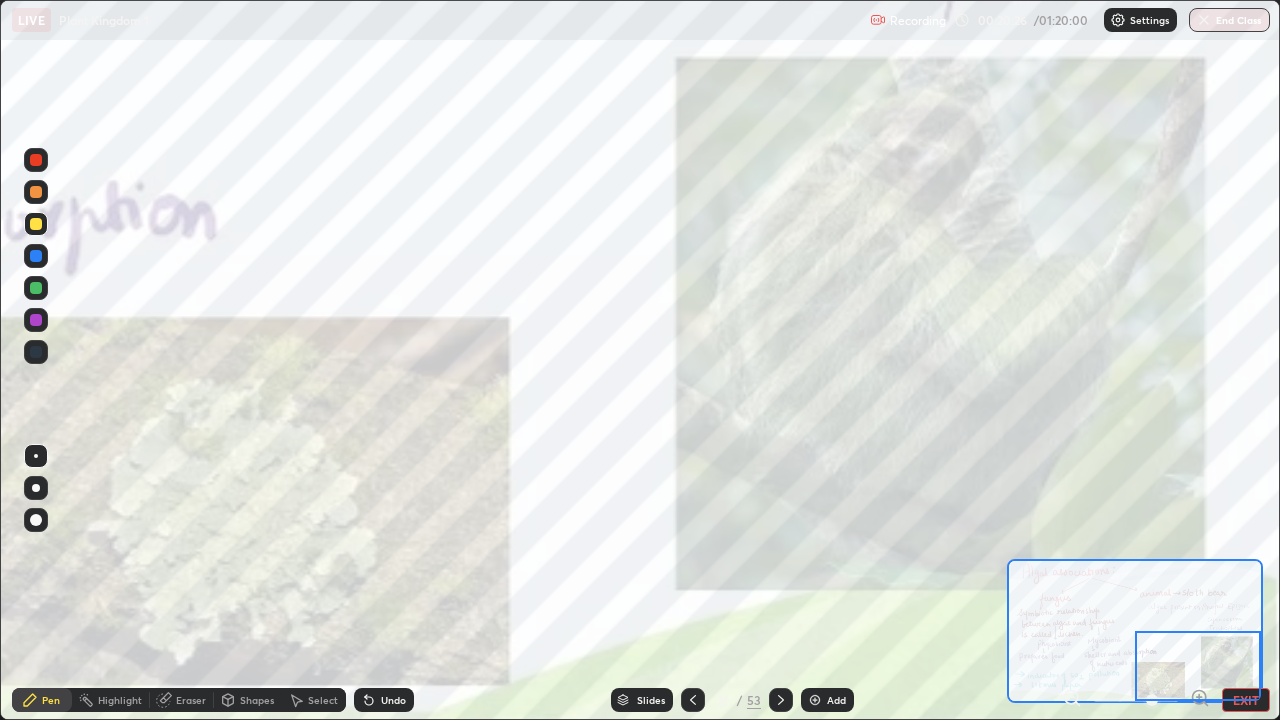 click on "EXIT" at bounding box center [1246, 700] 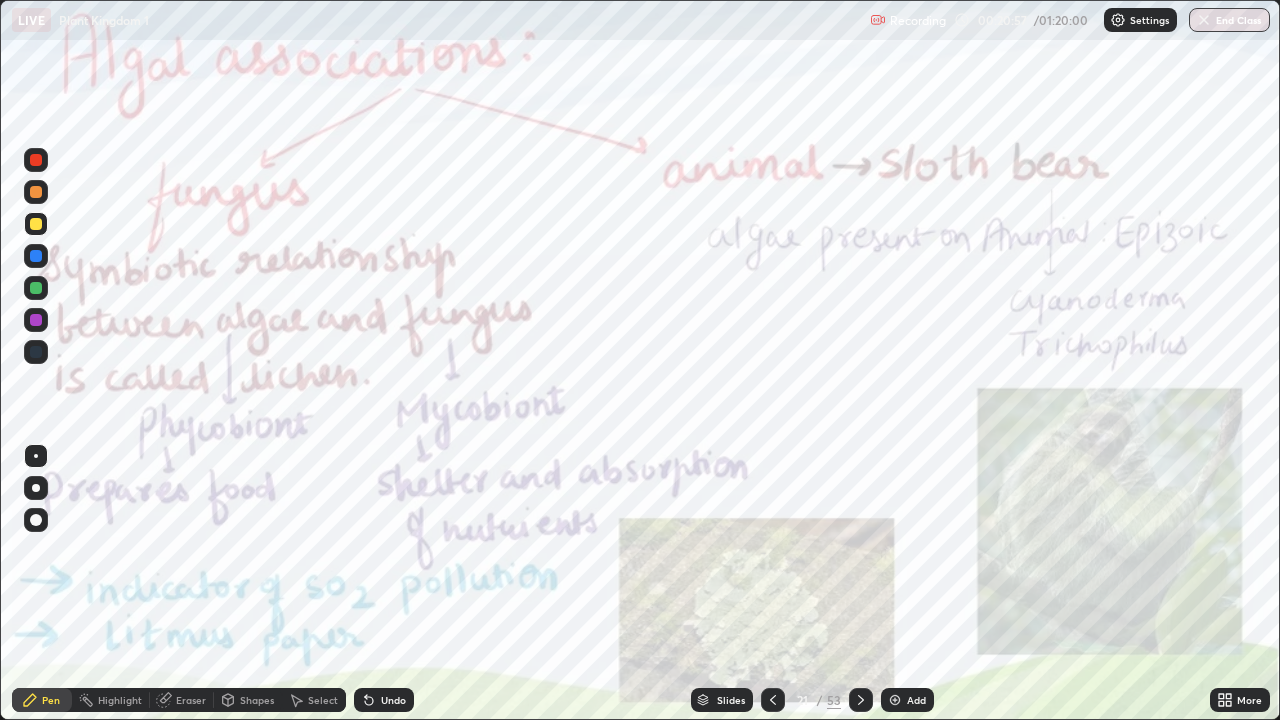 click 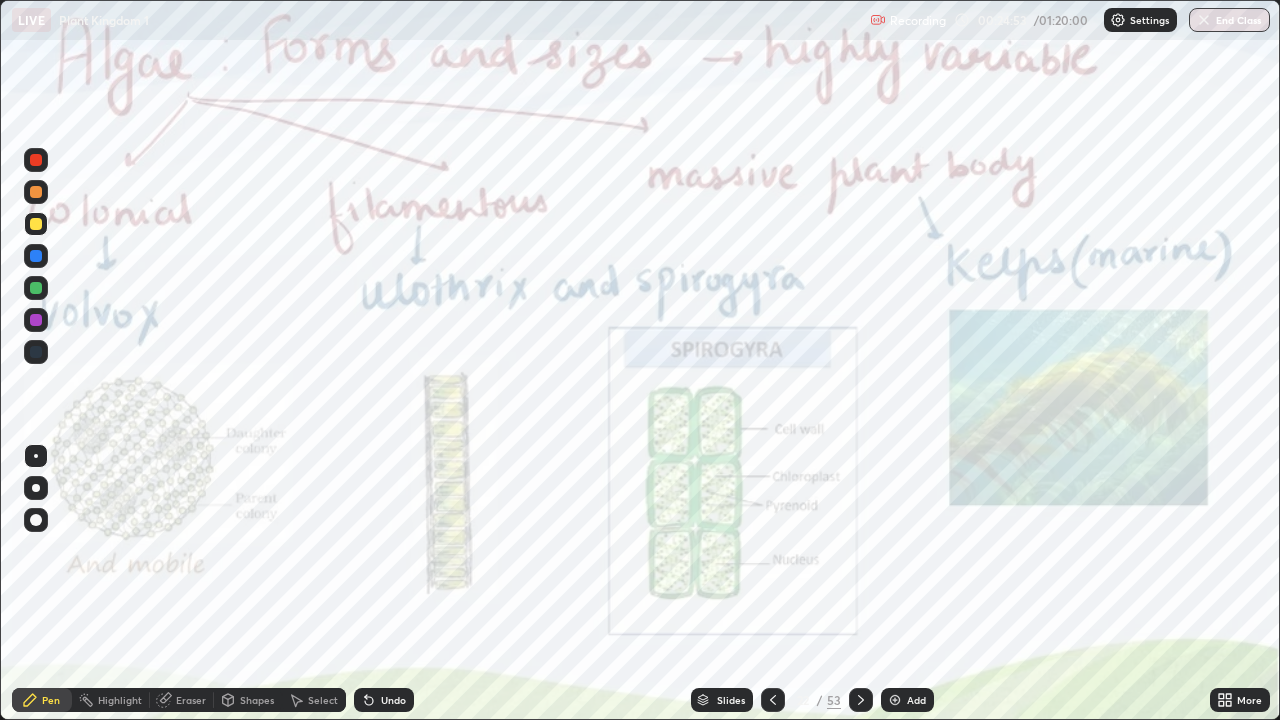 click 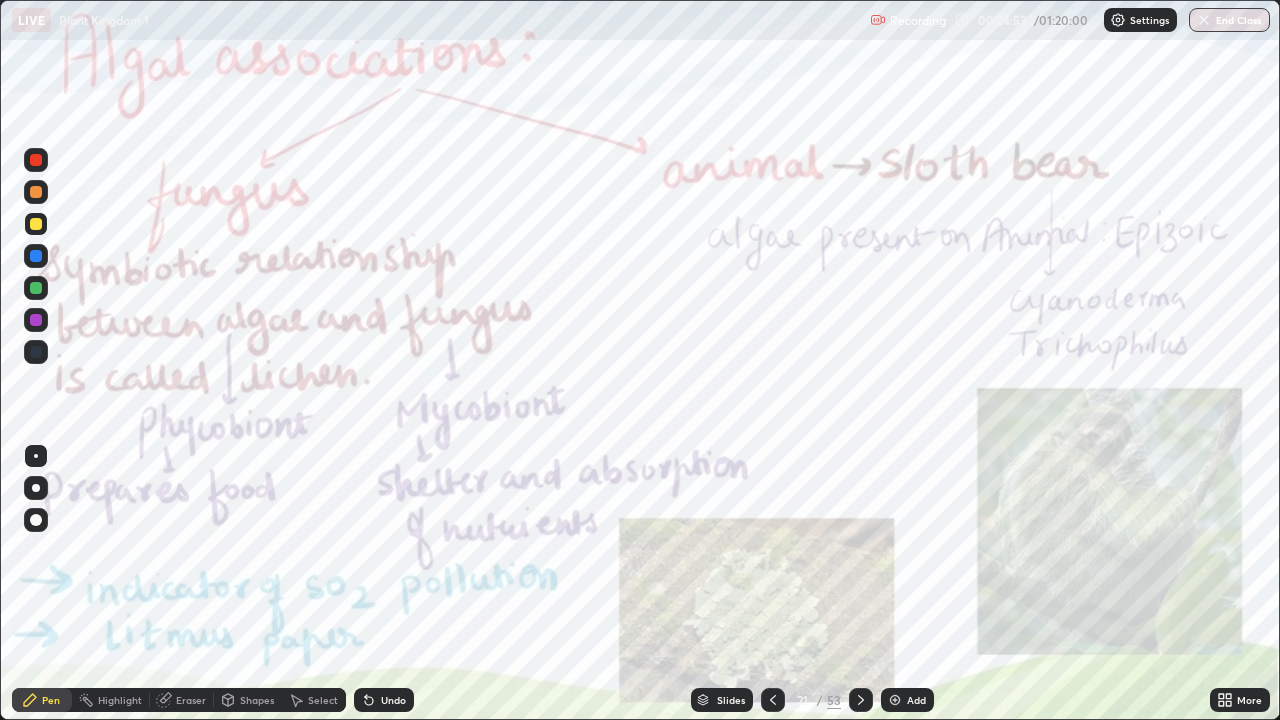 click at bounding box center [773, 700] 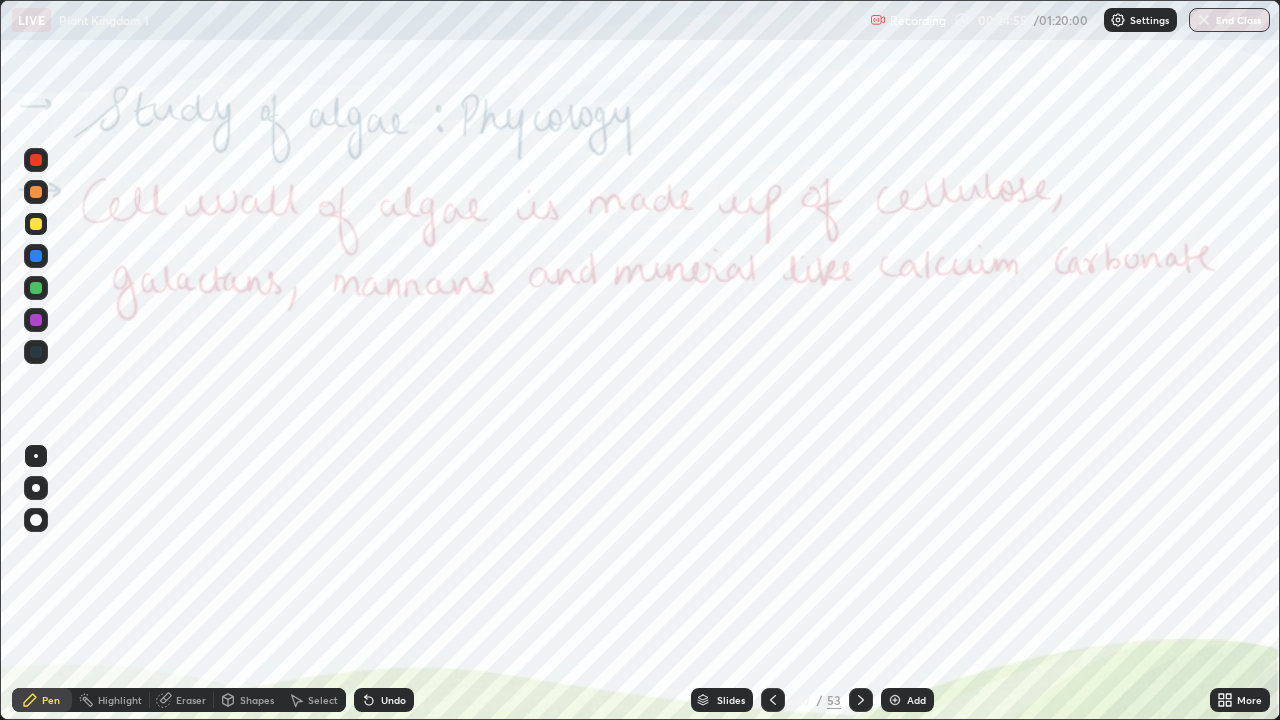 click at bounding box center (861, 700) 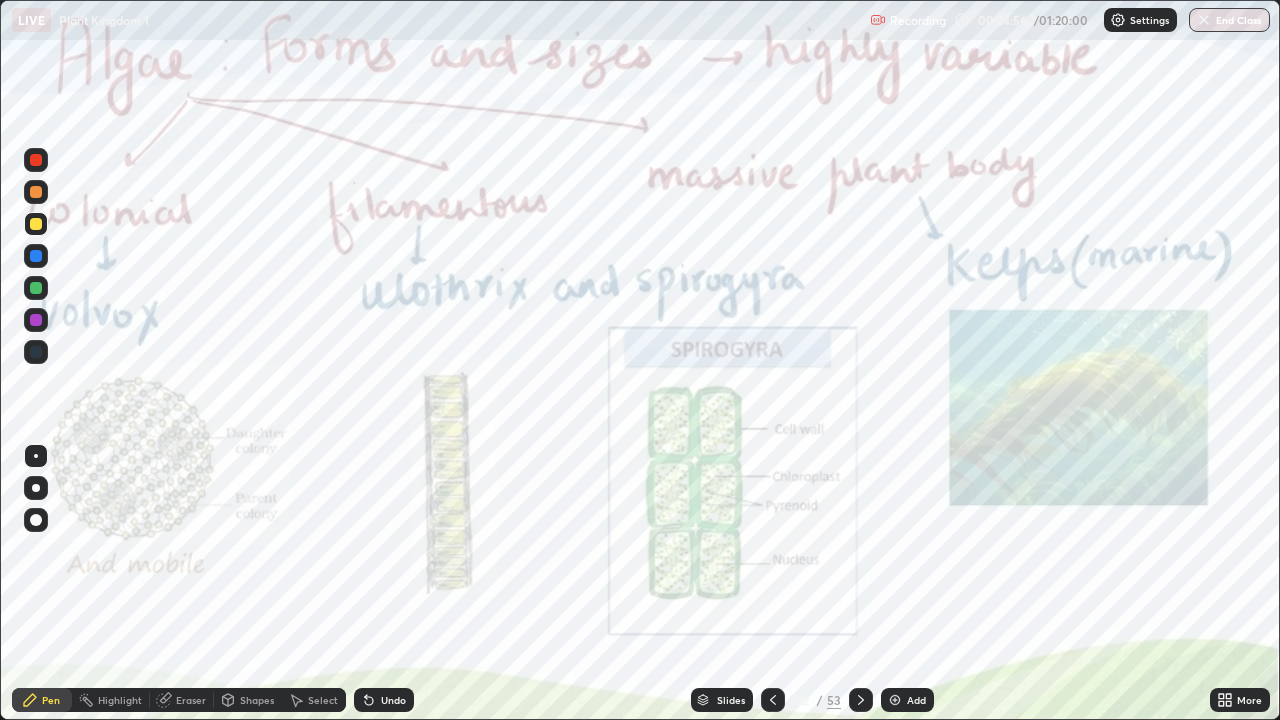 click 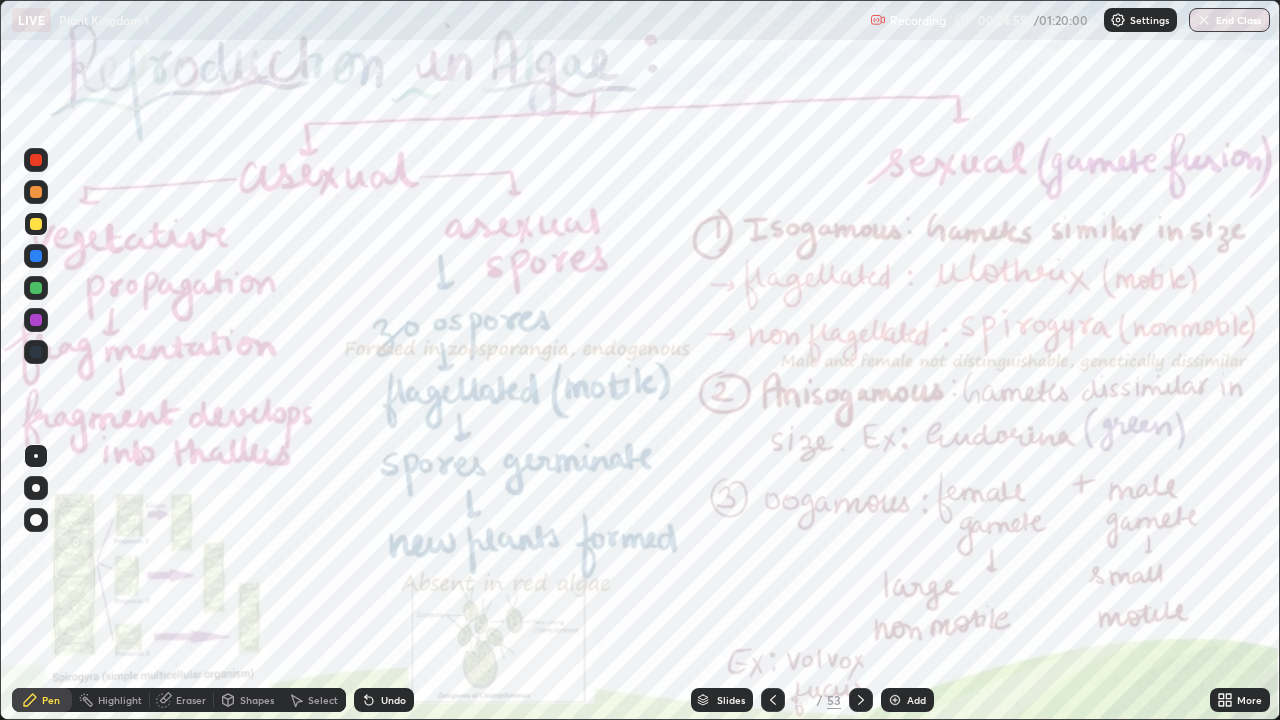 click on "Select" at bounding box center (323, 700) 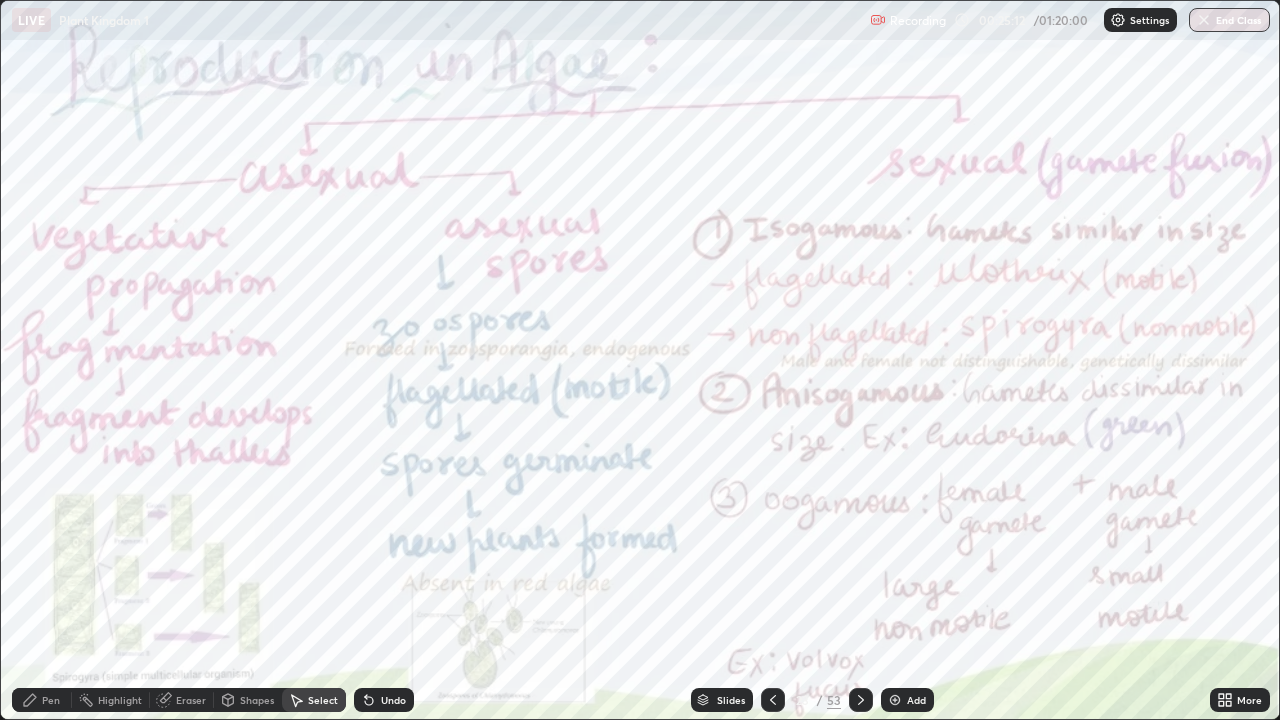 click on "Pen" at bounding box center (42, 700) 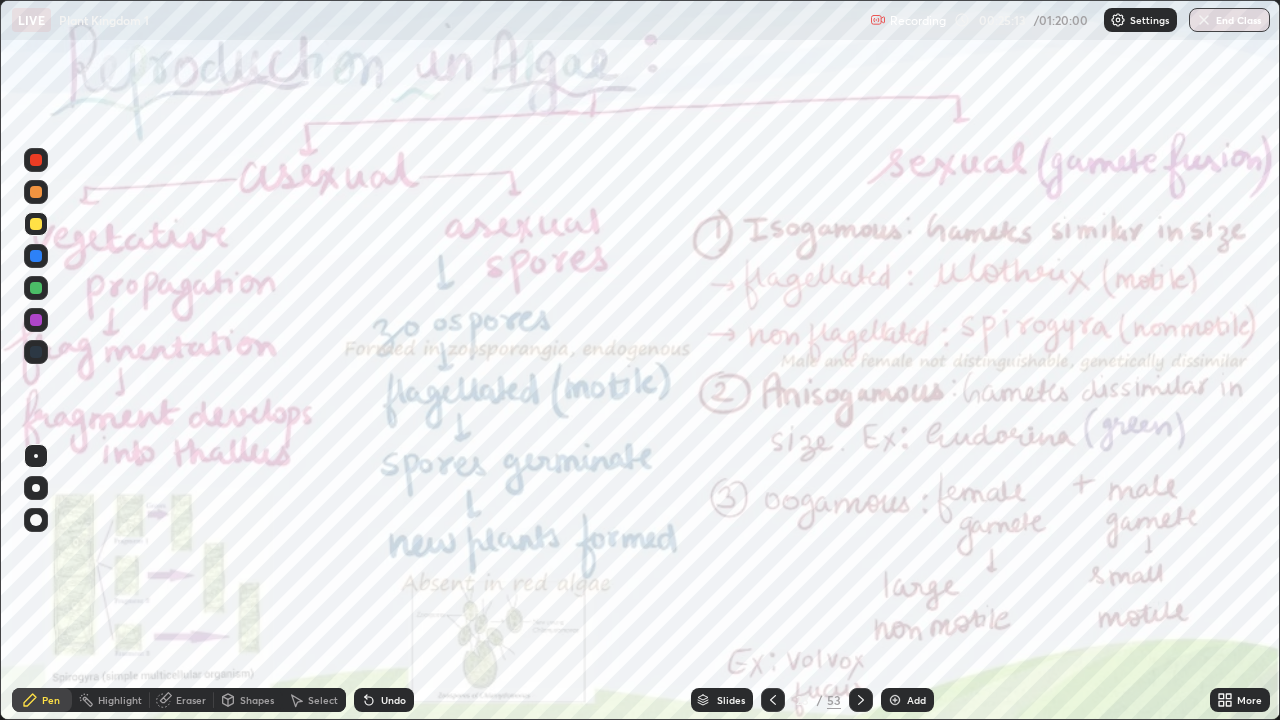 click on "Highlight" at bounding box center [120, 700] 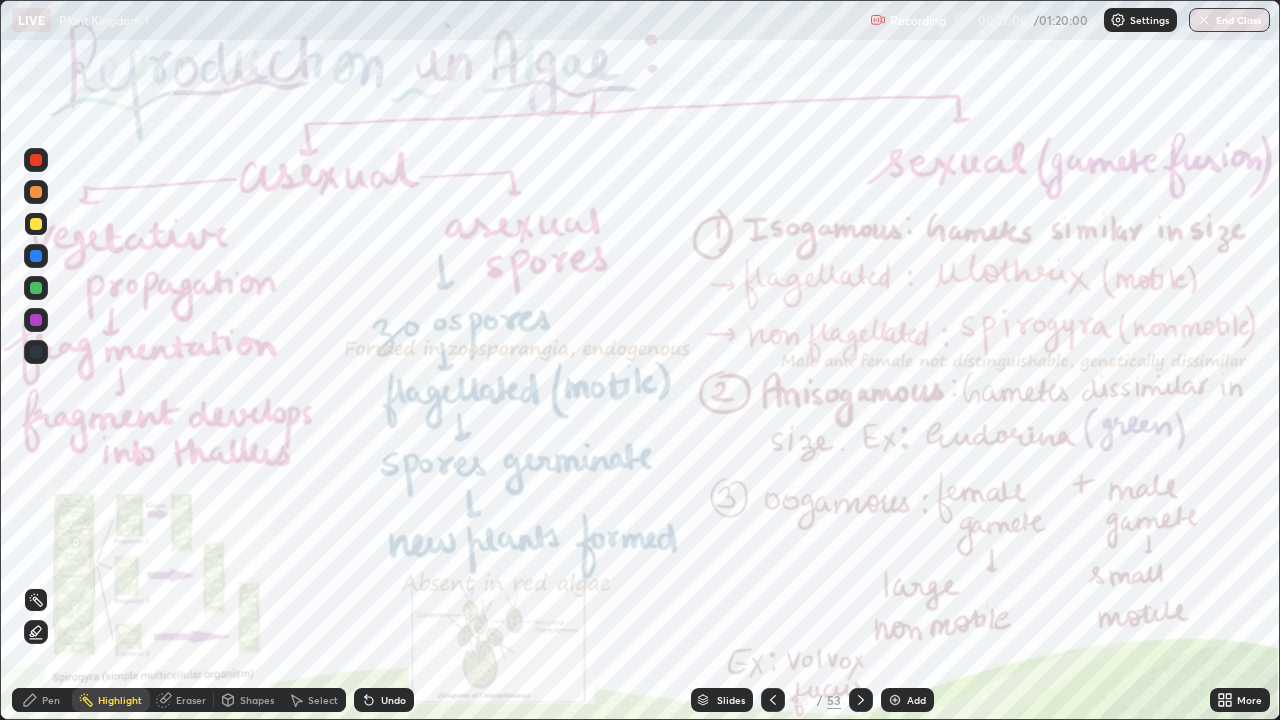 click 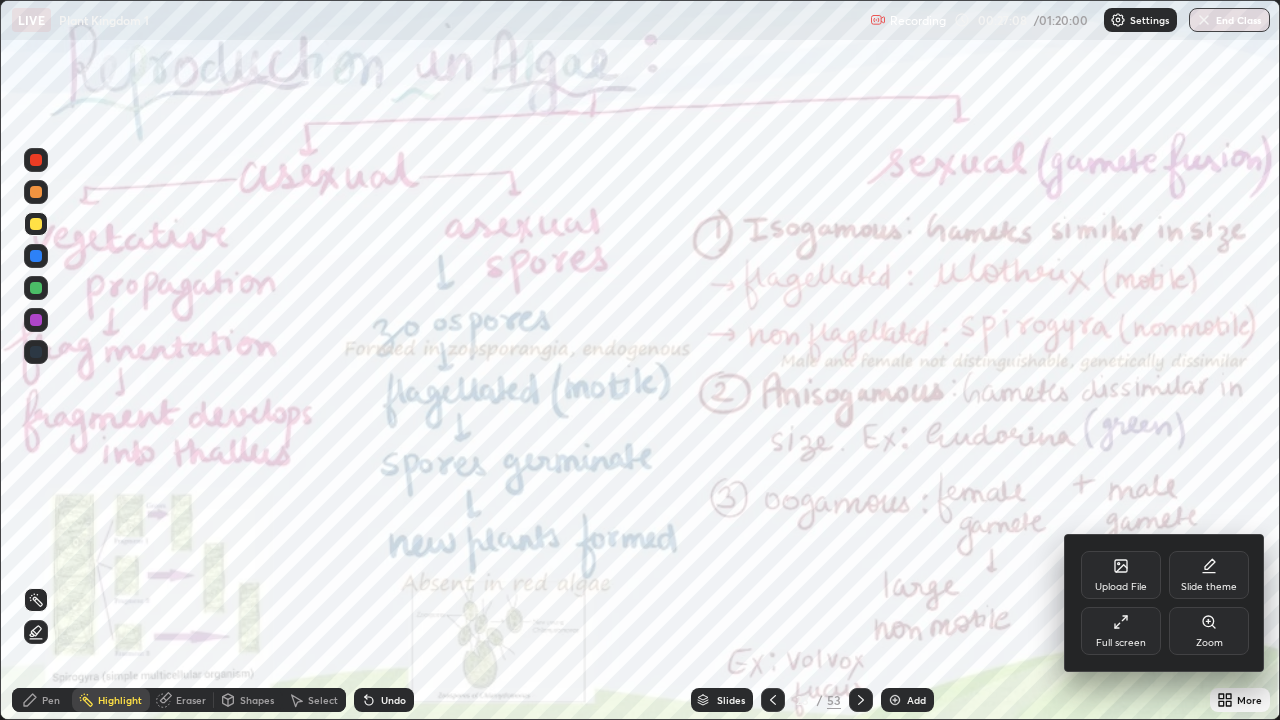 click on "Zoom" at bounding box center (1209, 631) 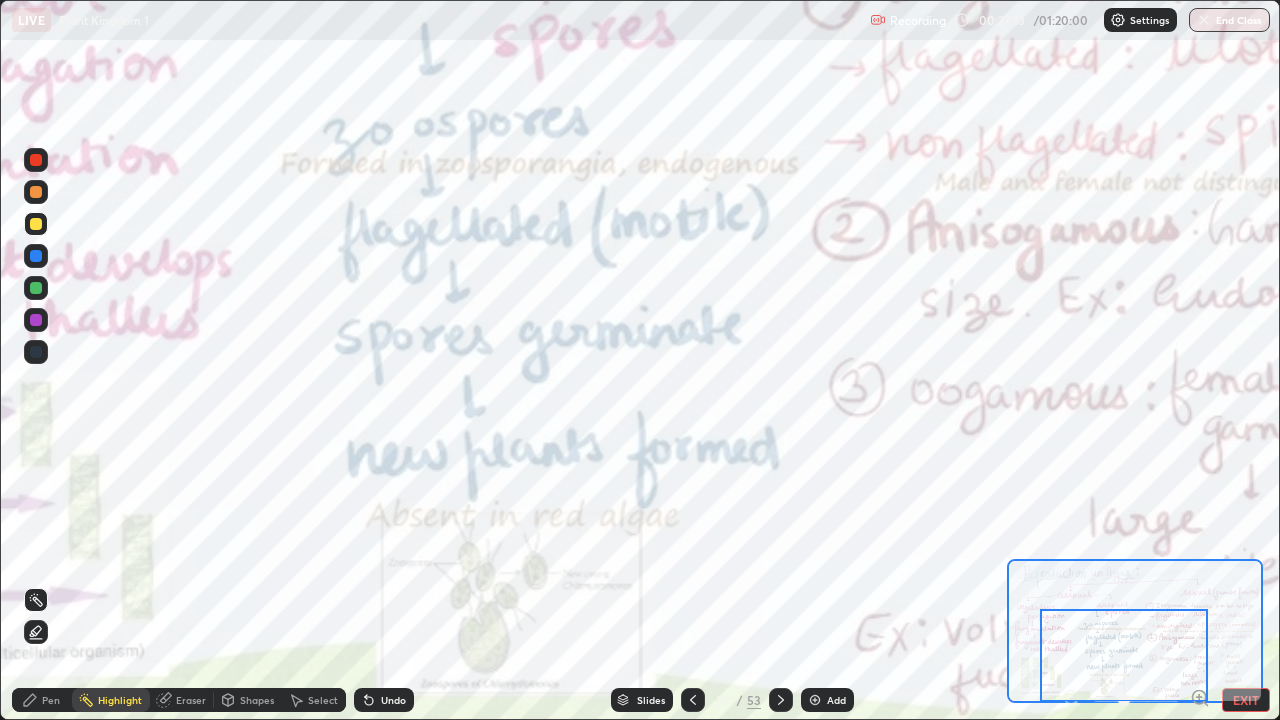 click on "Eraser" at bounding box center (182, 700) 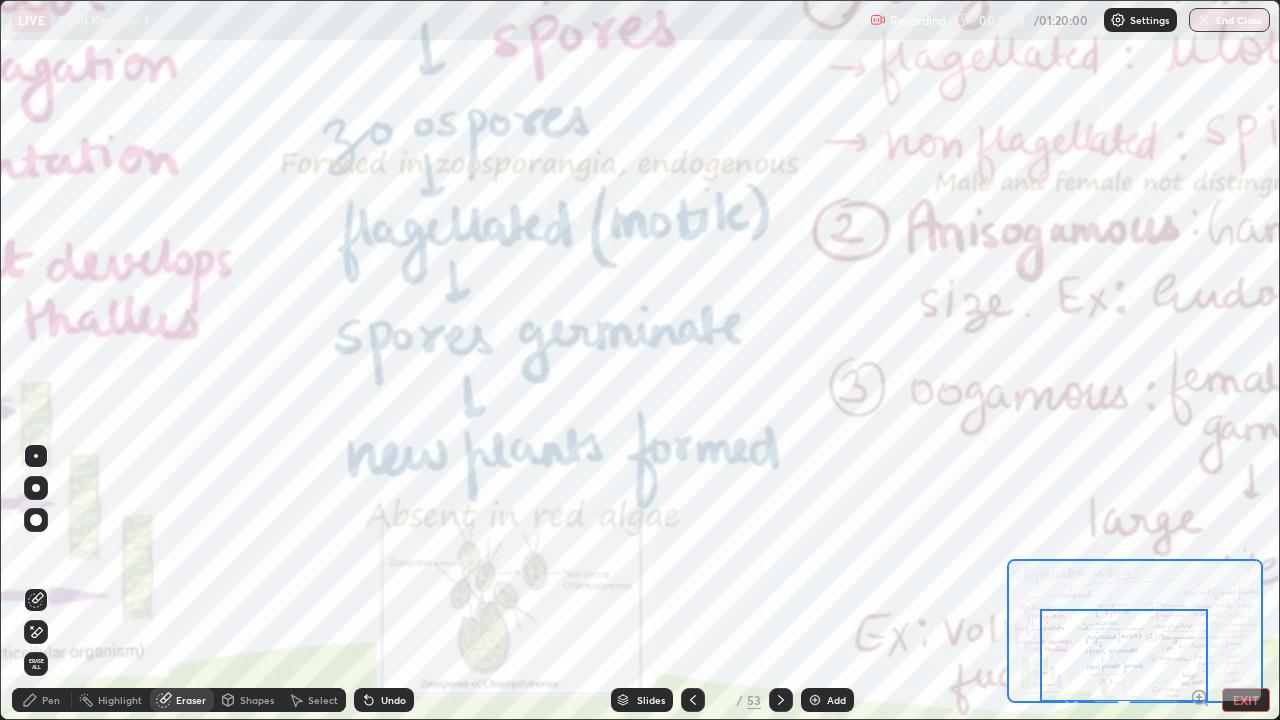 click on "Erase all" at bounding box center [36, 664] 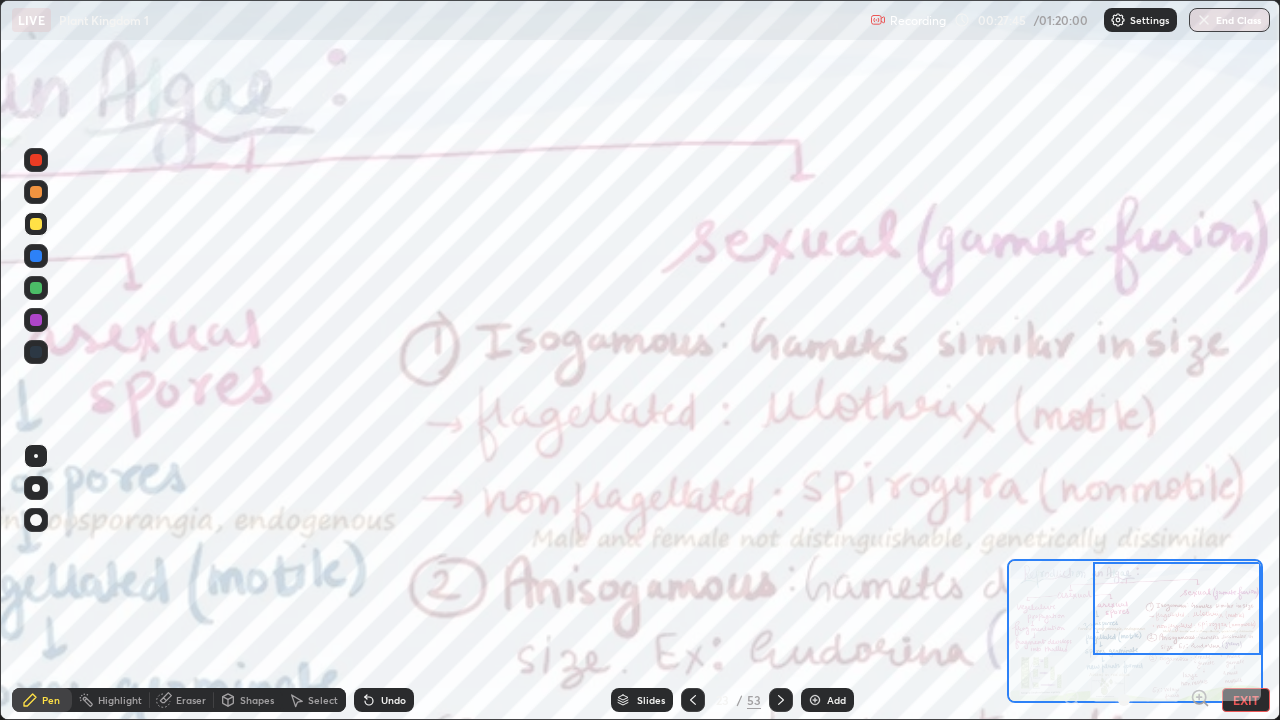 click on "EXIT" at bounding box center (1246, 700) 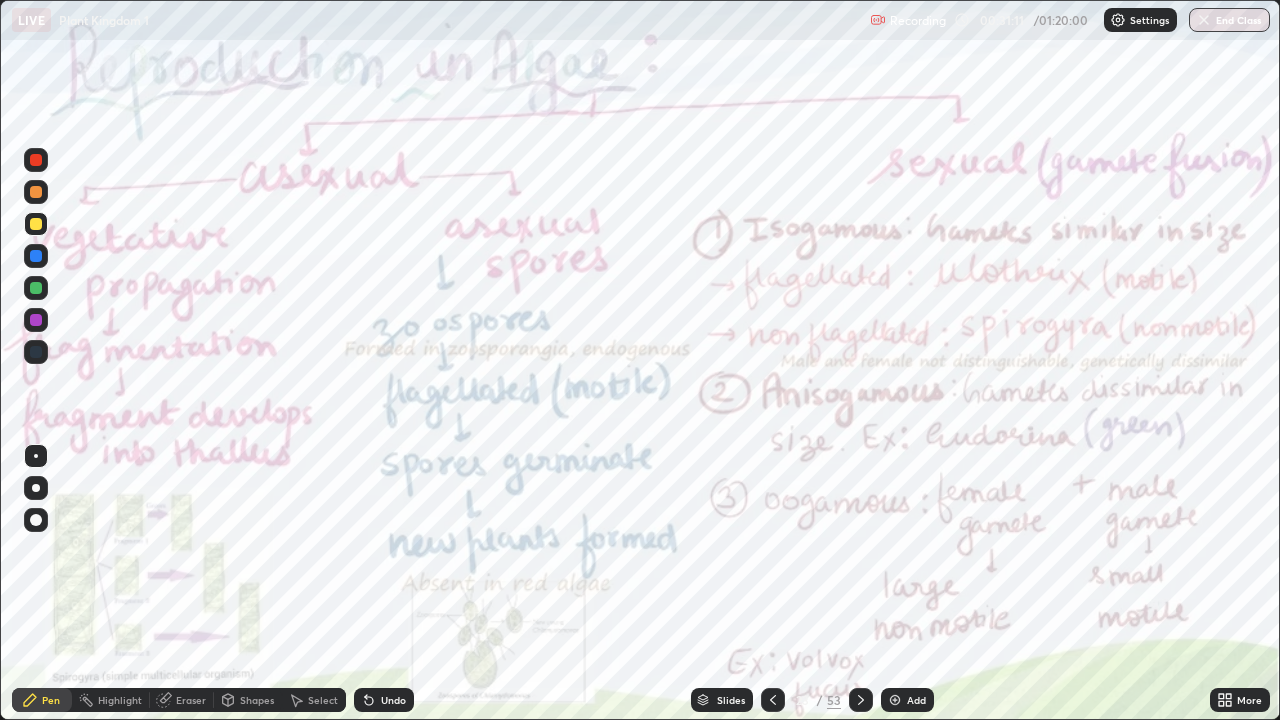 click on "Eraser" at bounding box center (191, 700) 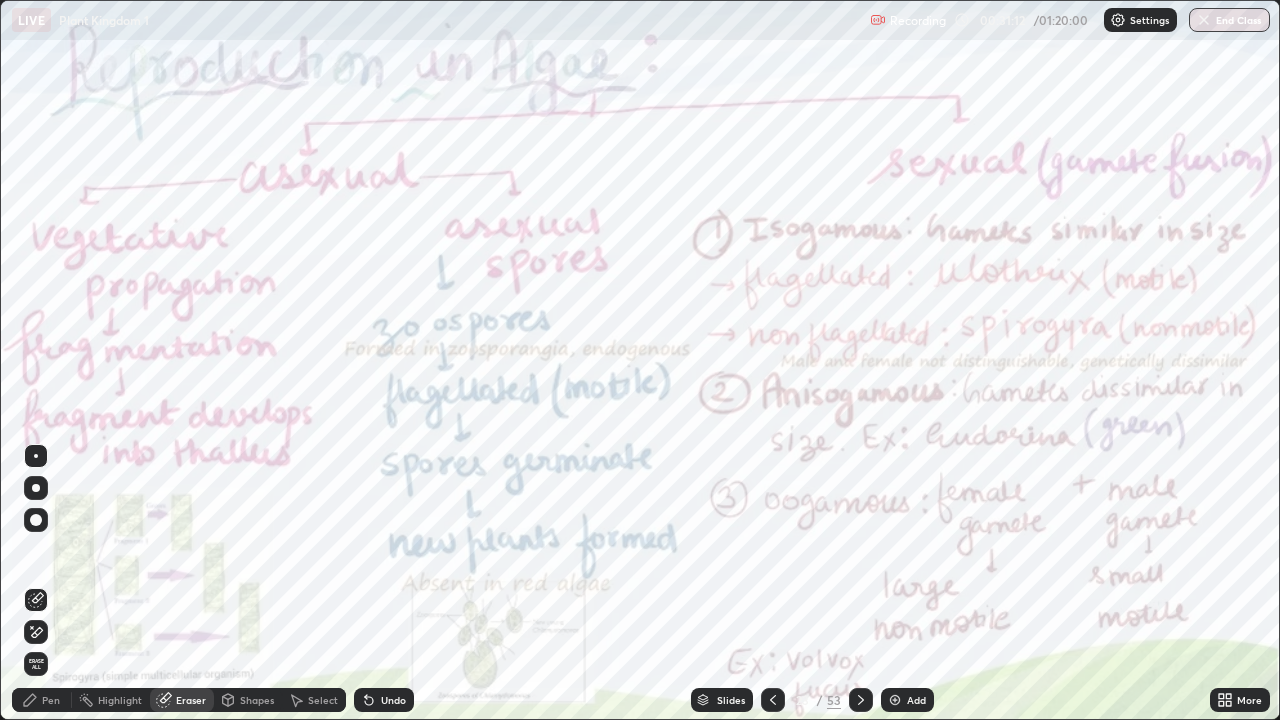 click on "Erase all" at bounding box center (36, 664) 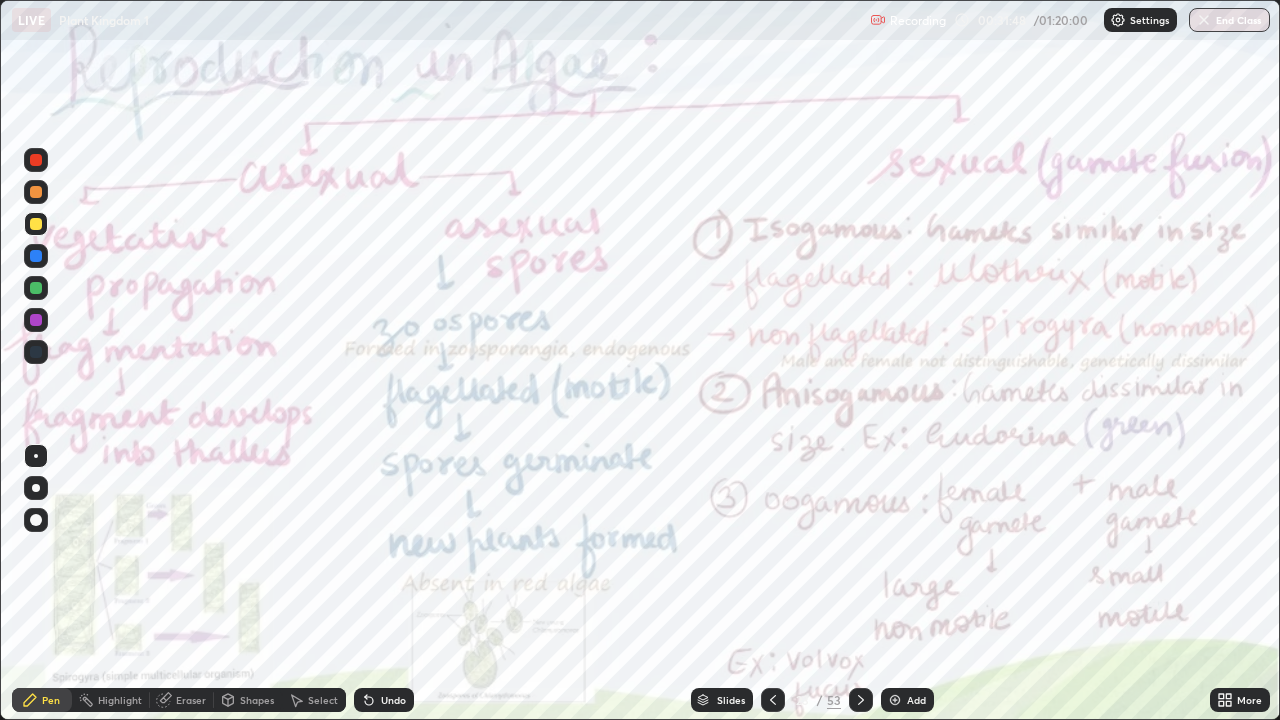 click 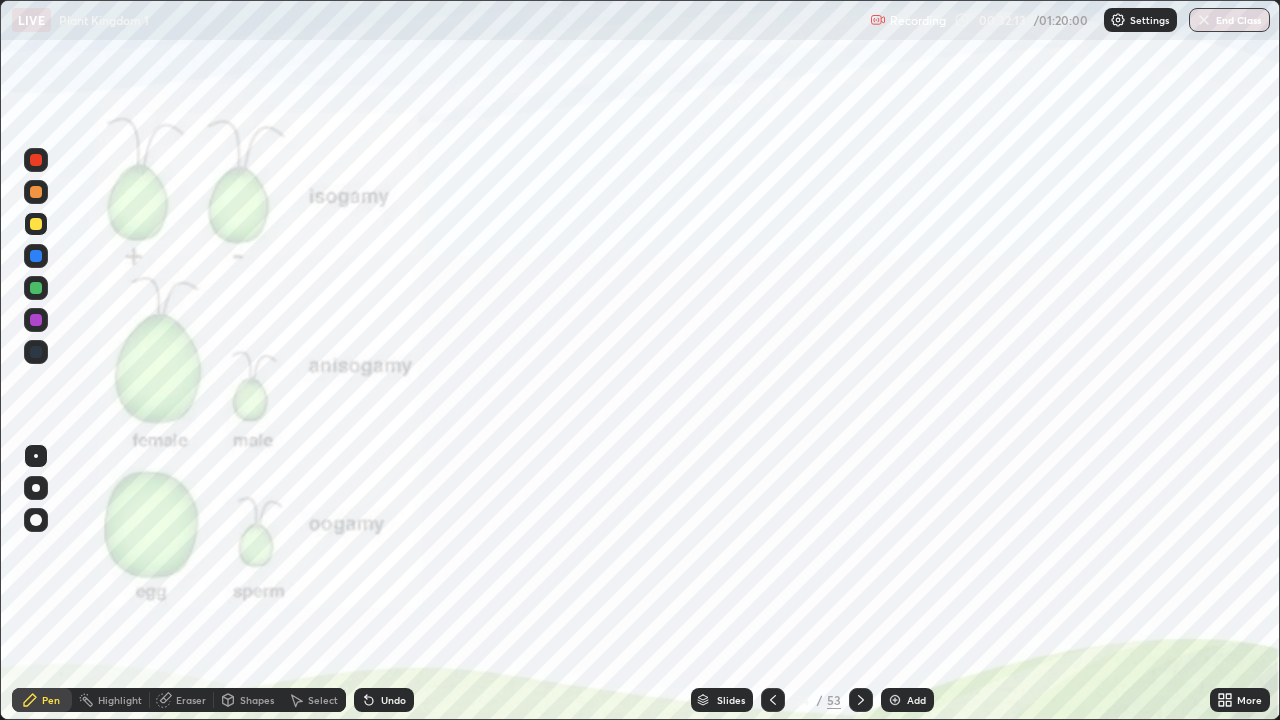 click 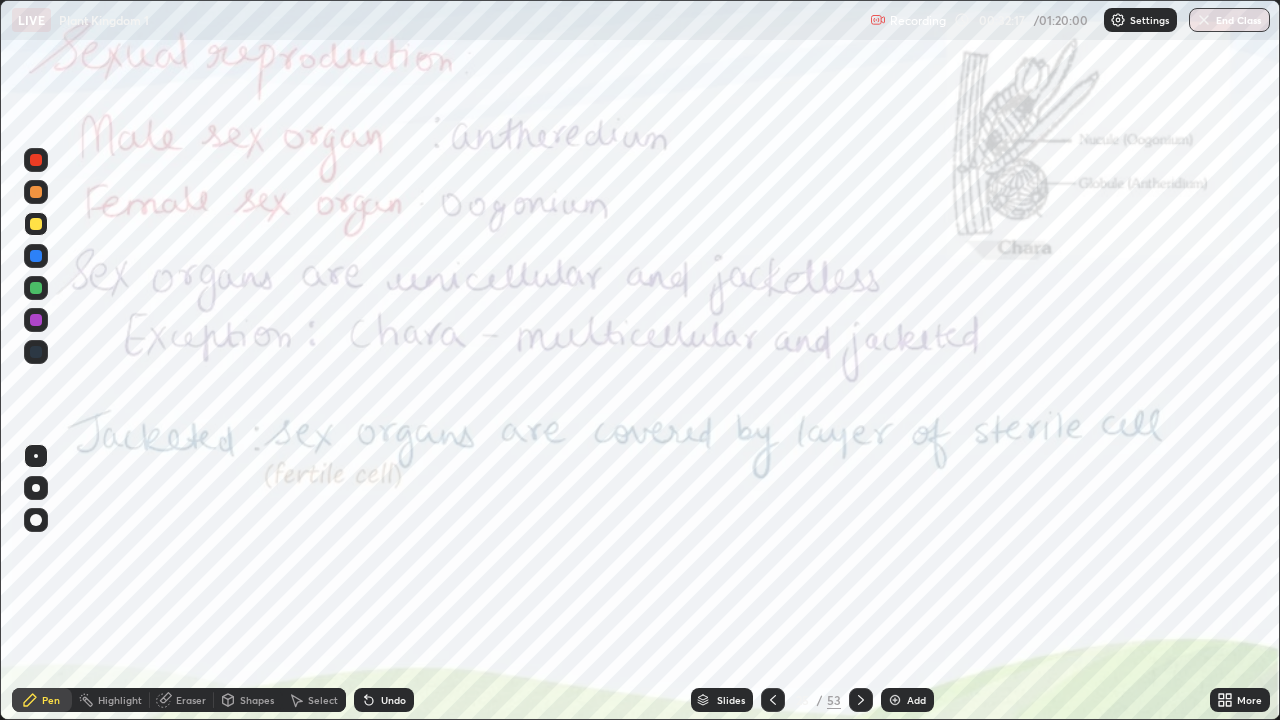 click on "Eraser" at bounding box center (182, 700) 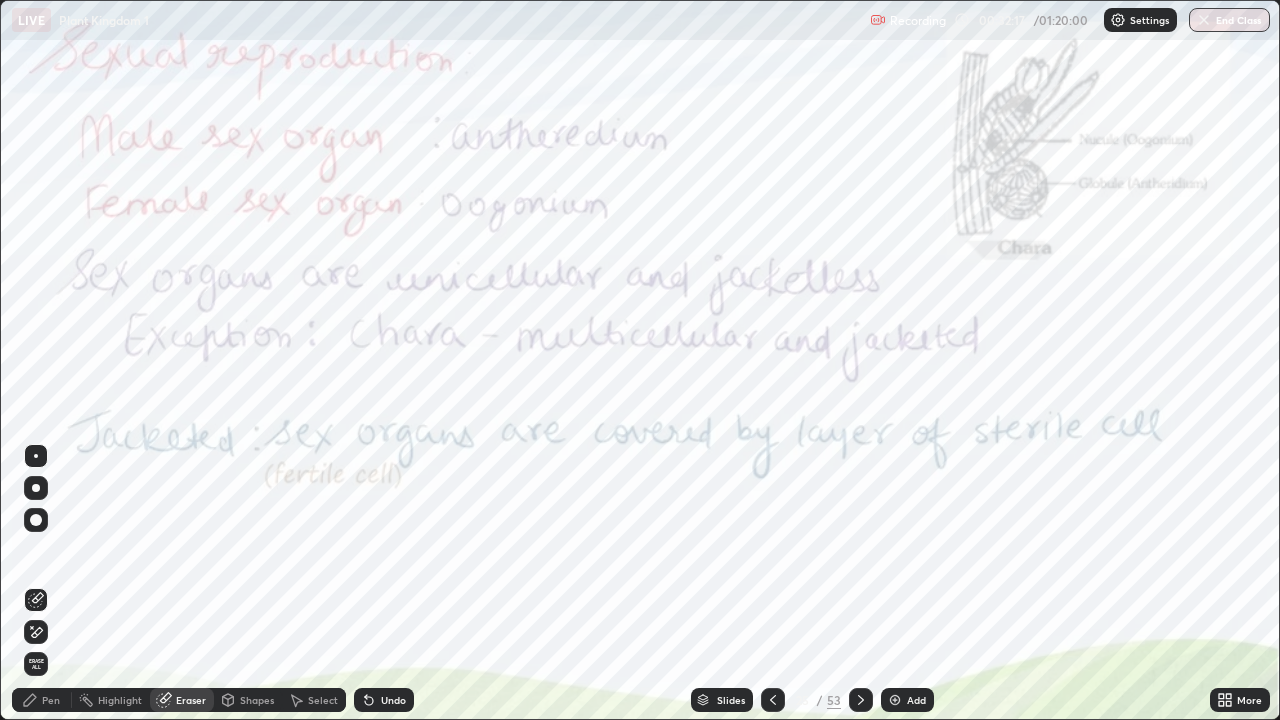 click on "Erase all" at bounding box center [36, 664] 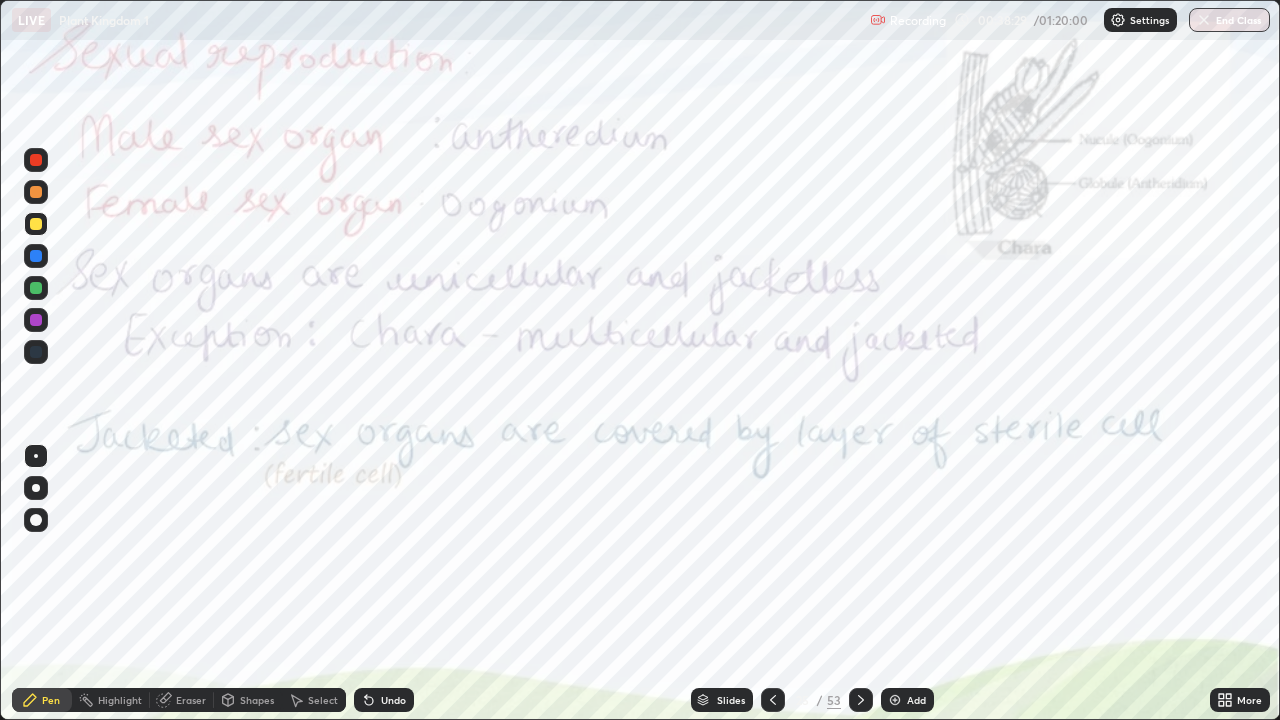 click at bounding box center [36, 288] 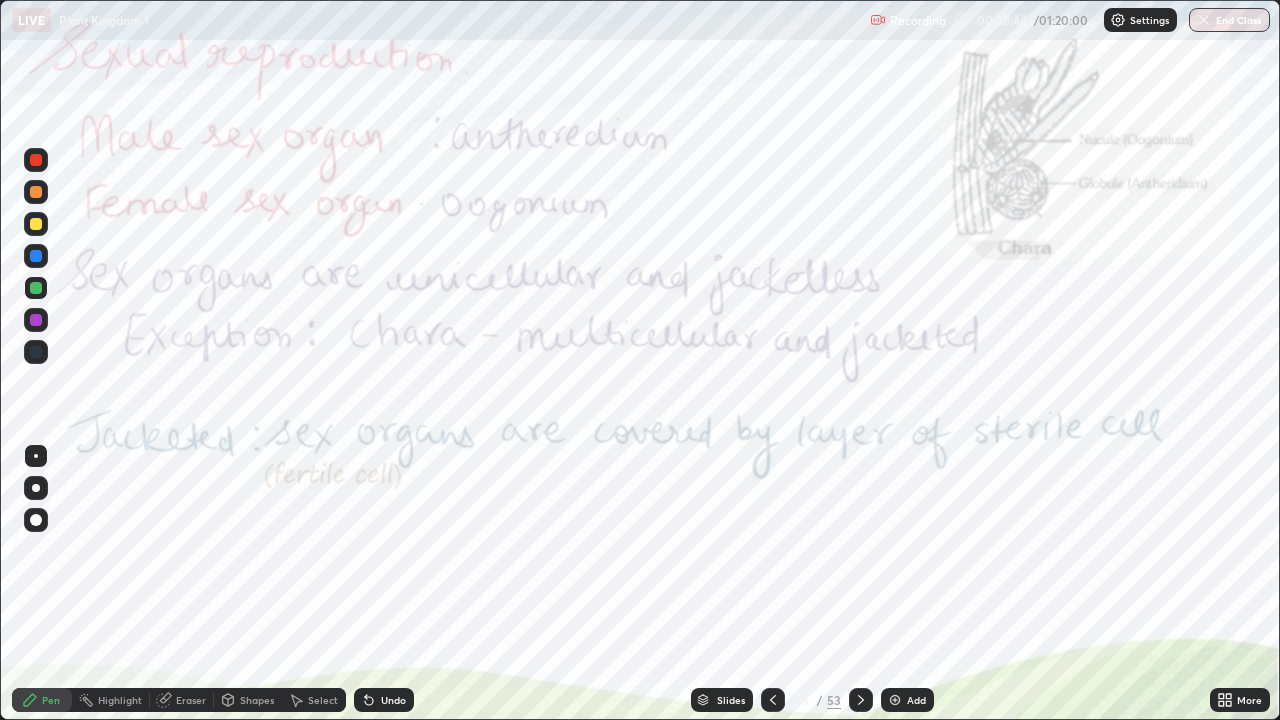 click at bounding box center (36, 224) 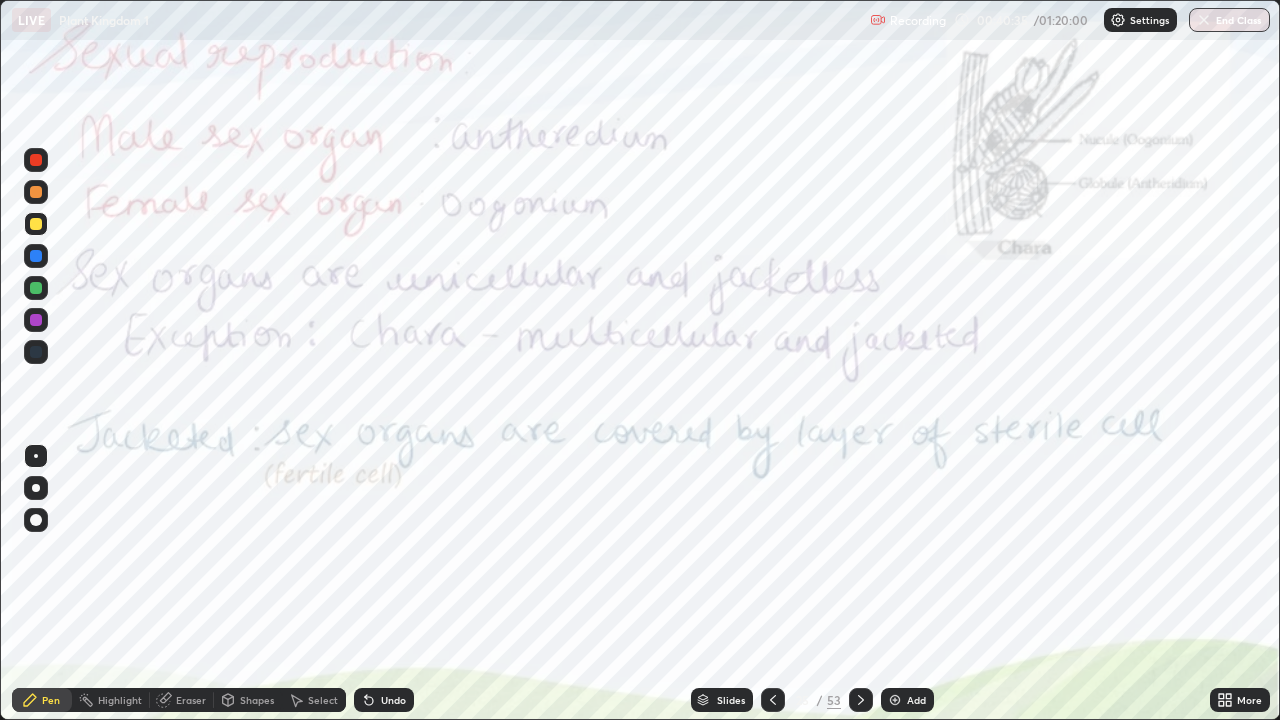 click 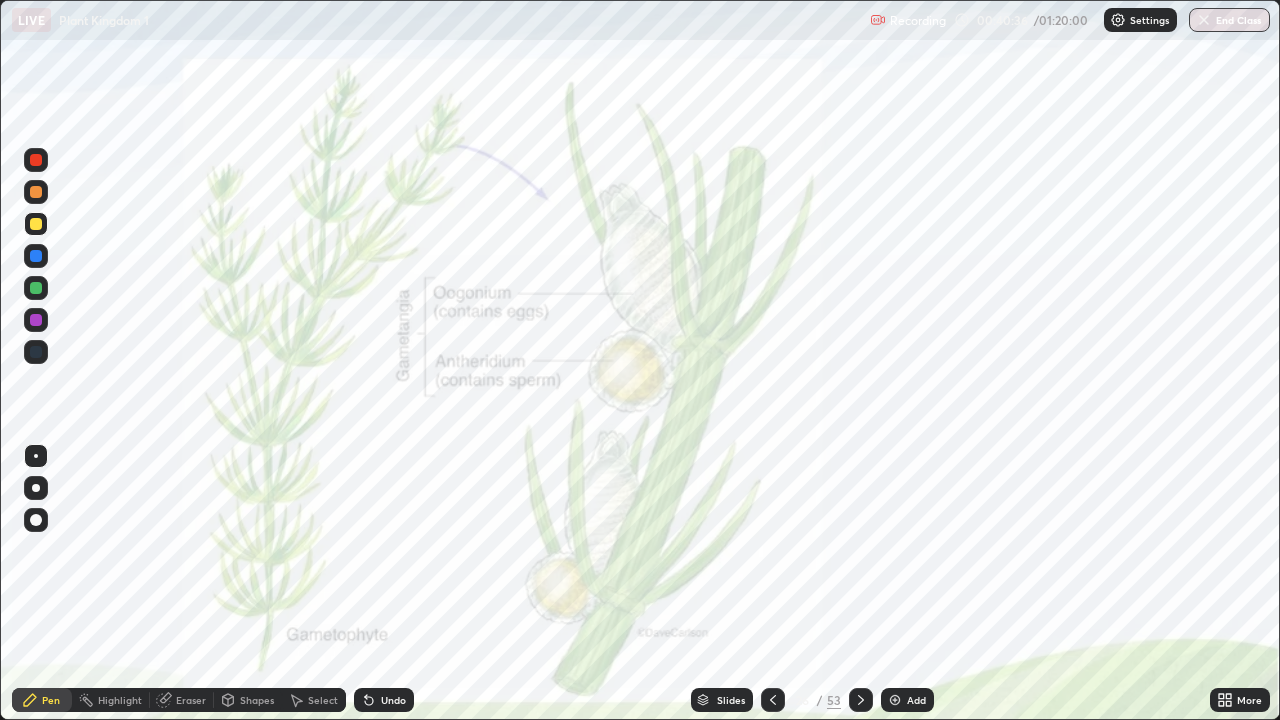 click 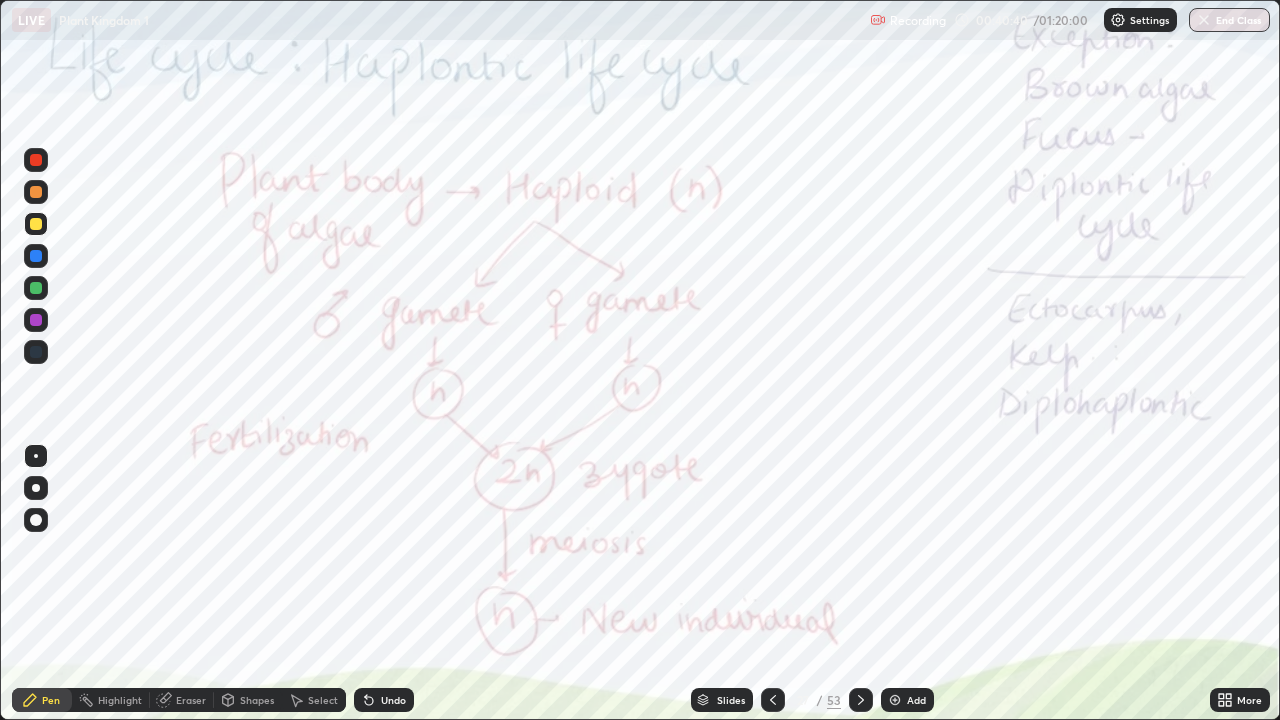 click 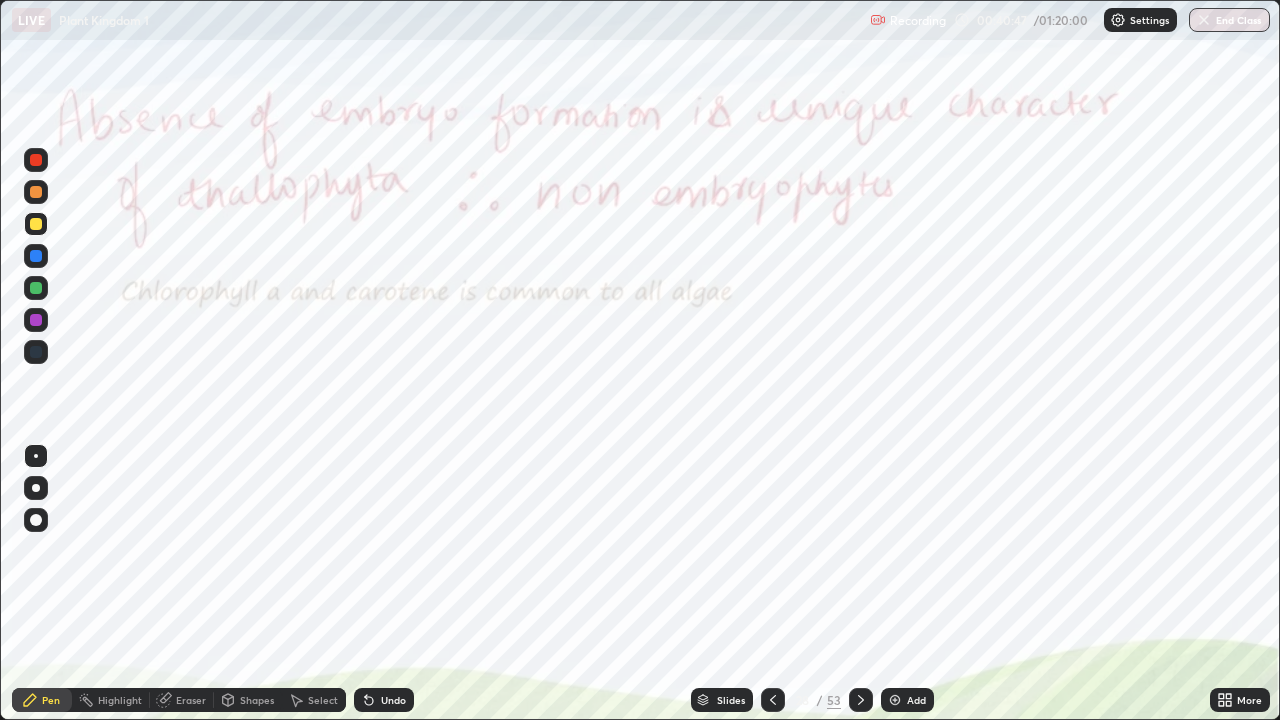 click on "53" at bounding box center (834, 700) 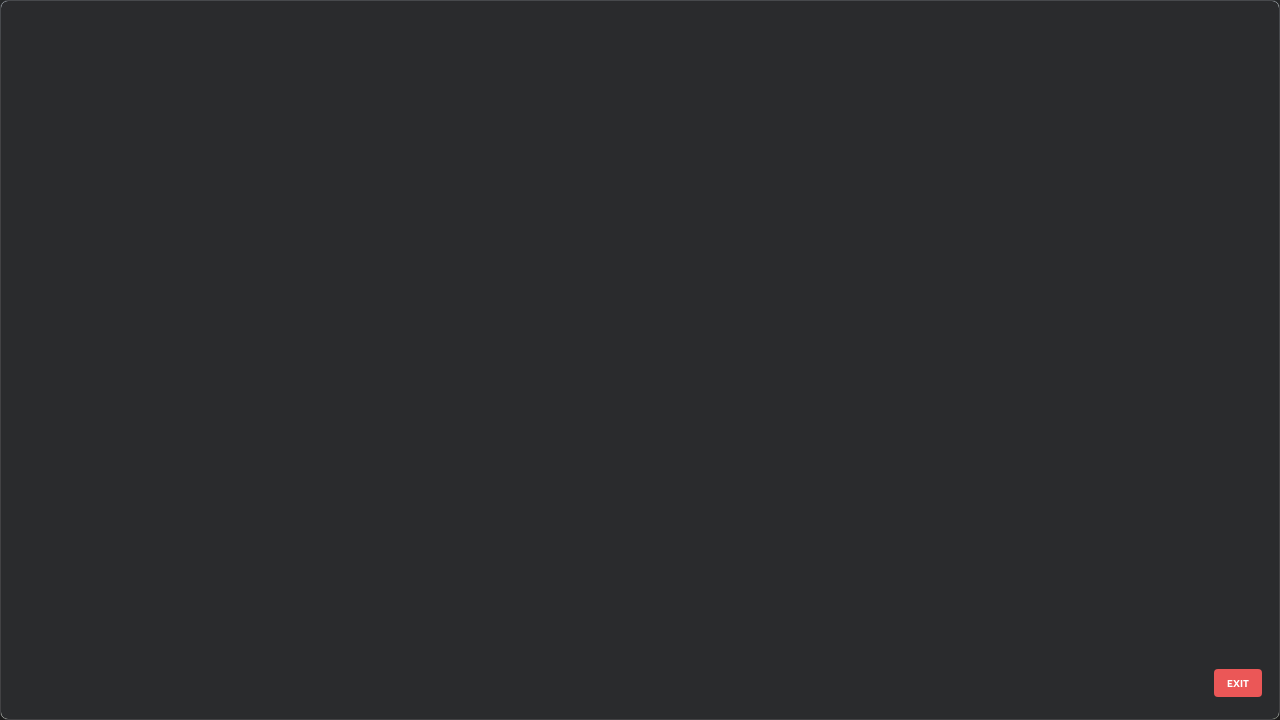 scroll, scrollTop: 1528, scrollLeft: 0, axis: vertical 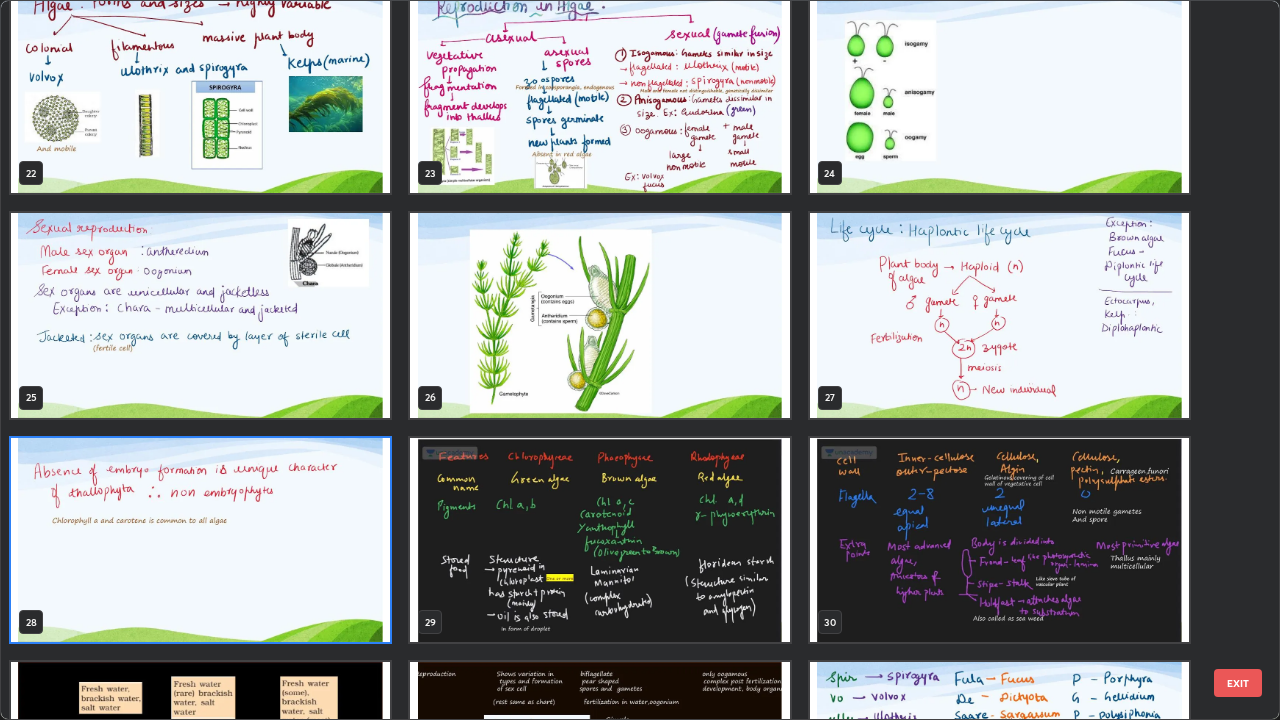 click at bounding box center (999, 315) 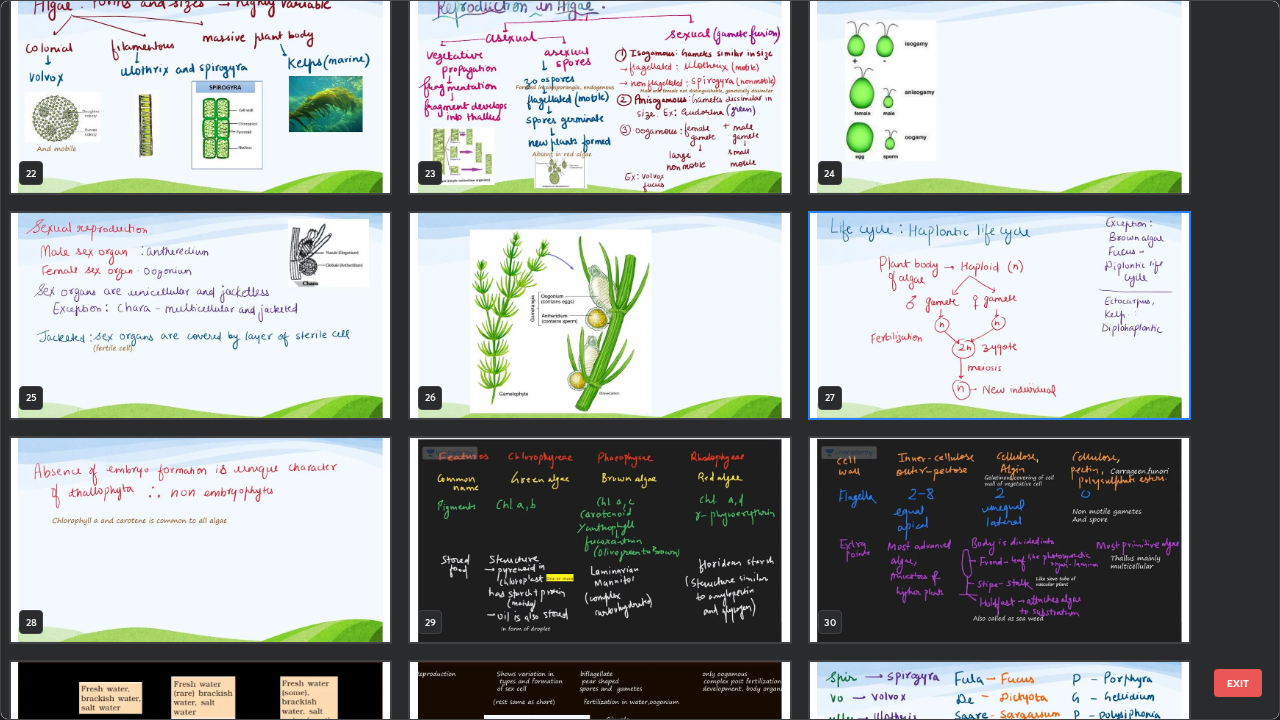 click at bounding box center [999, 315] 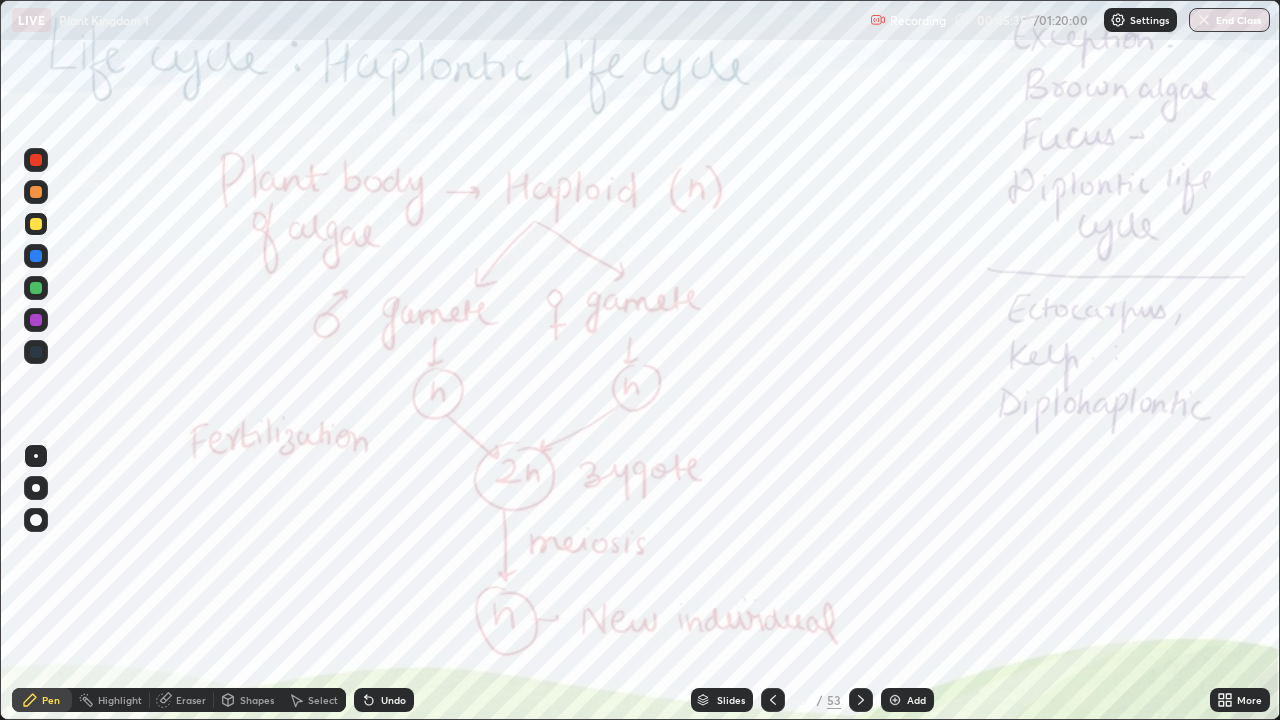 click on "53" at bounding box center [834, 700] 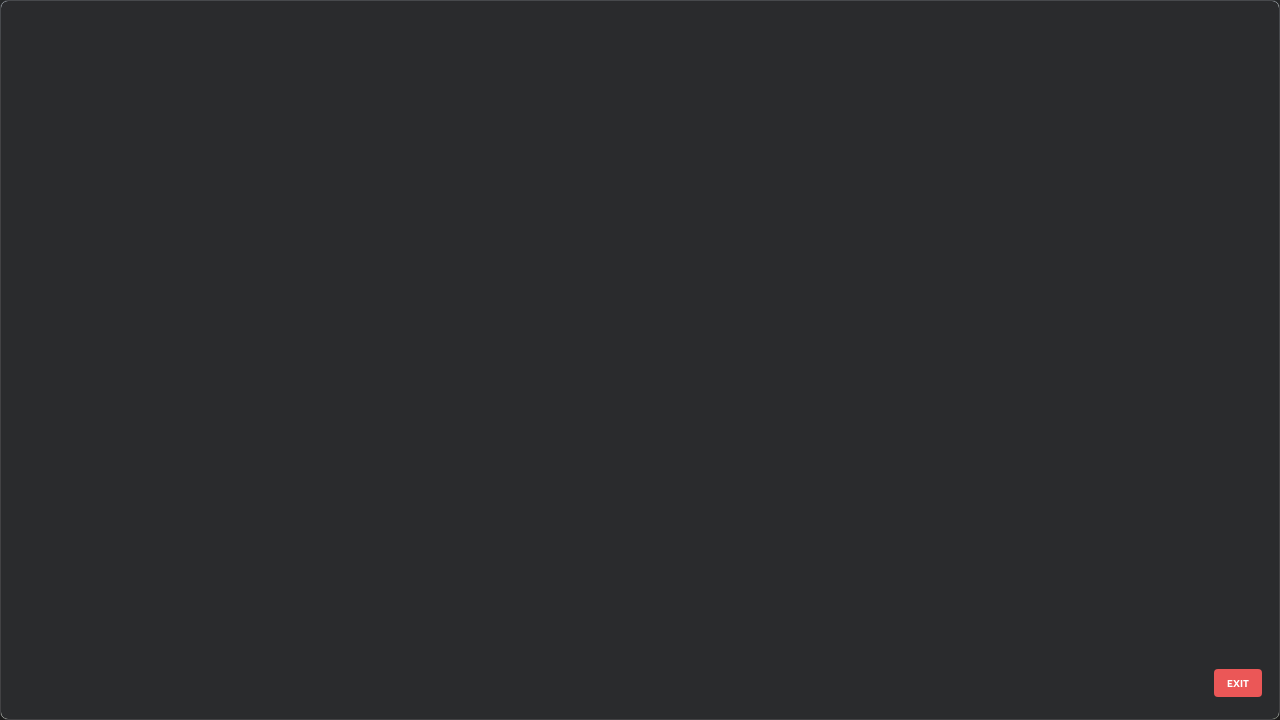 scroll, scrollTop: 1303, scrollLeft: 0, axis: vertical 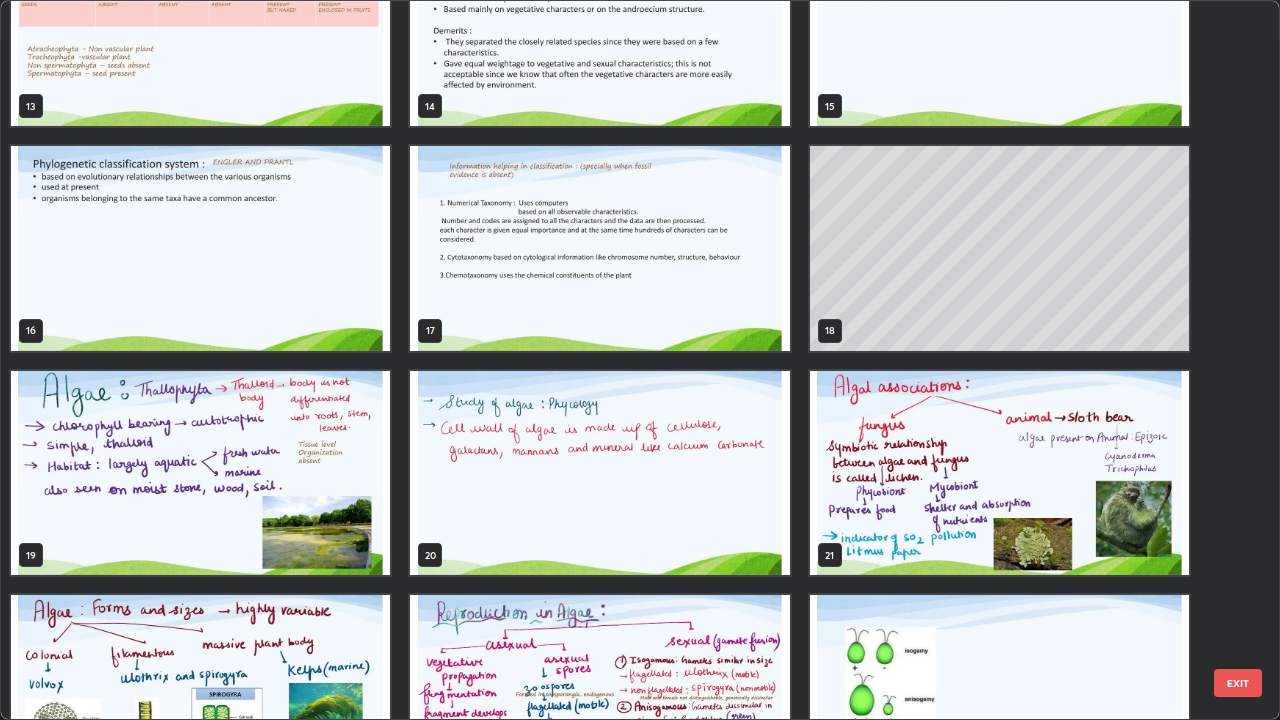 click at bounding box center (200, 473) 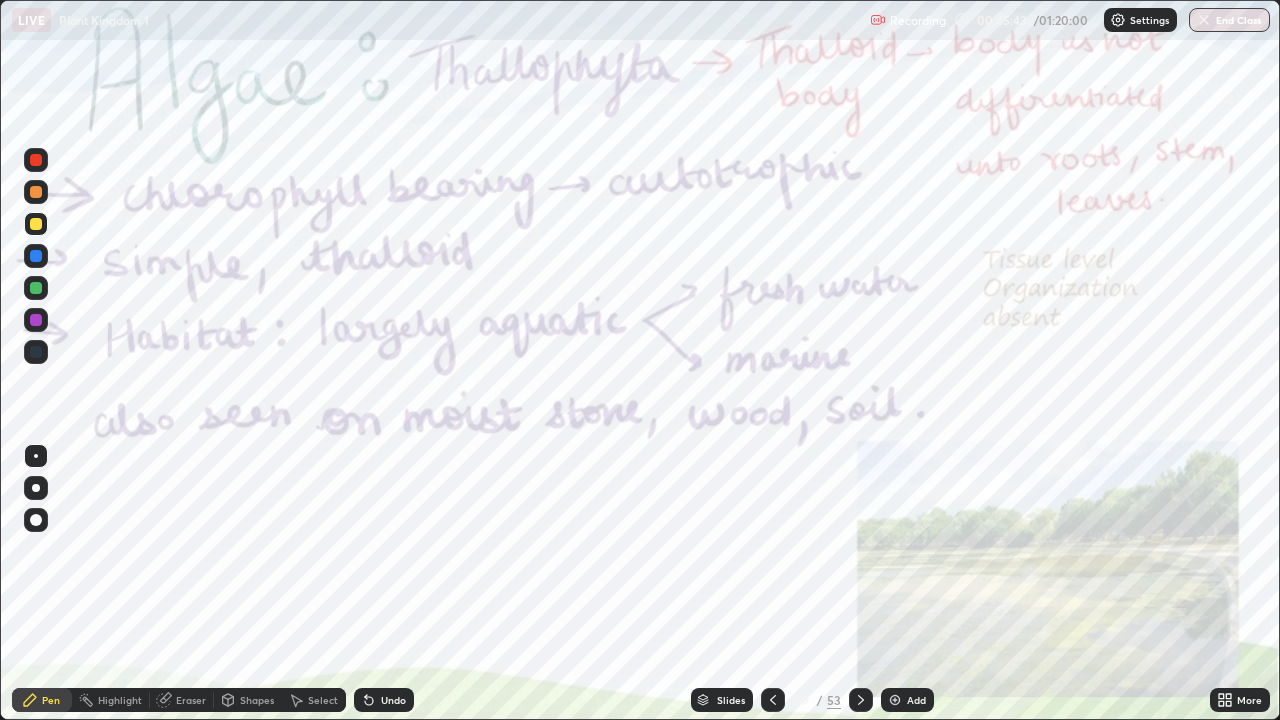click at bounding box center (200, 473) 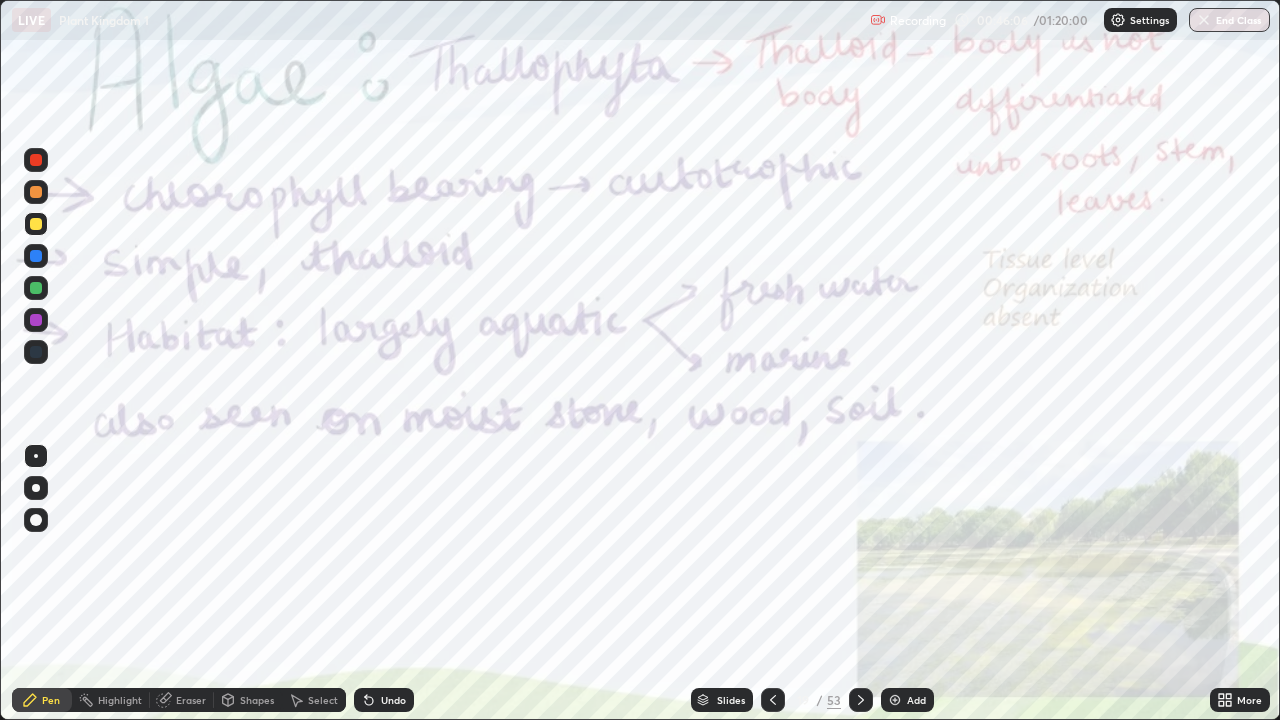 click 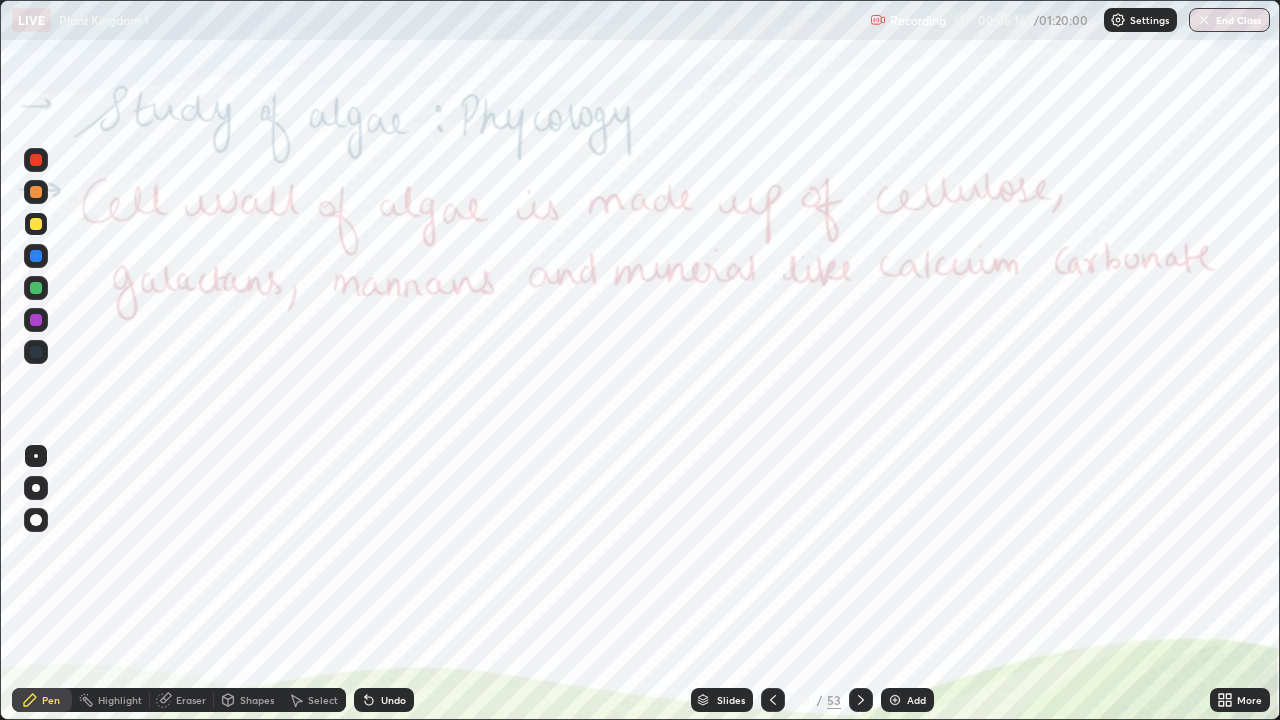 click 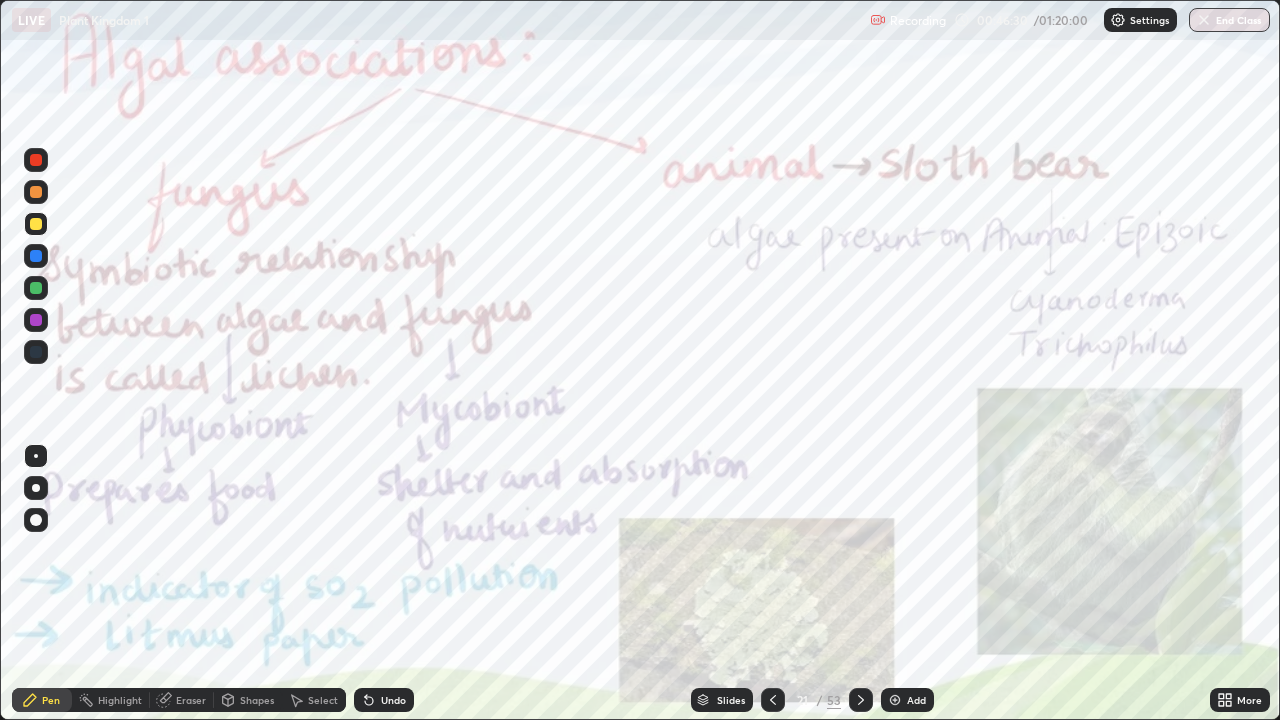 click 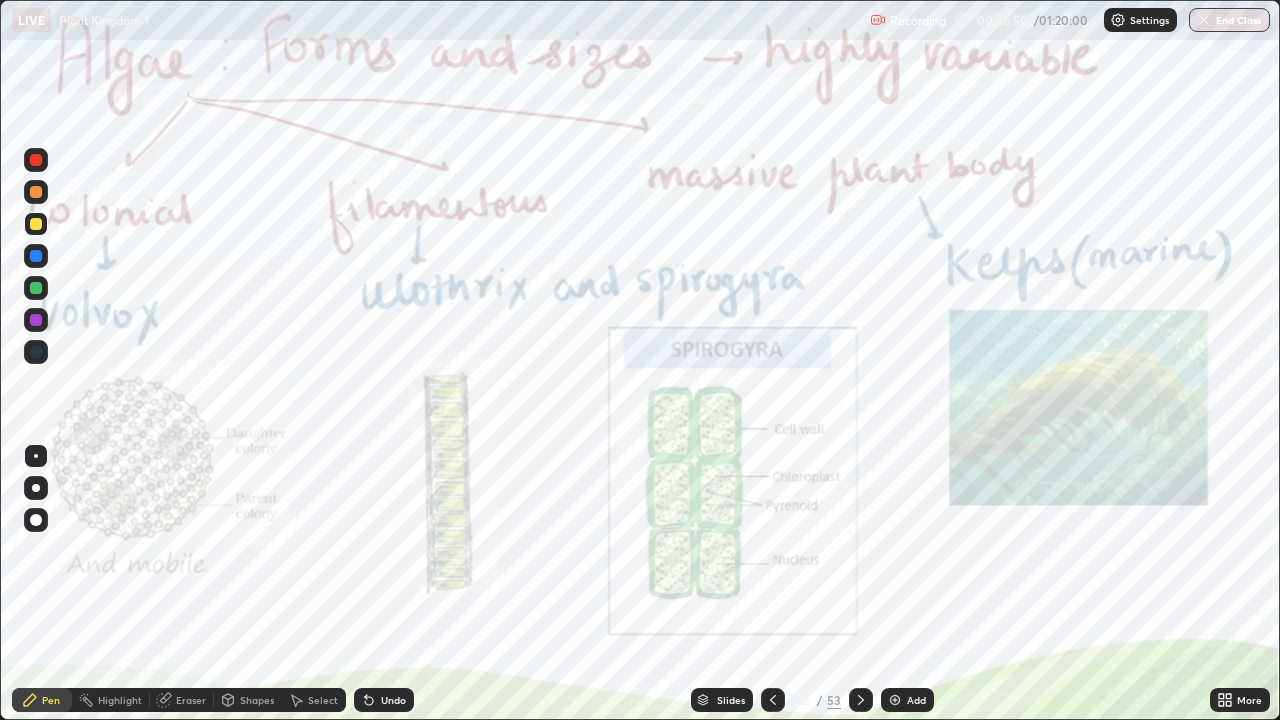 click 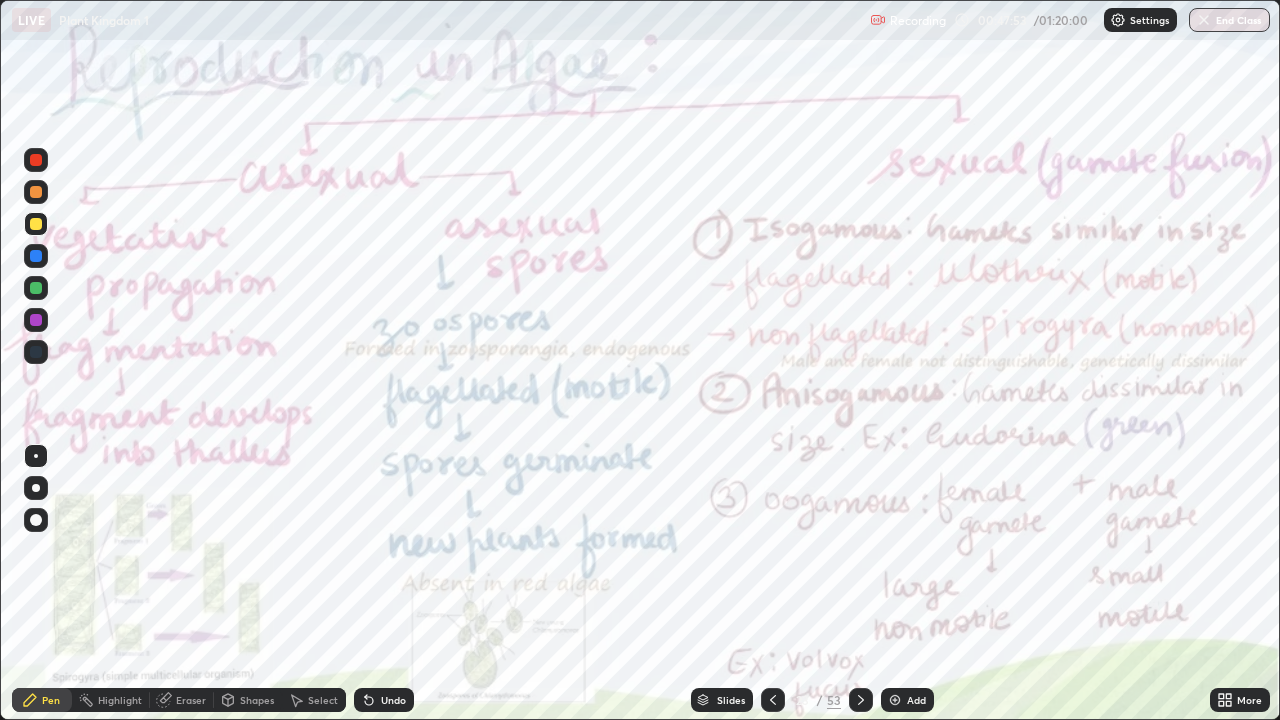 click 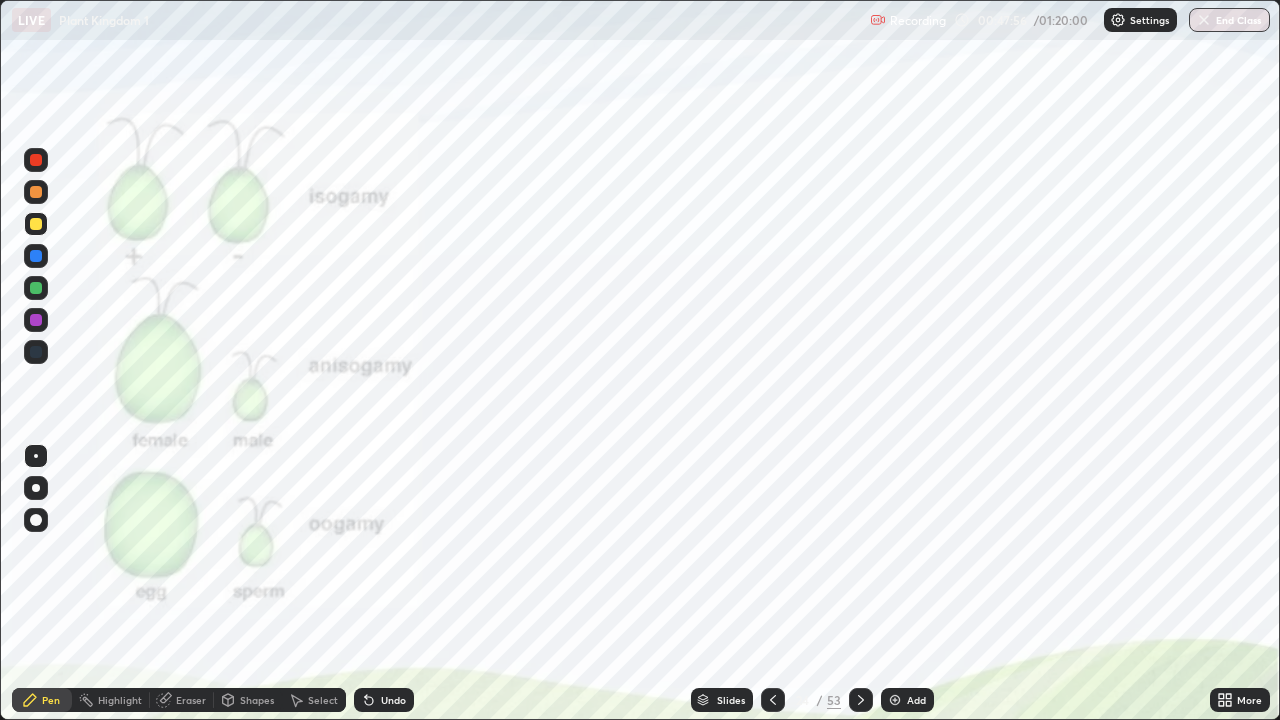 click 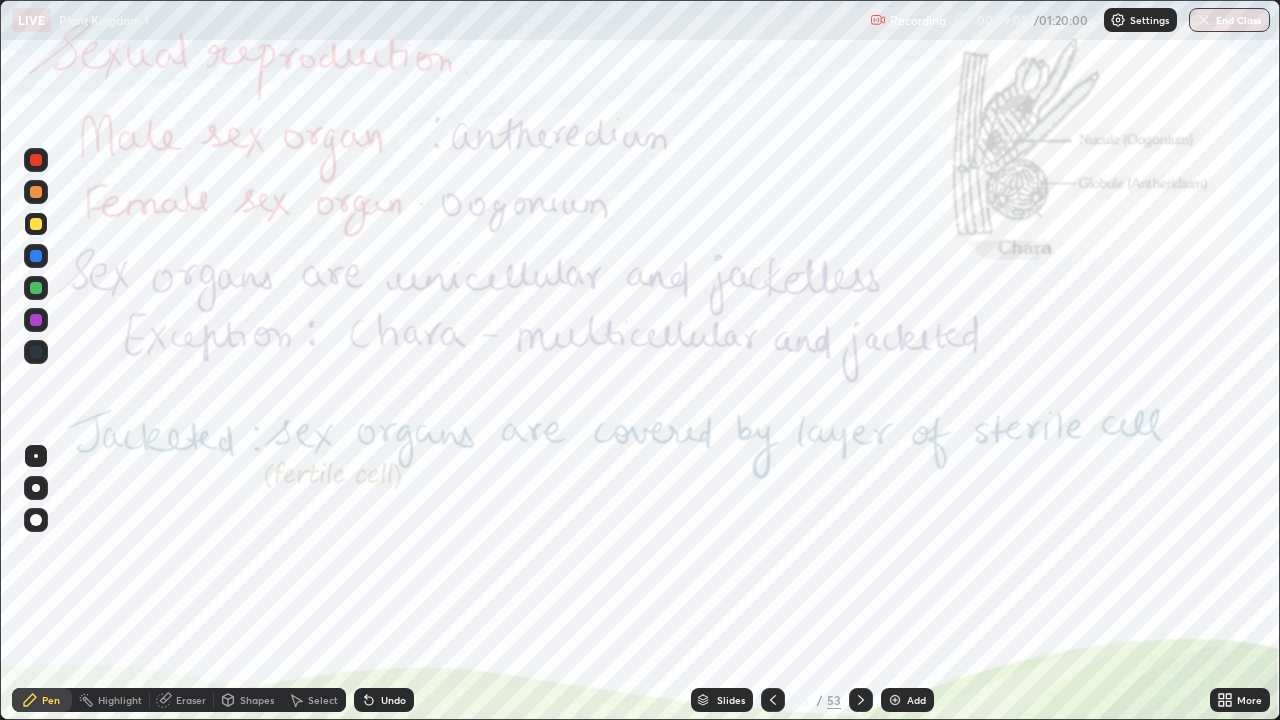 click at bounding box center [36, 520] 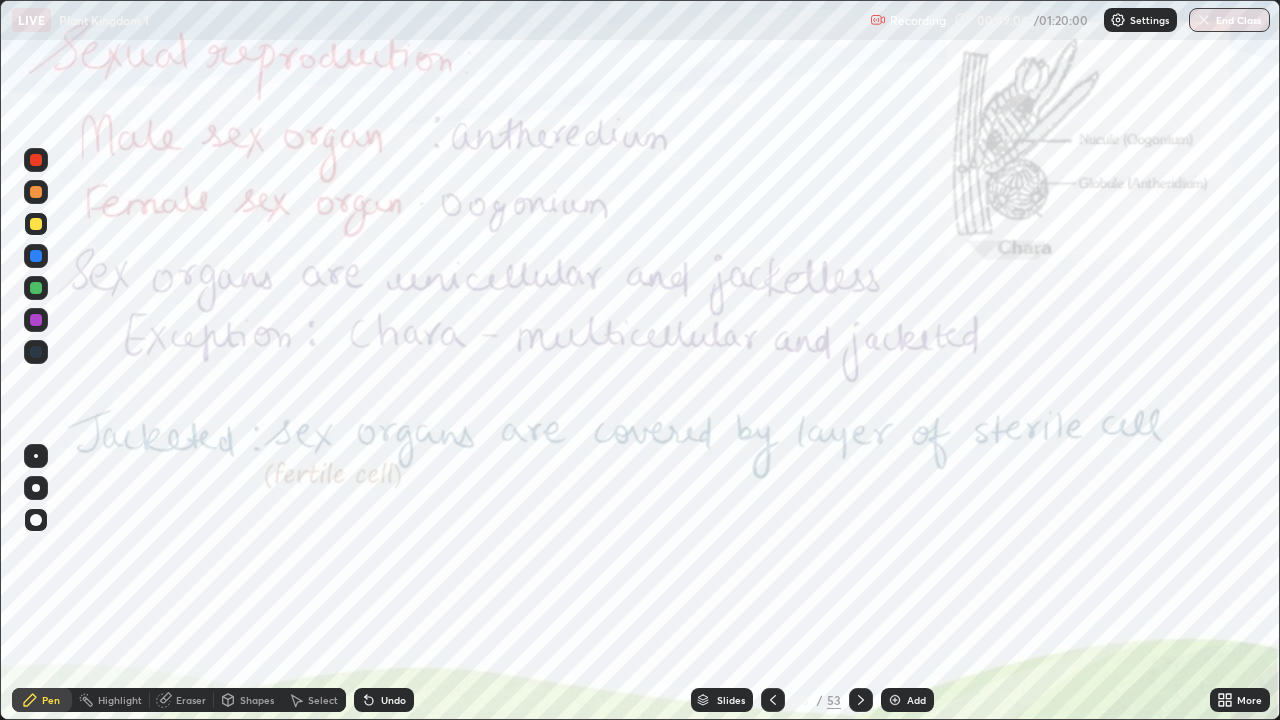 click at bounding box center [36, 160] 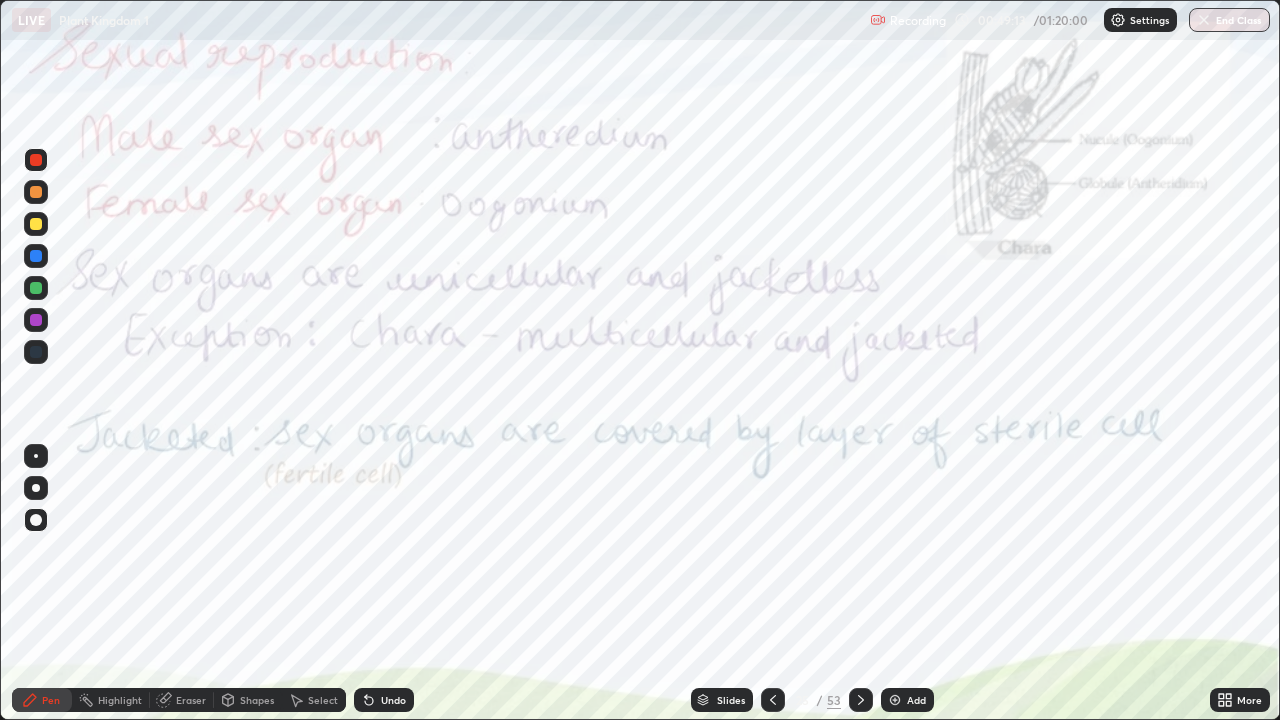 click at bounding box center (36, 320) 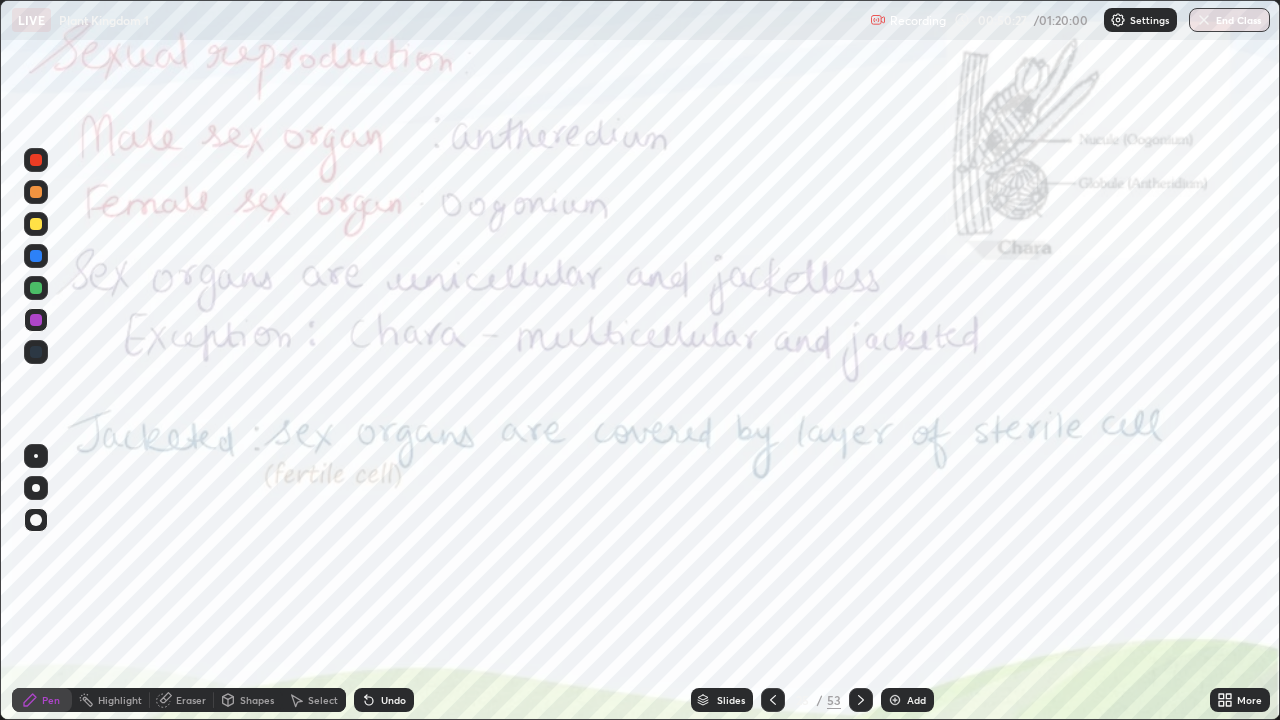 click at bounding box center [861, 700] 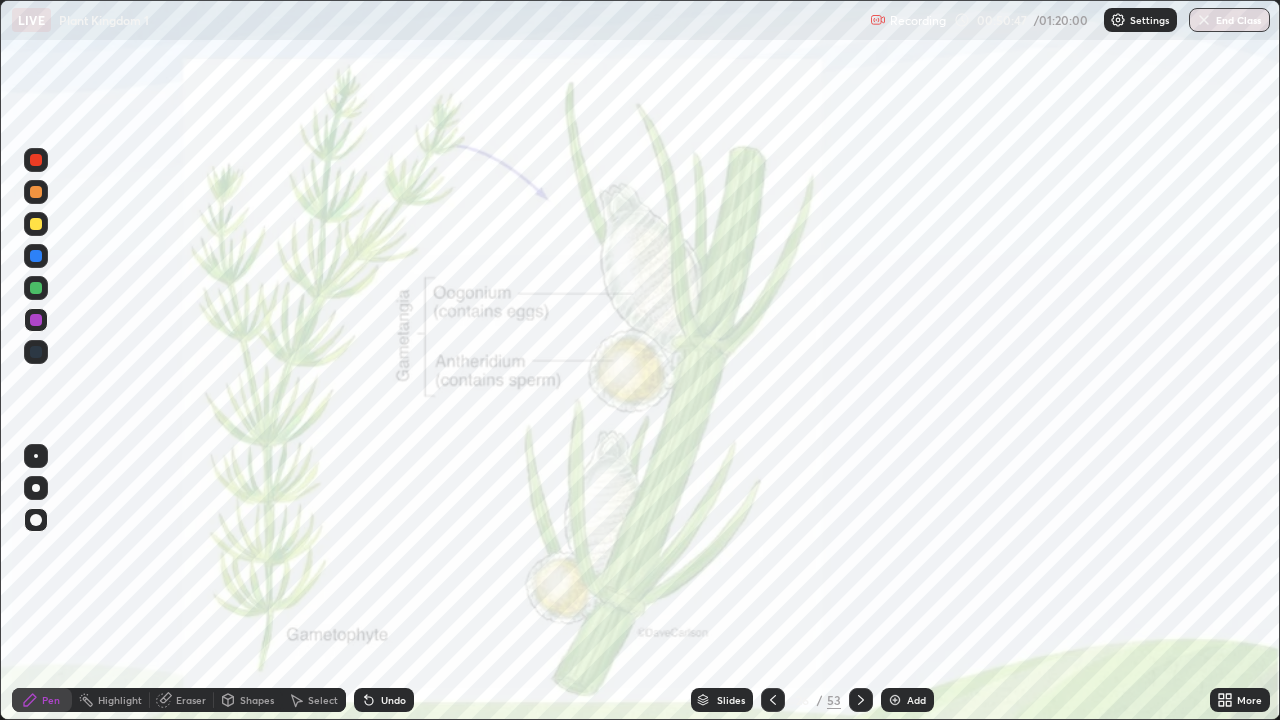 click 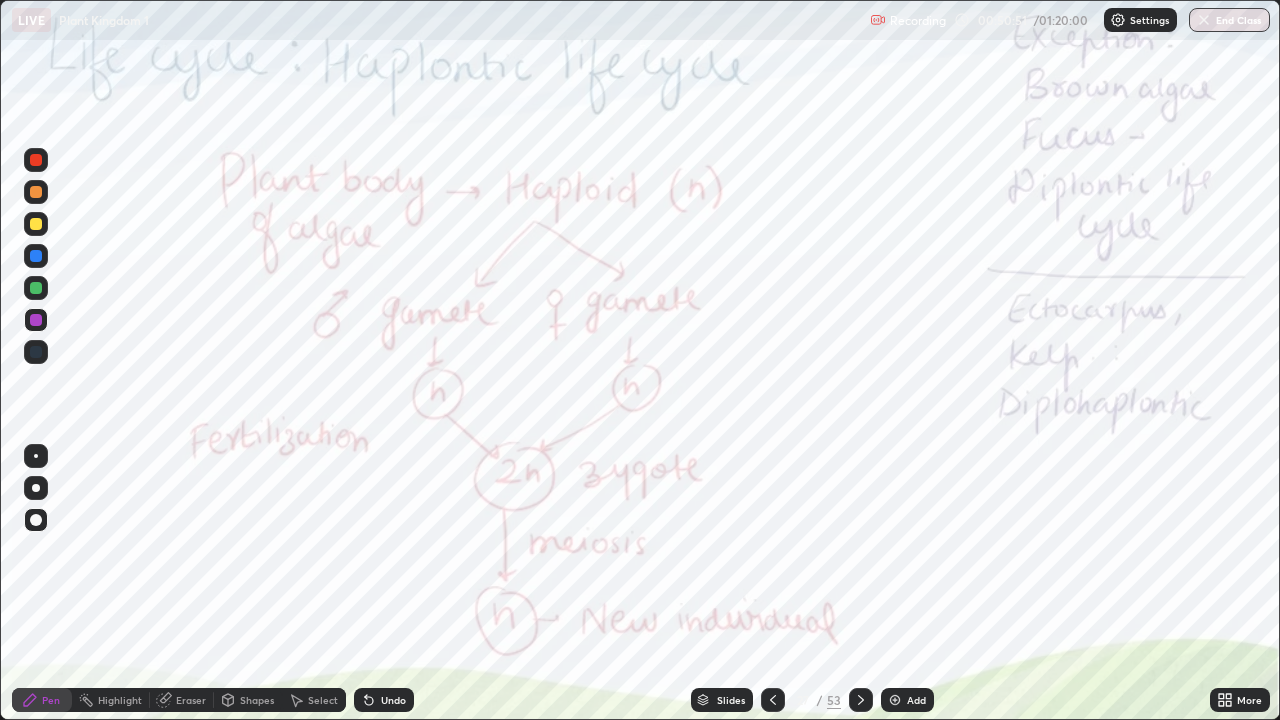 click 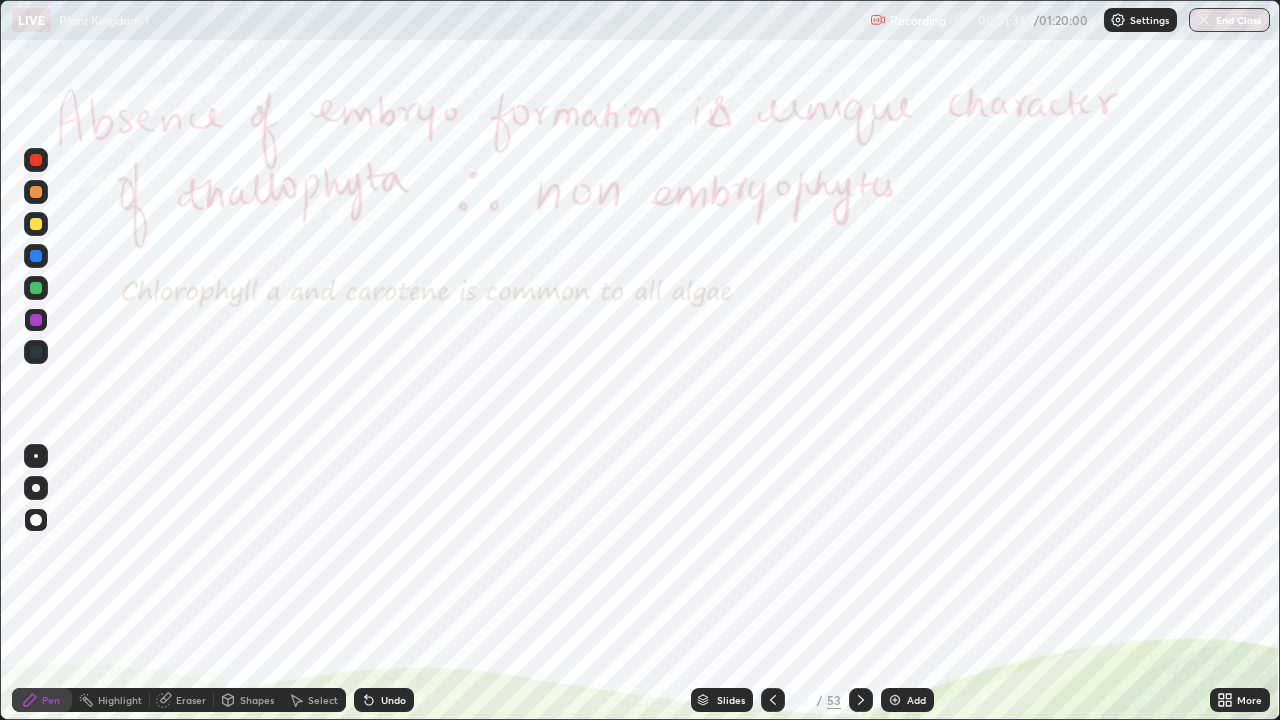 click at bounding box center [861, 700] 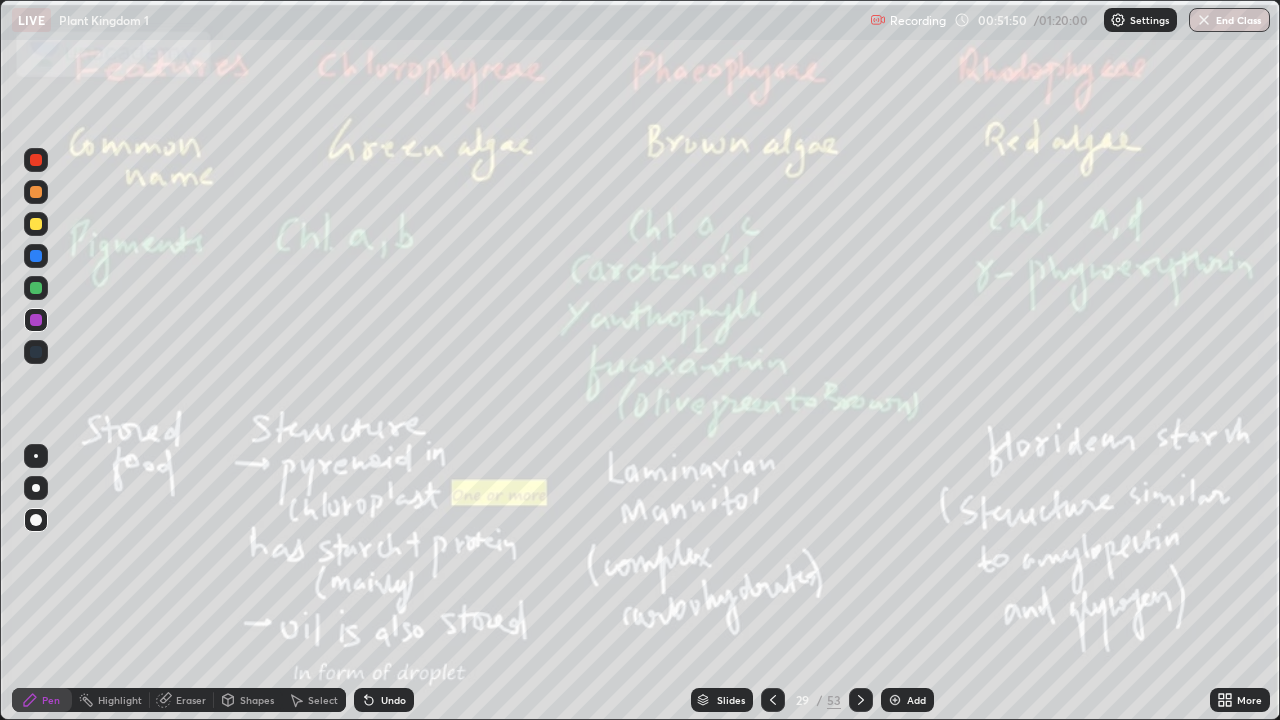 click 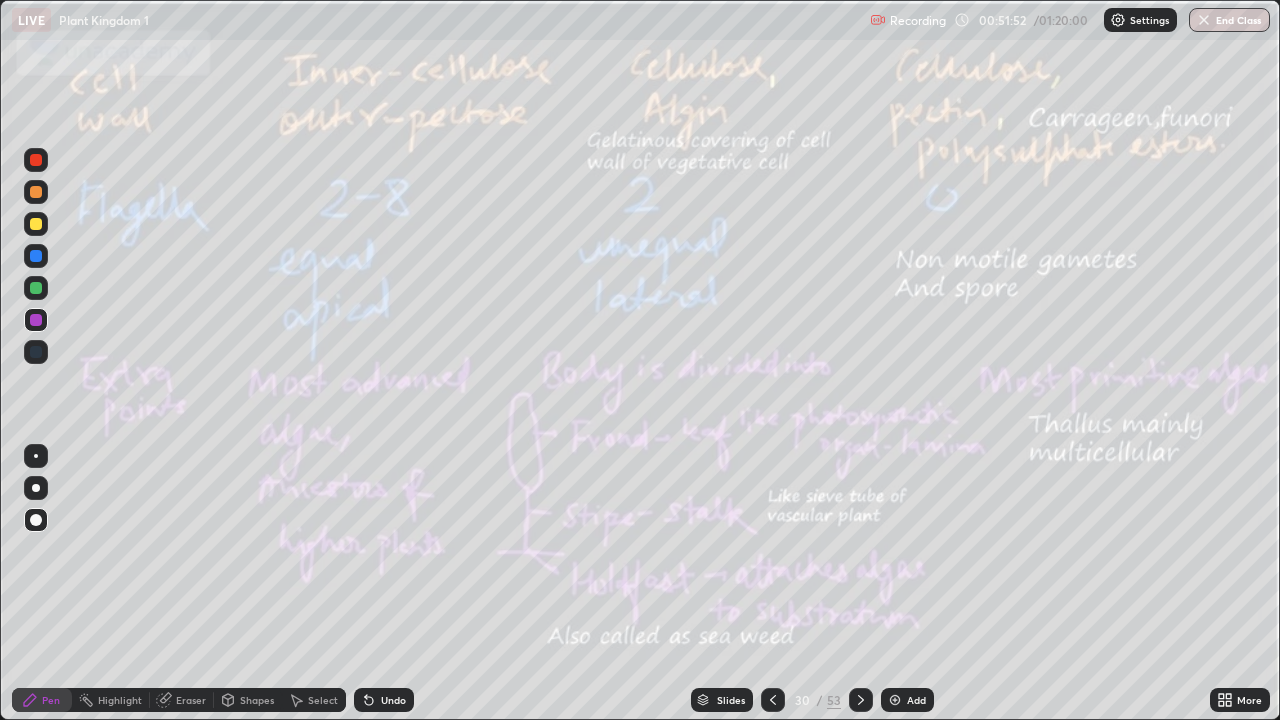 click 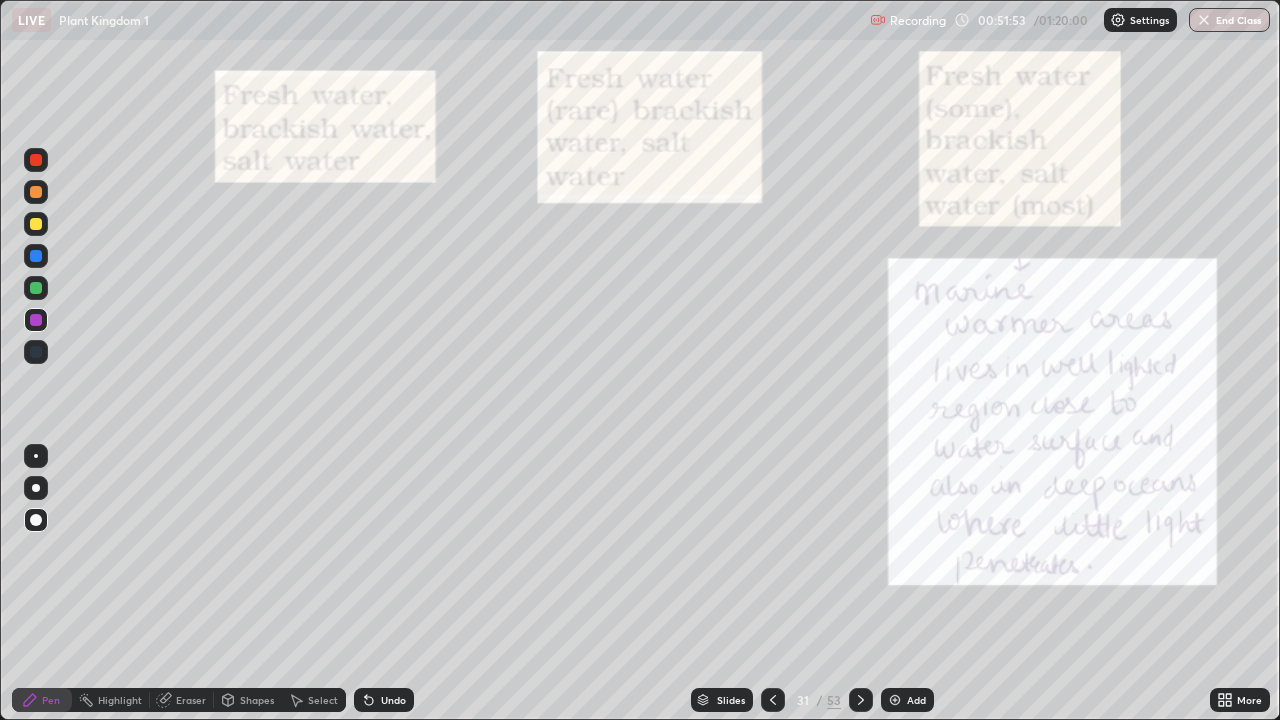 click 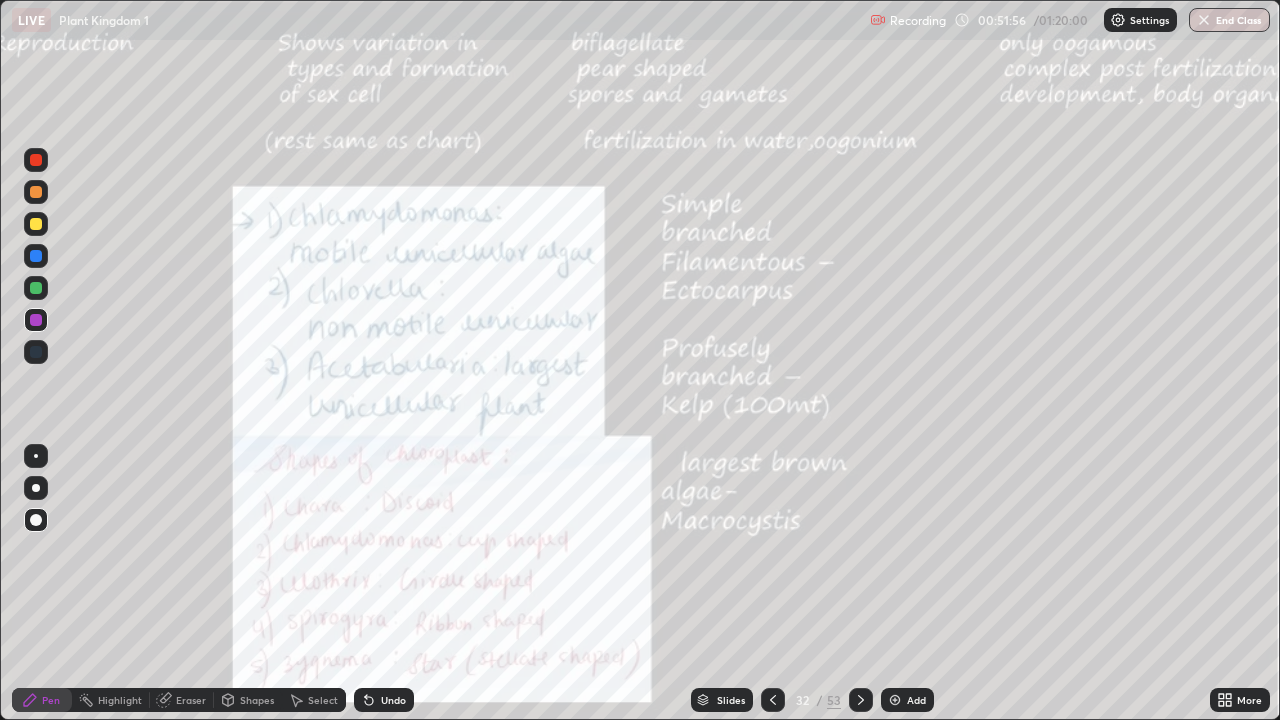click 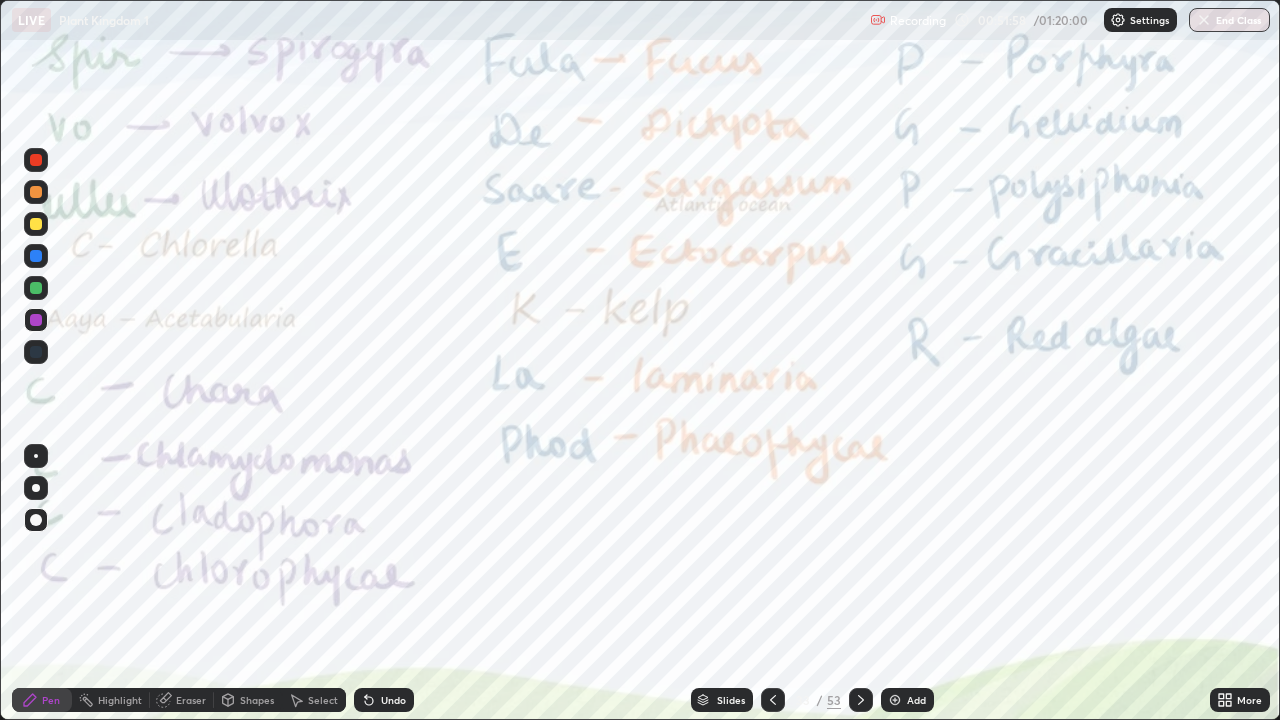 click 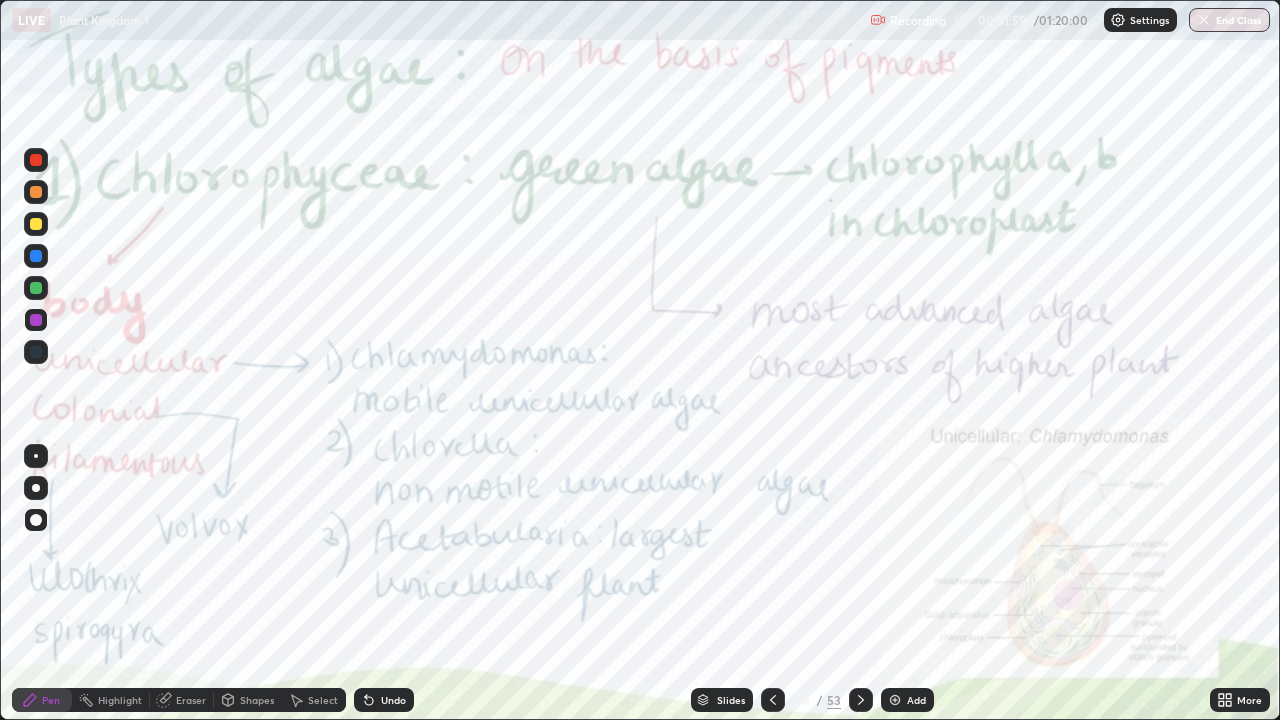 click 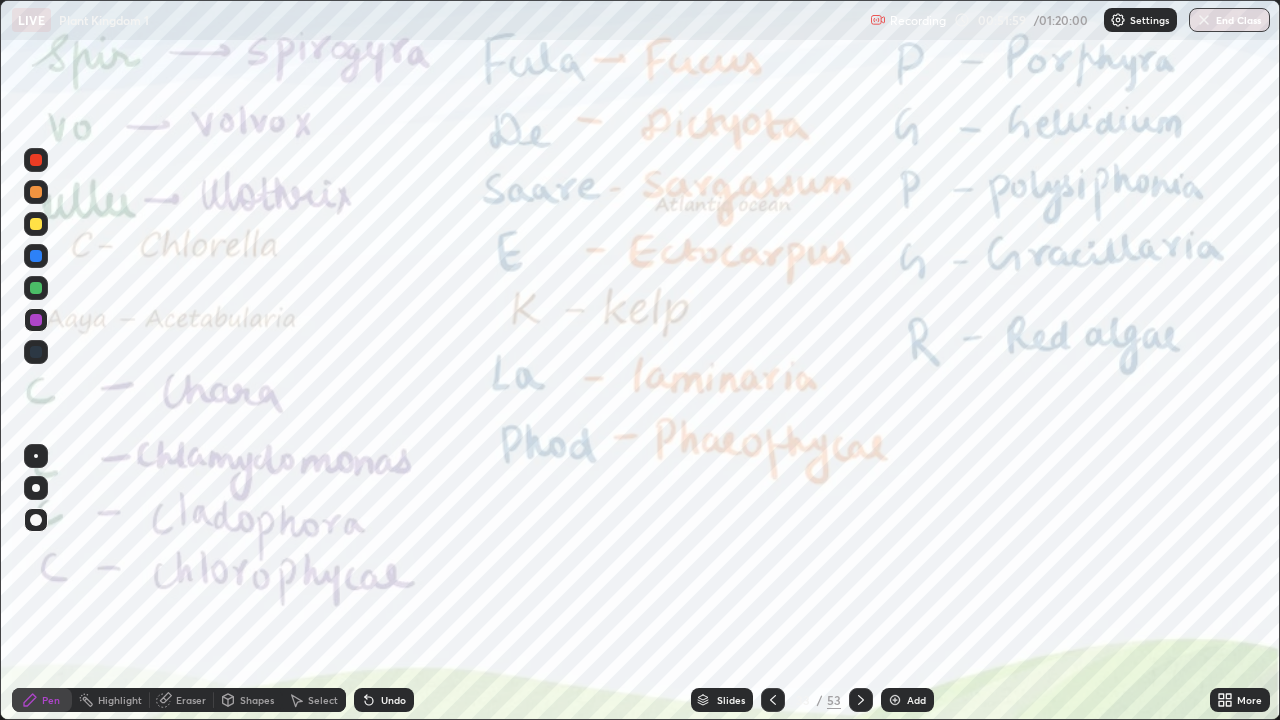 click 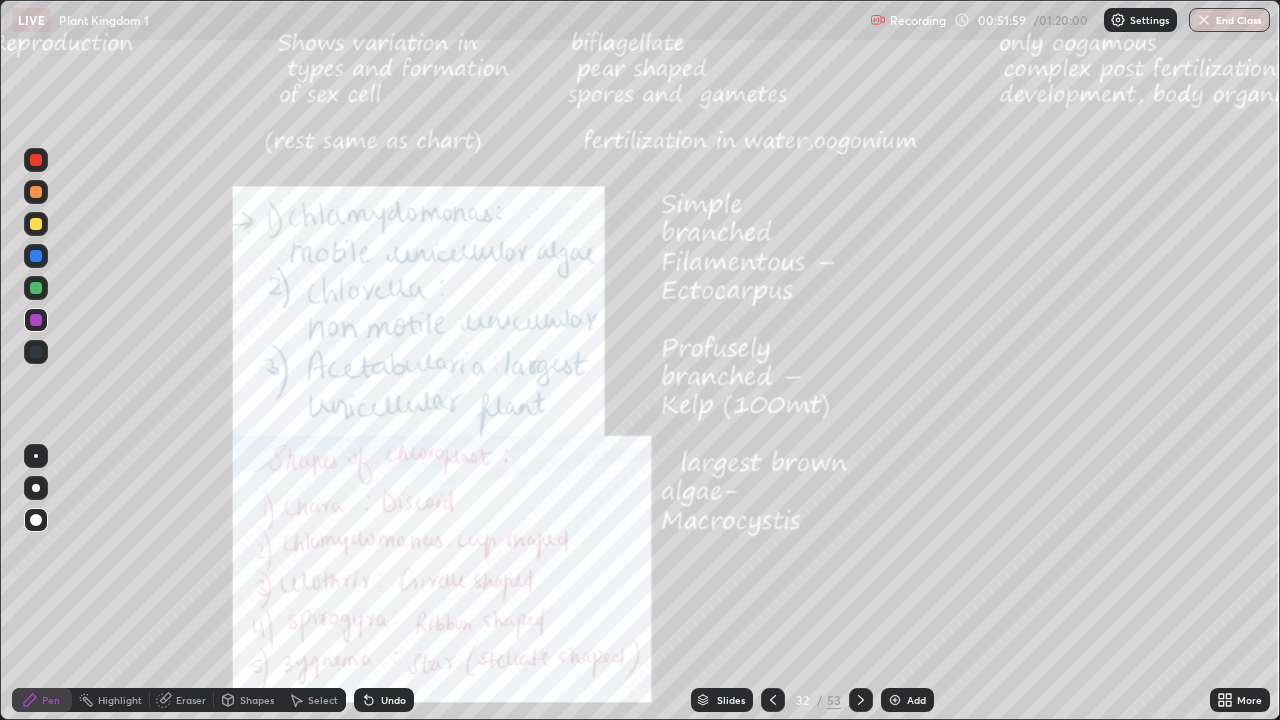 click 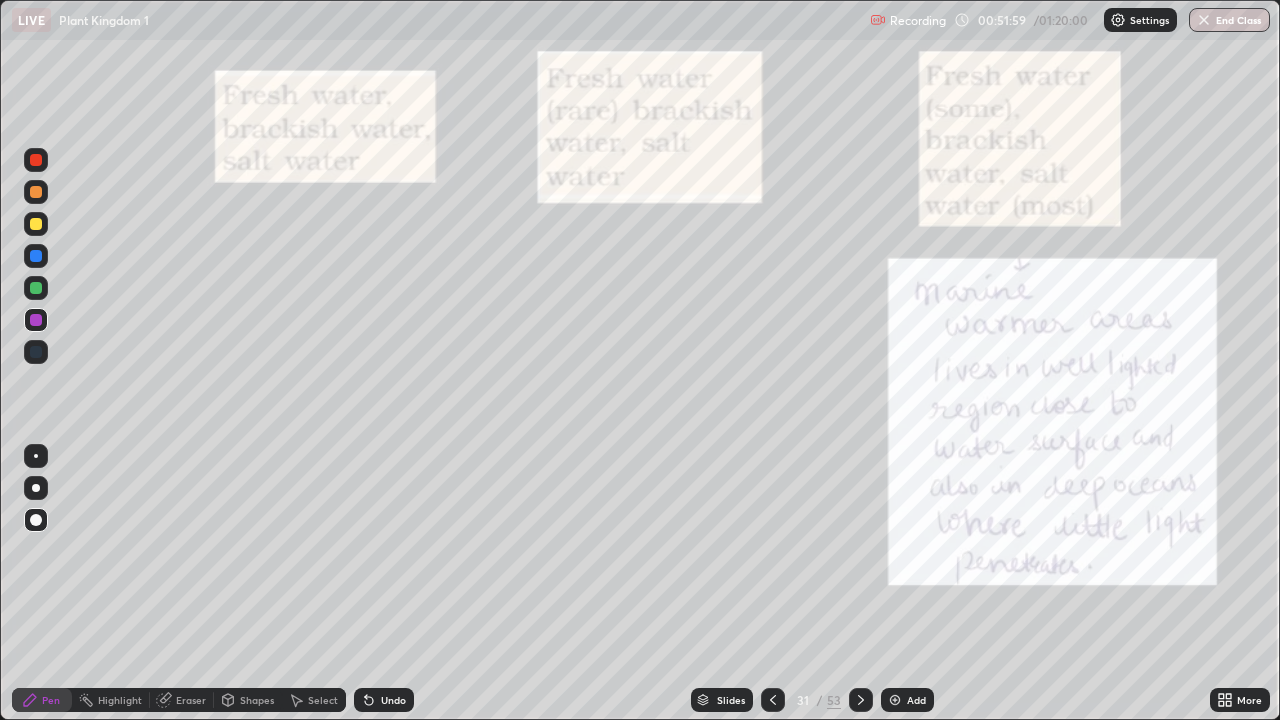 click 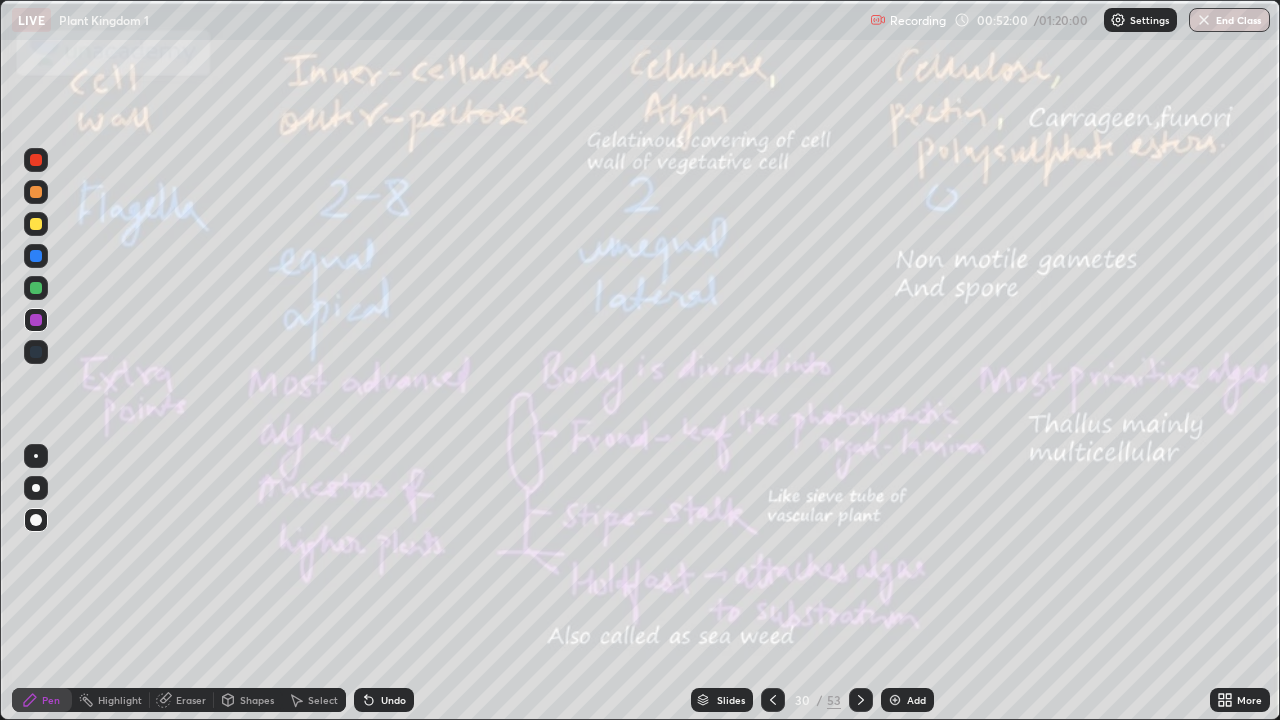 click 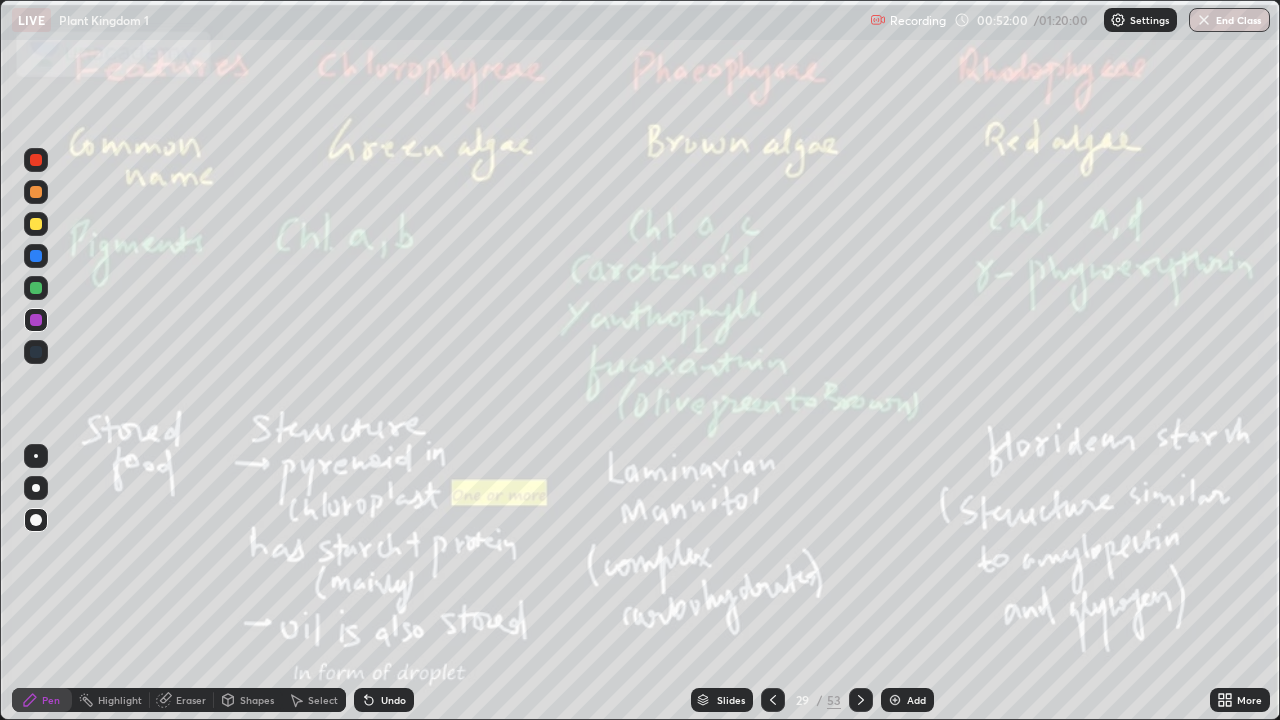 click 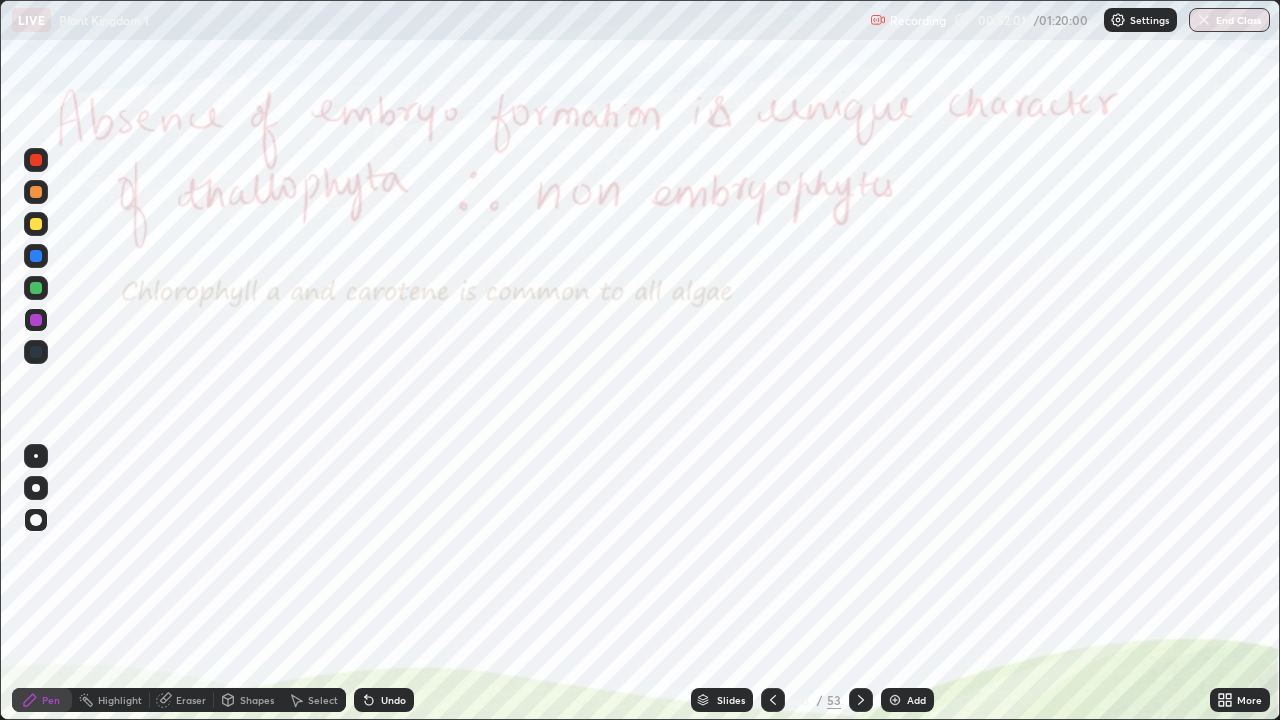 click at bounding box center (861, 700) 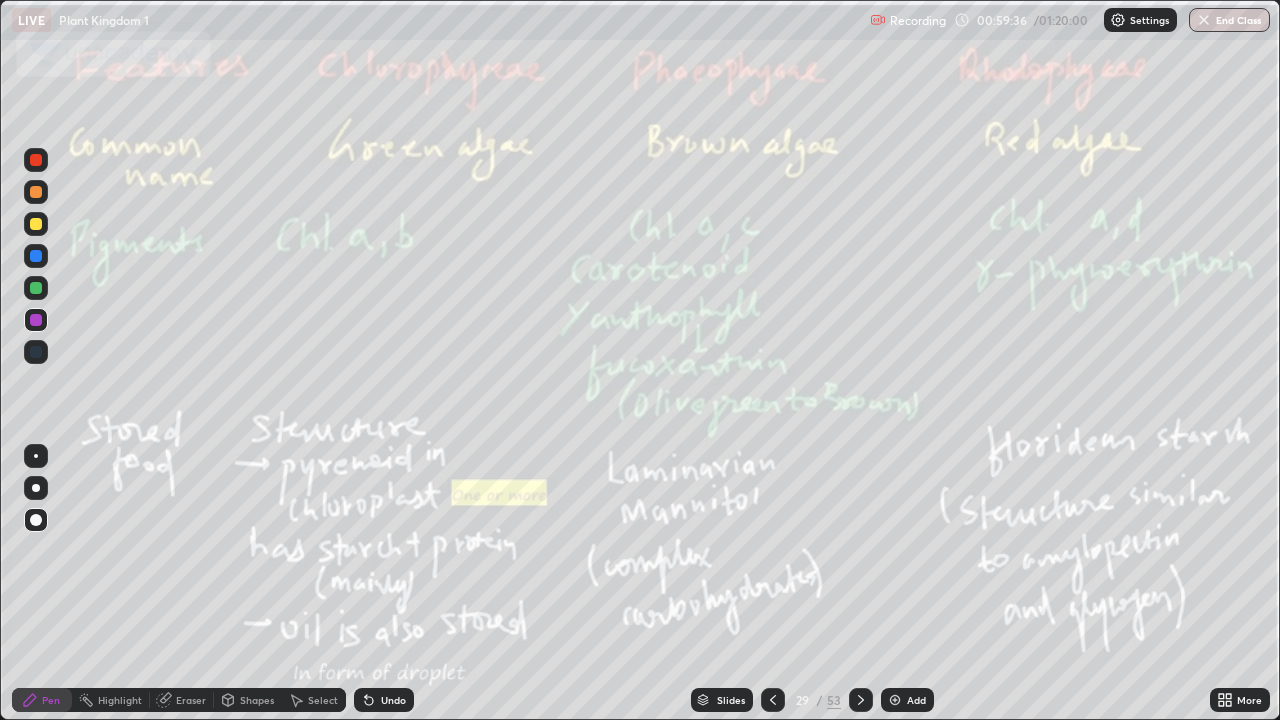 click 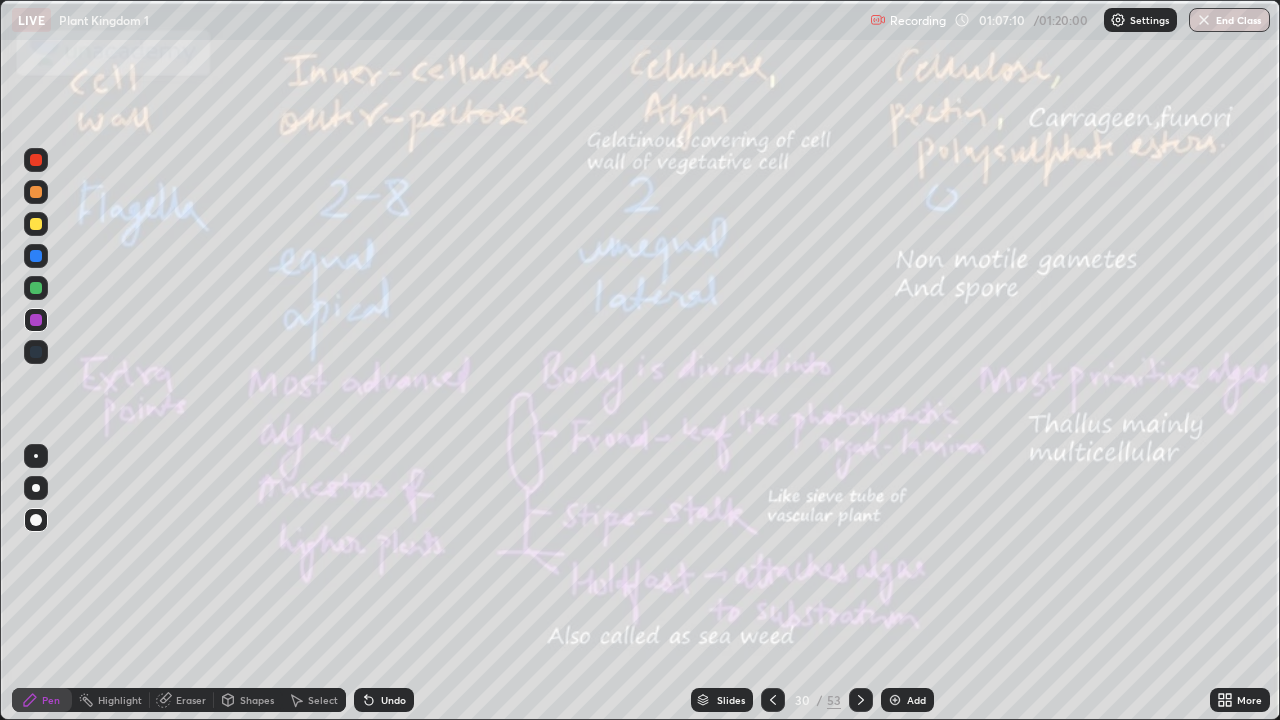 click at bounding box center (861, 700) 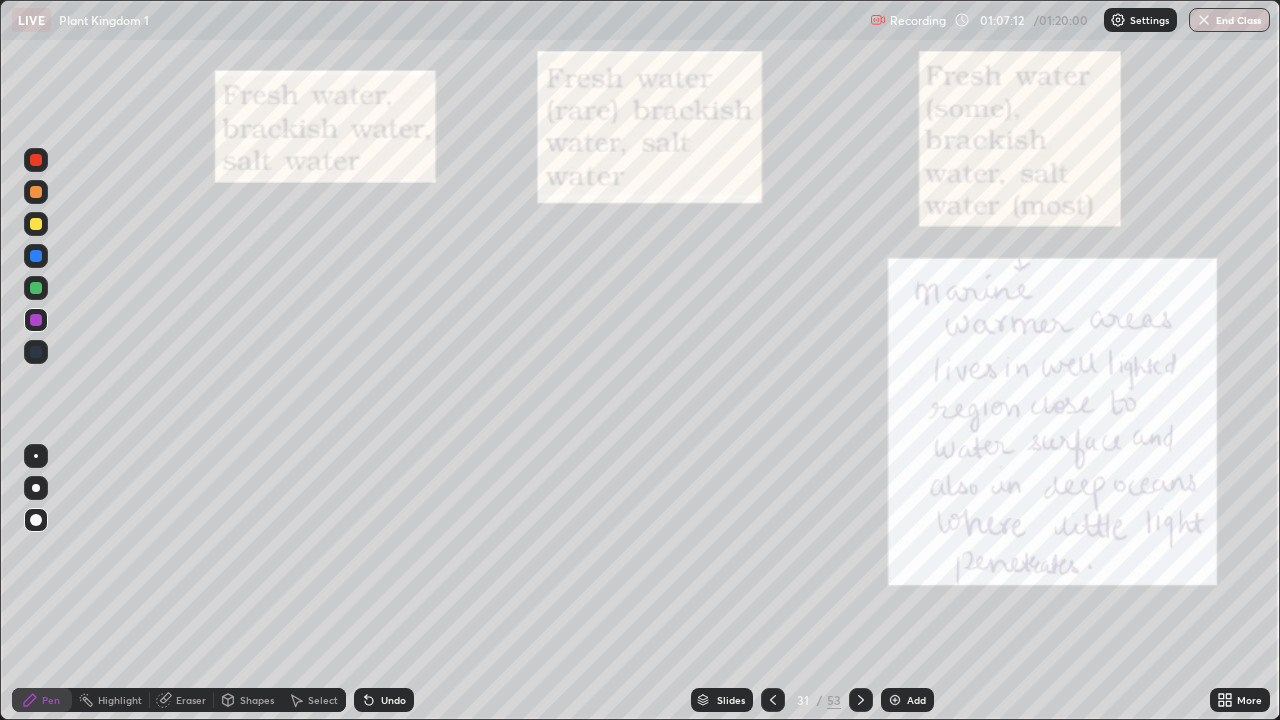 click at bounding box center [36, 224] 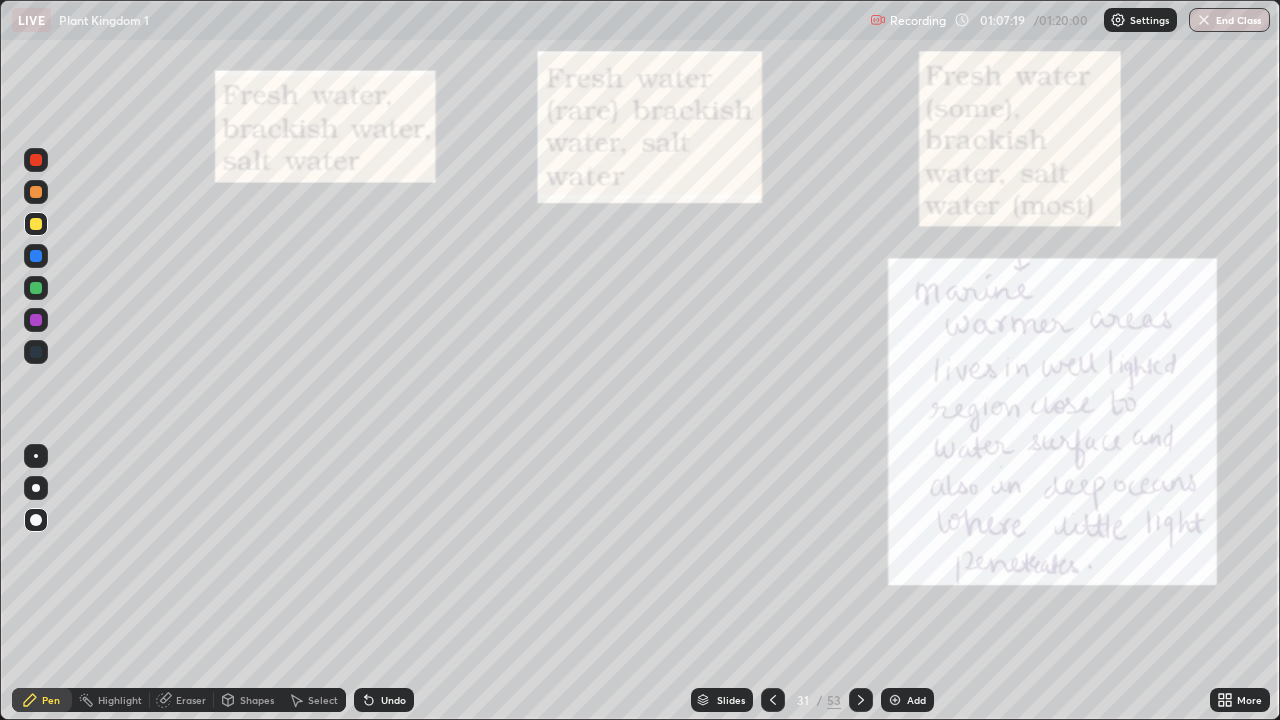 click at bounding box center [36, 160] 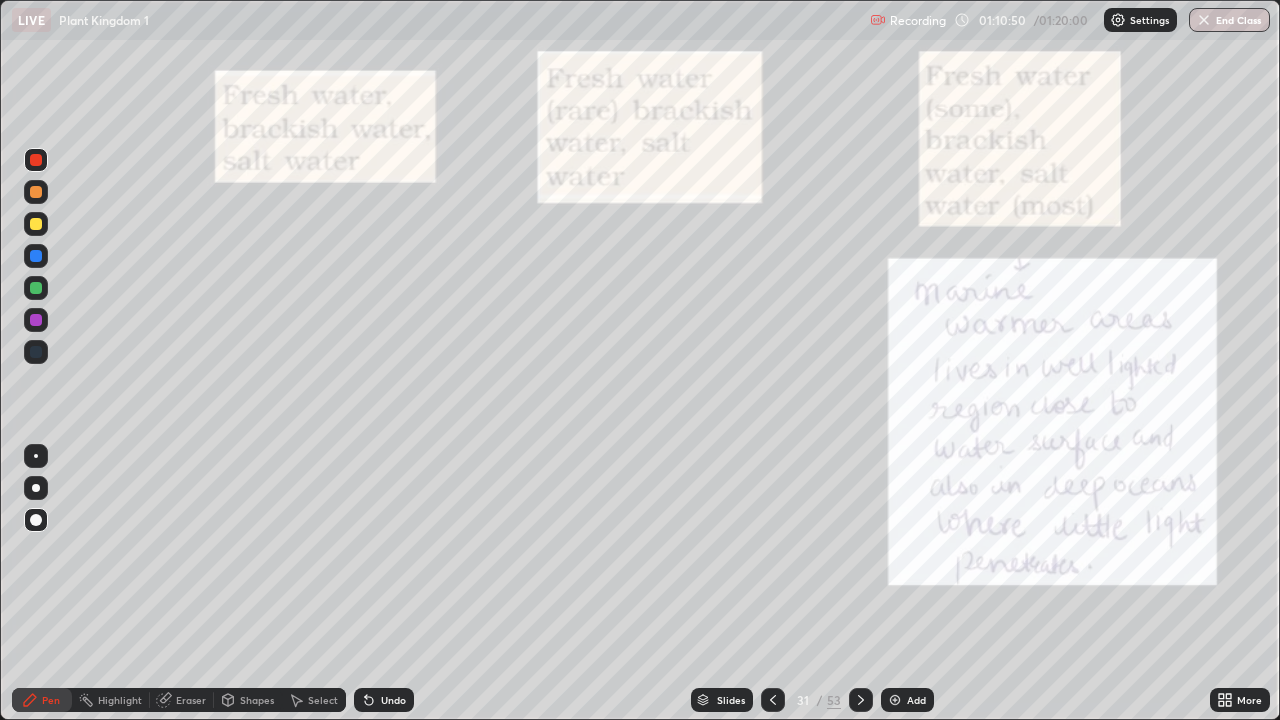 click 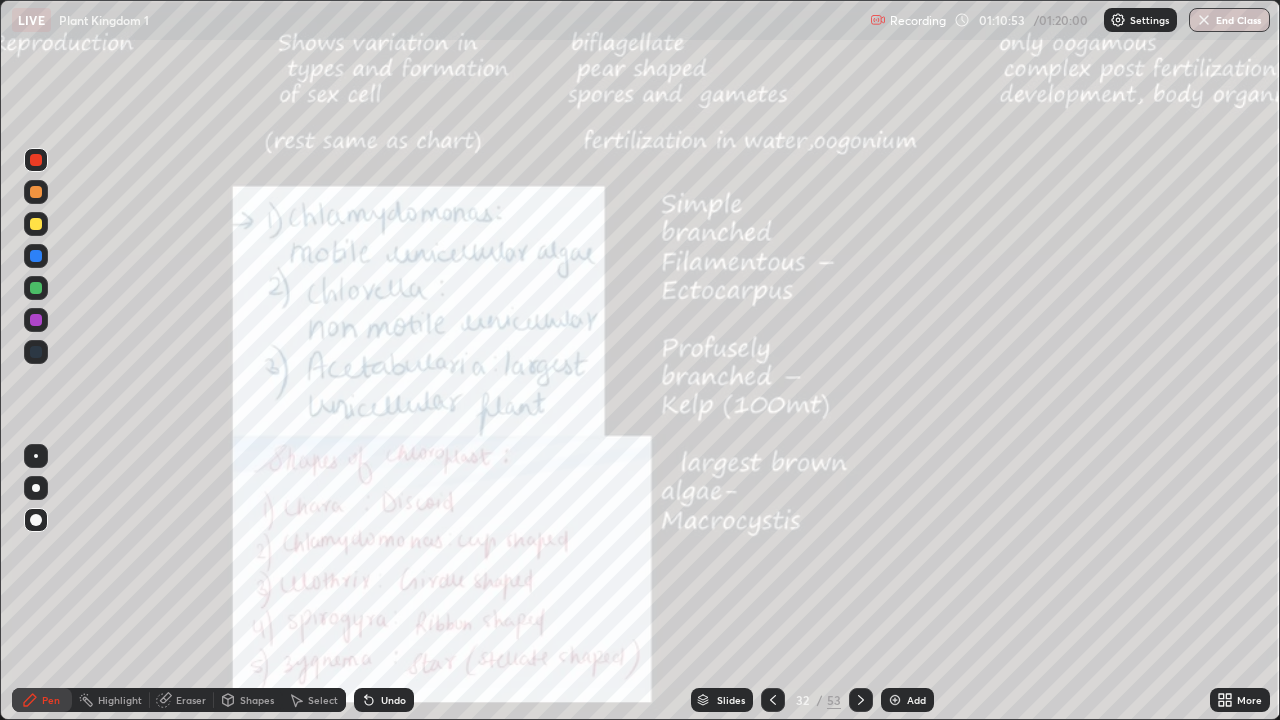 click at bounding box center [773, 700] 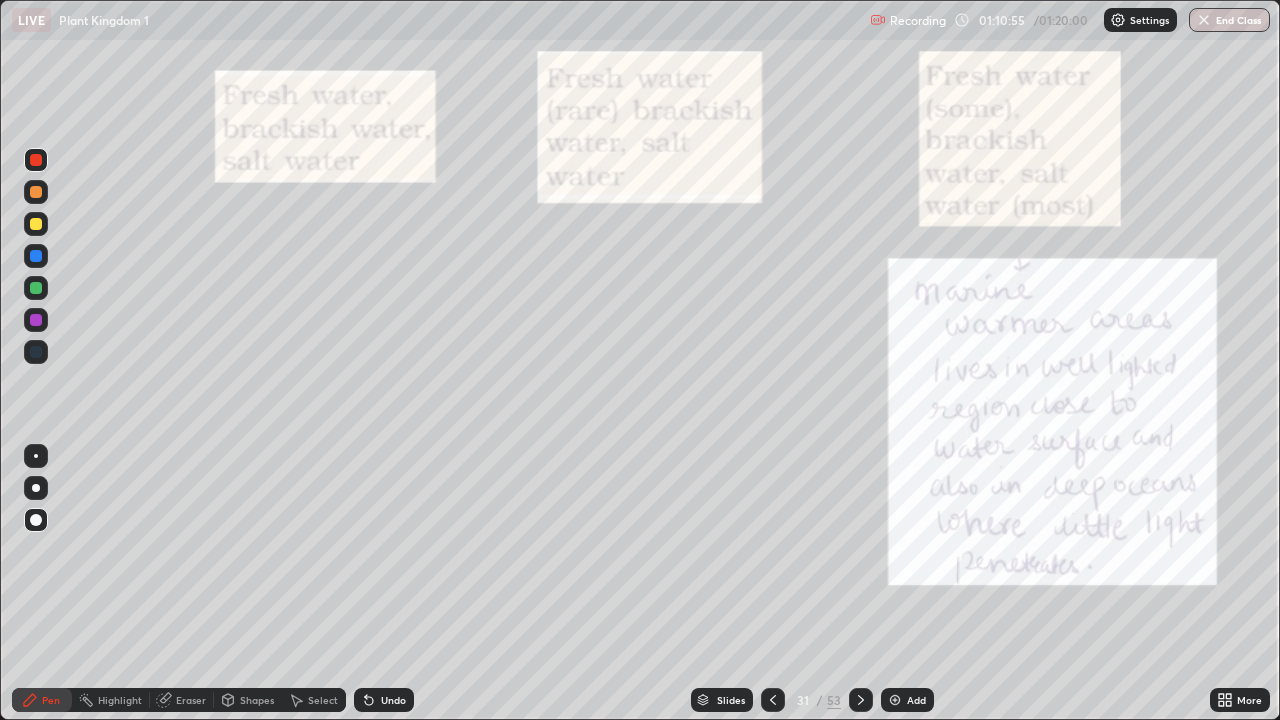 click 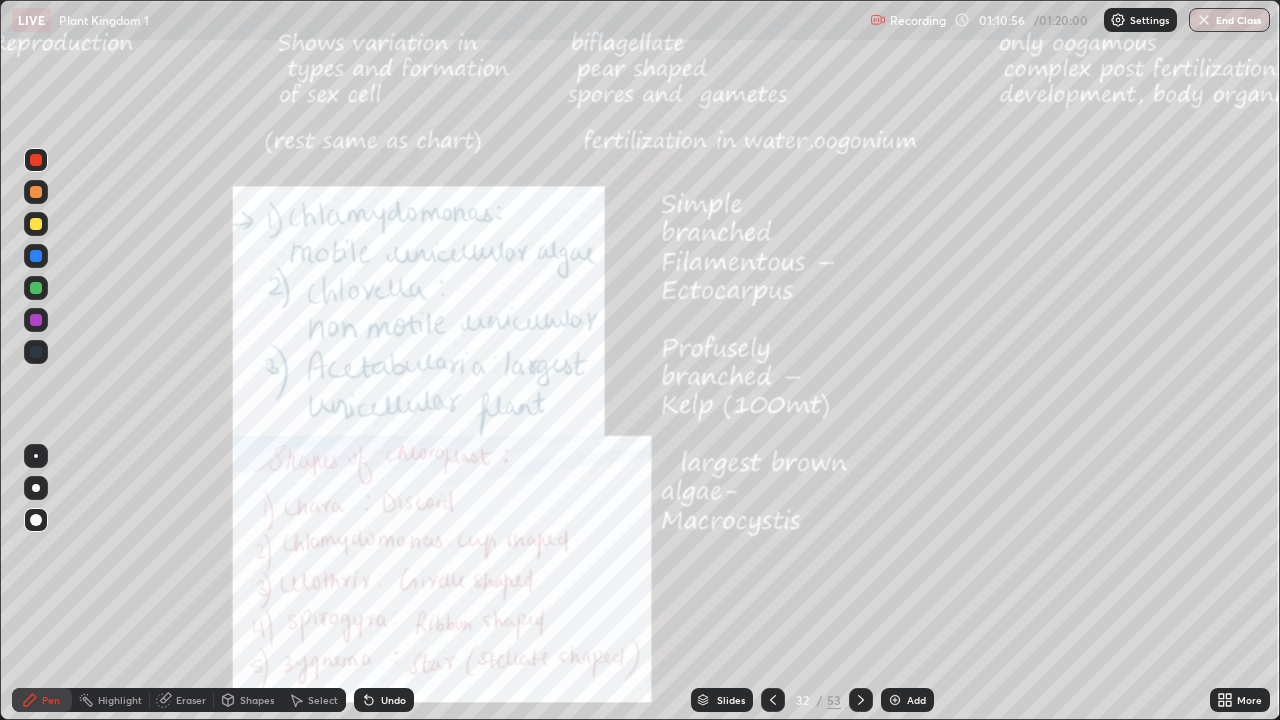 click 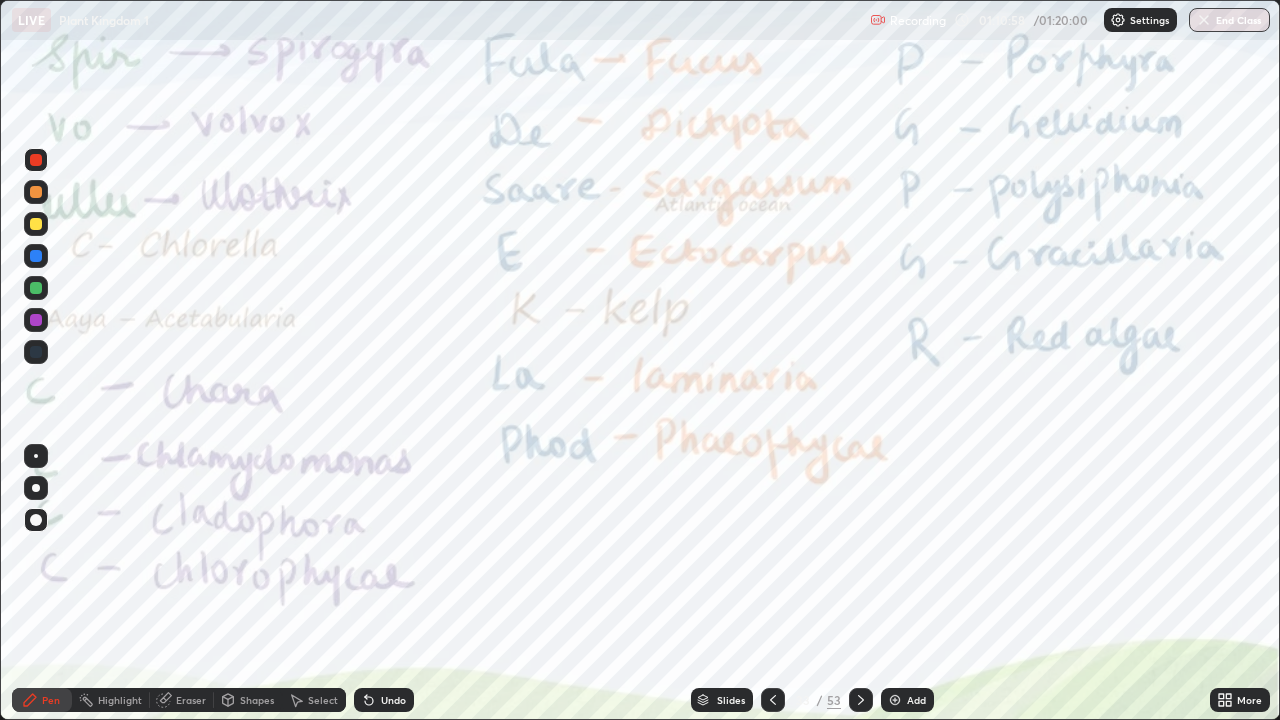 click at bounding box center (861, 700) 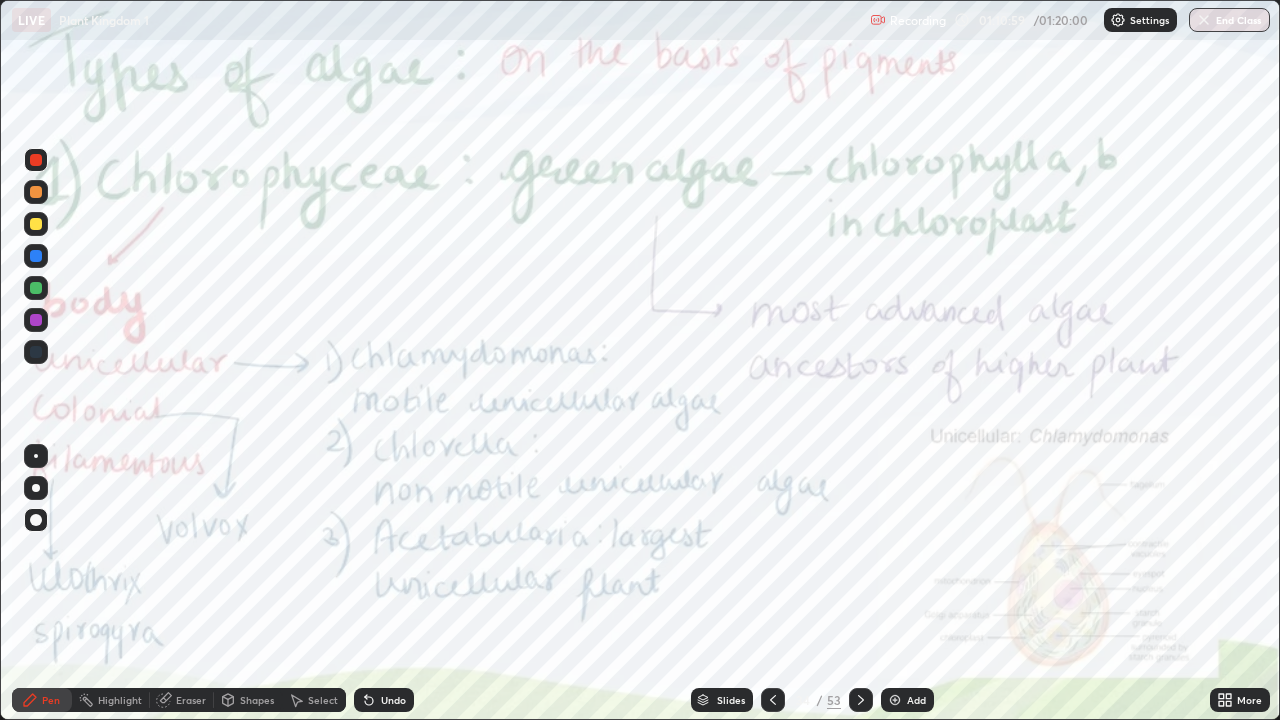 click 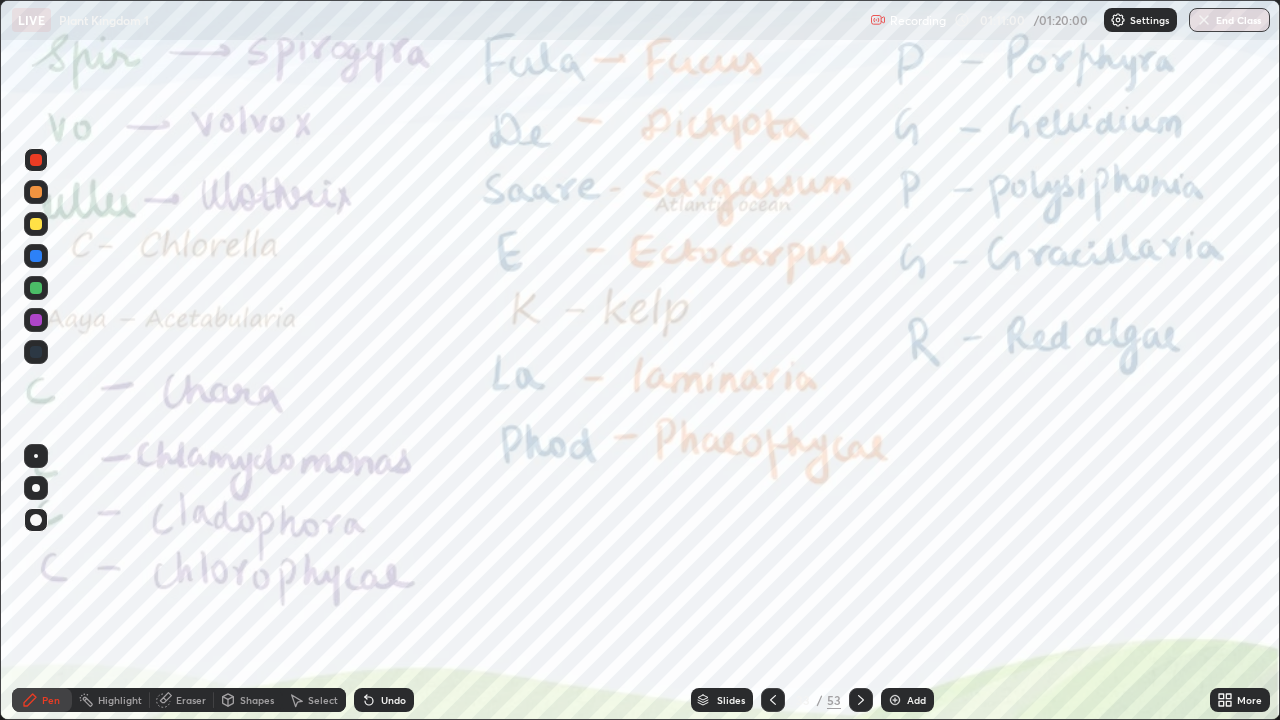 click 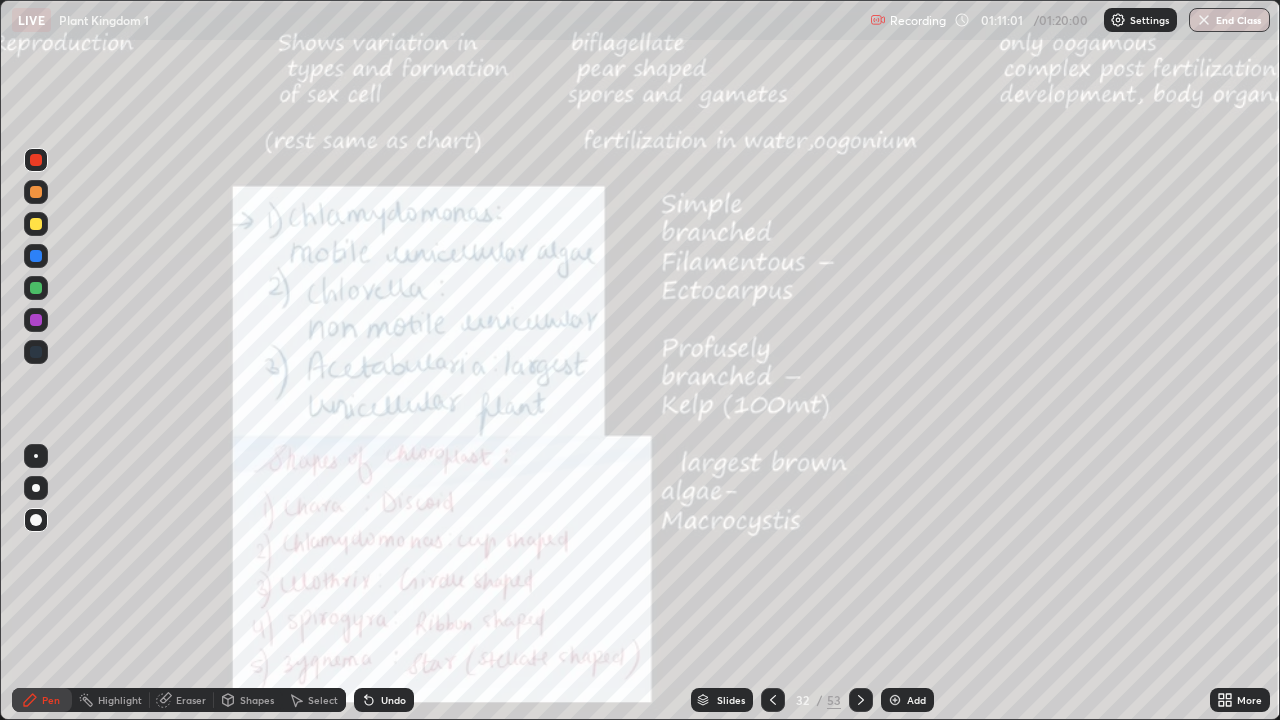 click 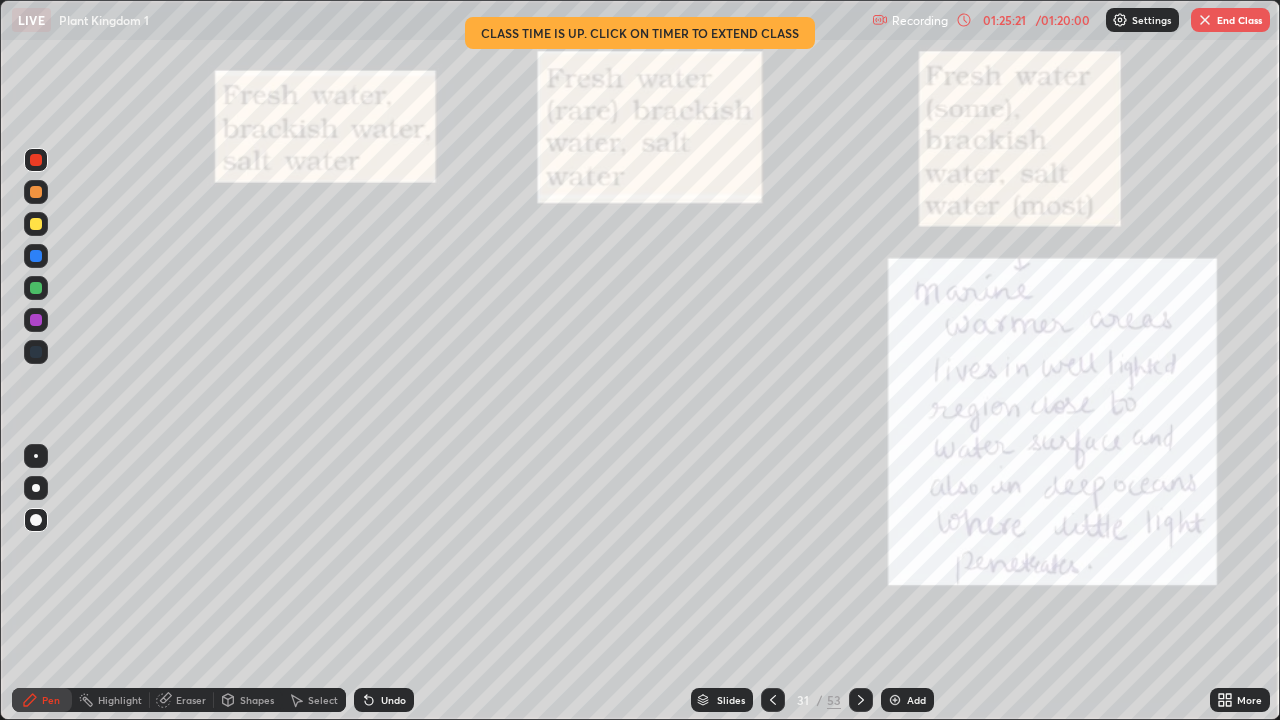 click on "End Class" at bounding box center [1230, 20] 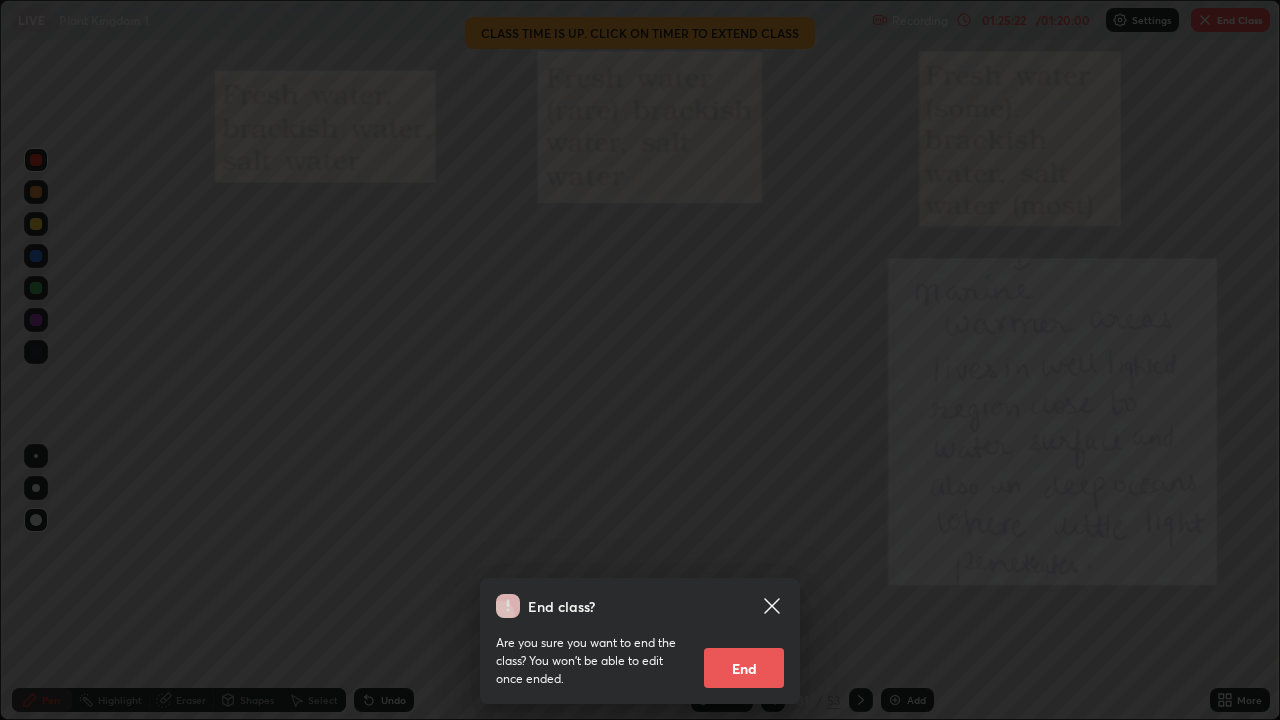 click on "End" at bounding box center (744, 668) 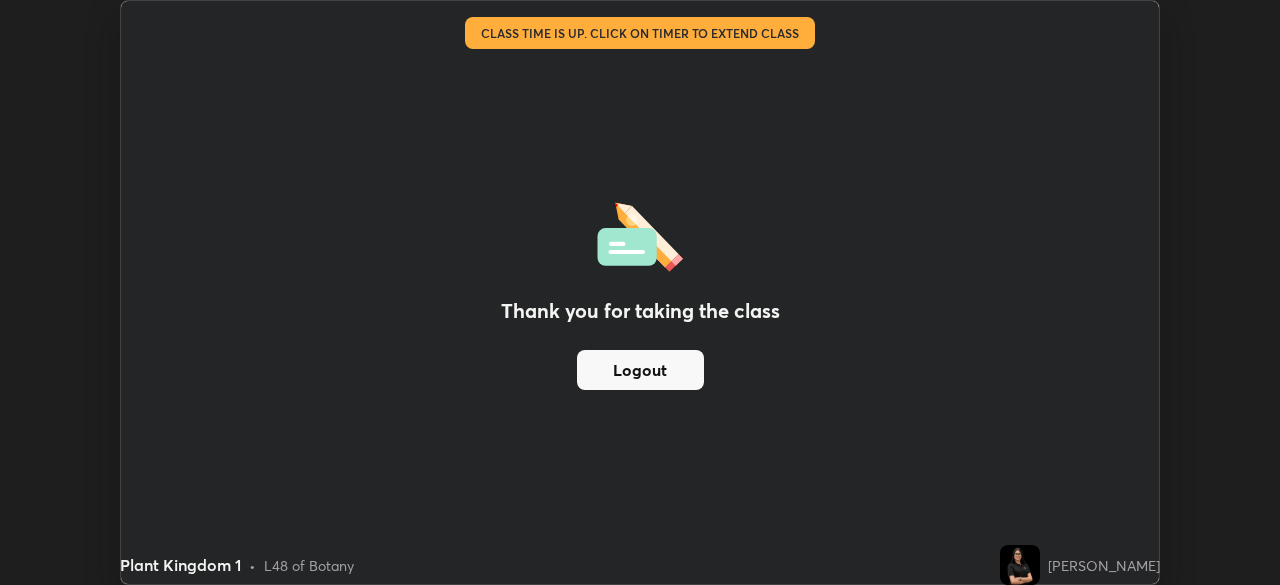 scroll, scrollTop: 585, scrollLeft: 1280, axis: both 